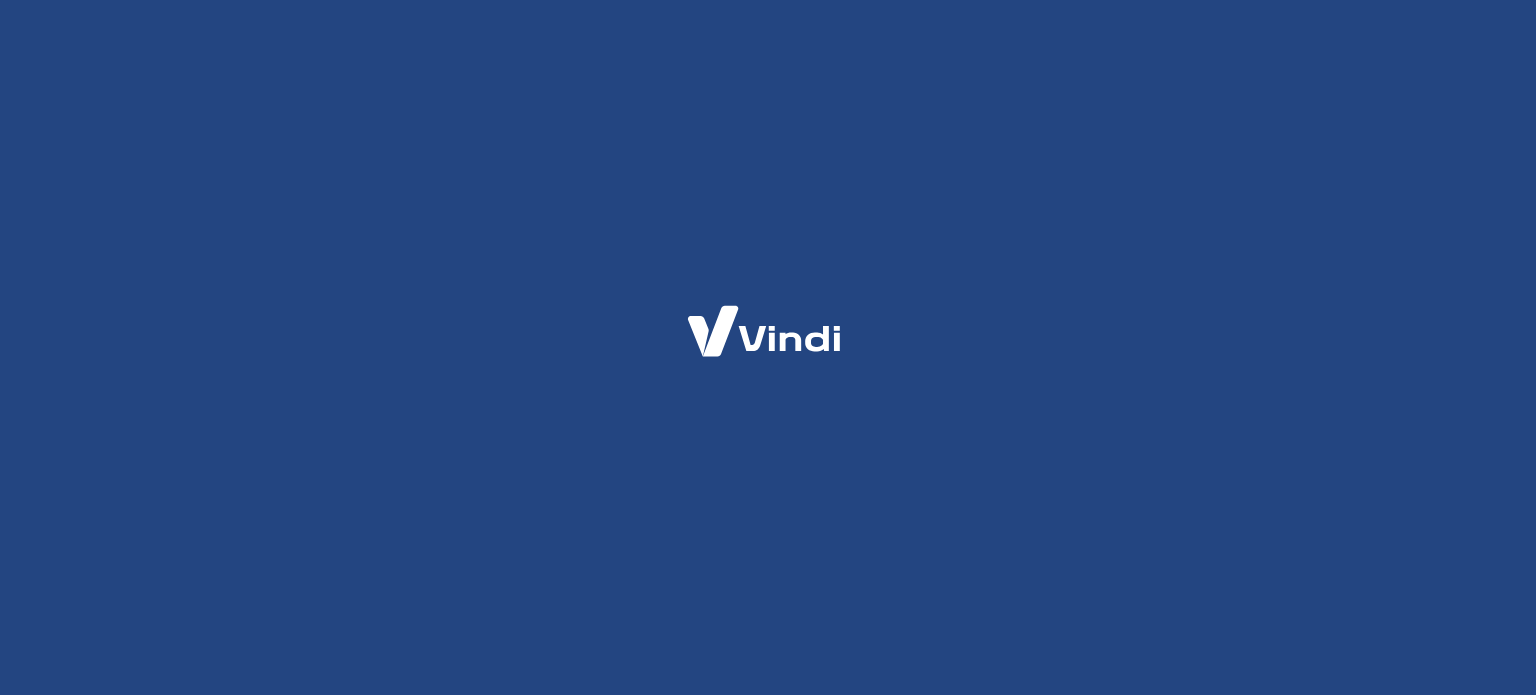click at bounding box center [768, 347] 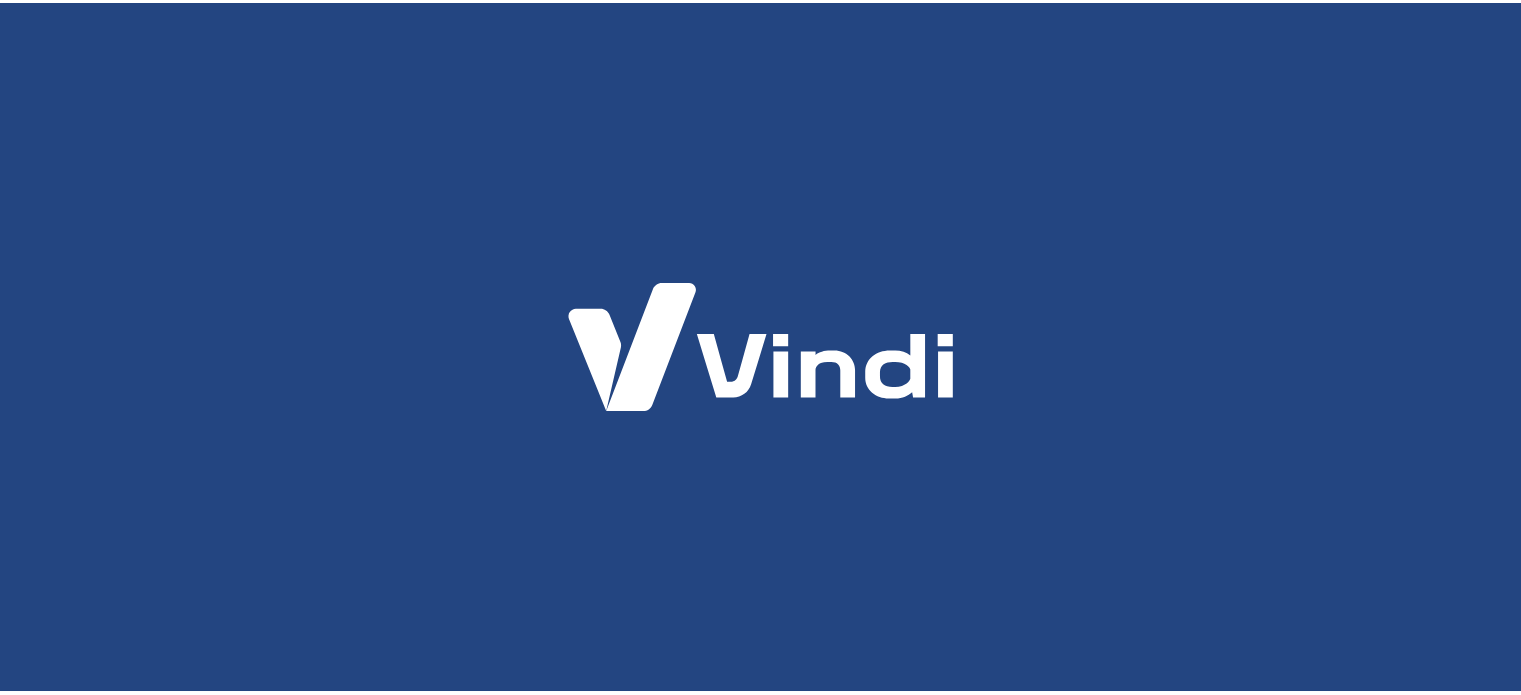 scroll, scrollTop: 0, scrollLeft: 0, axis: both 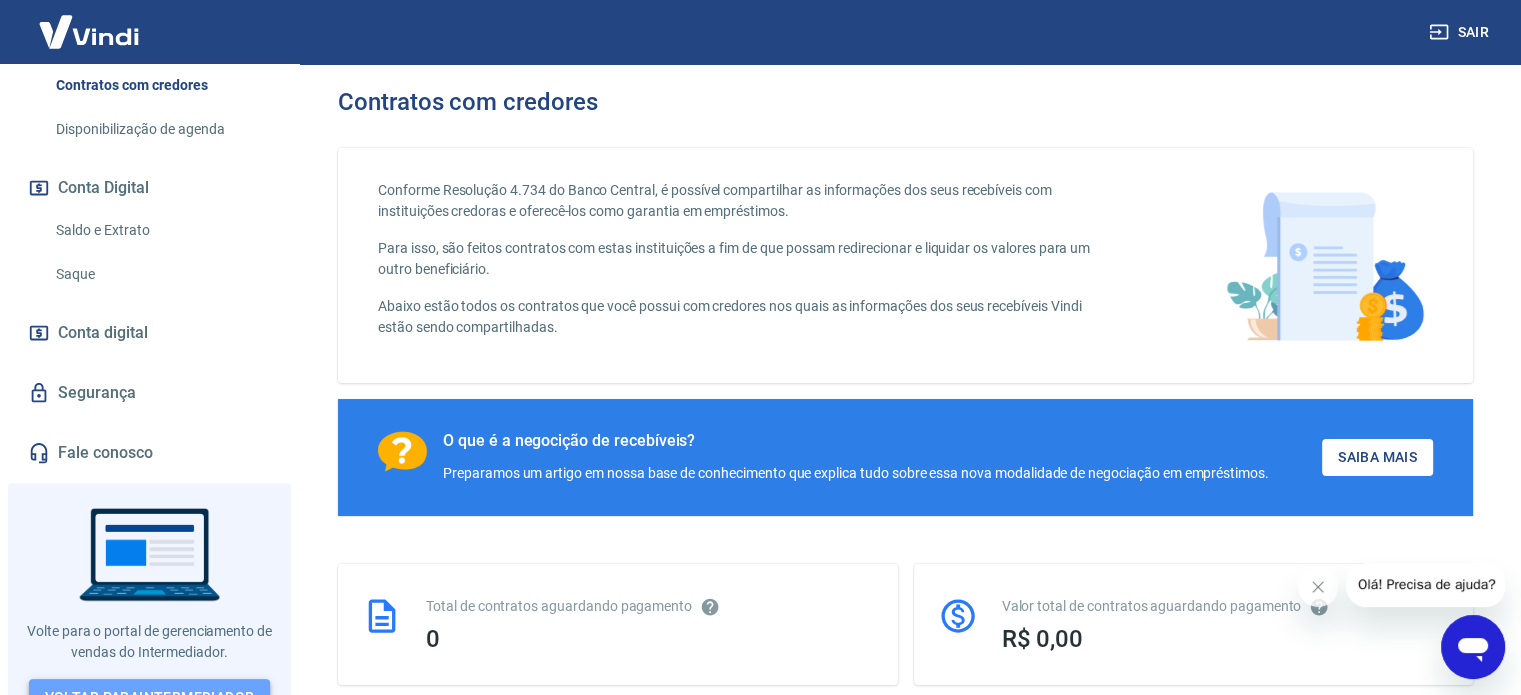 click on "Voltar para  Intermediador" at bounding box center [150, 697] 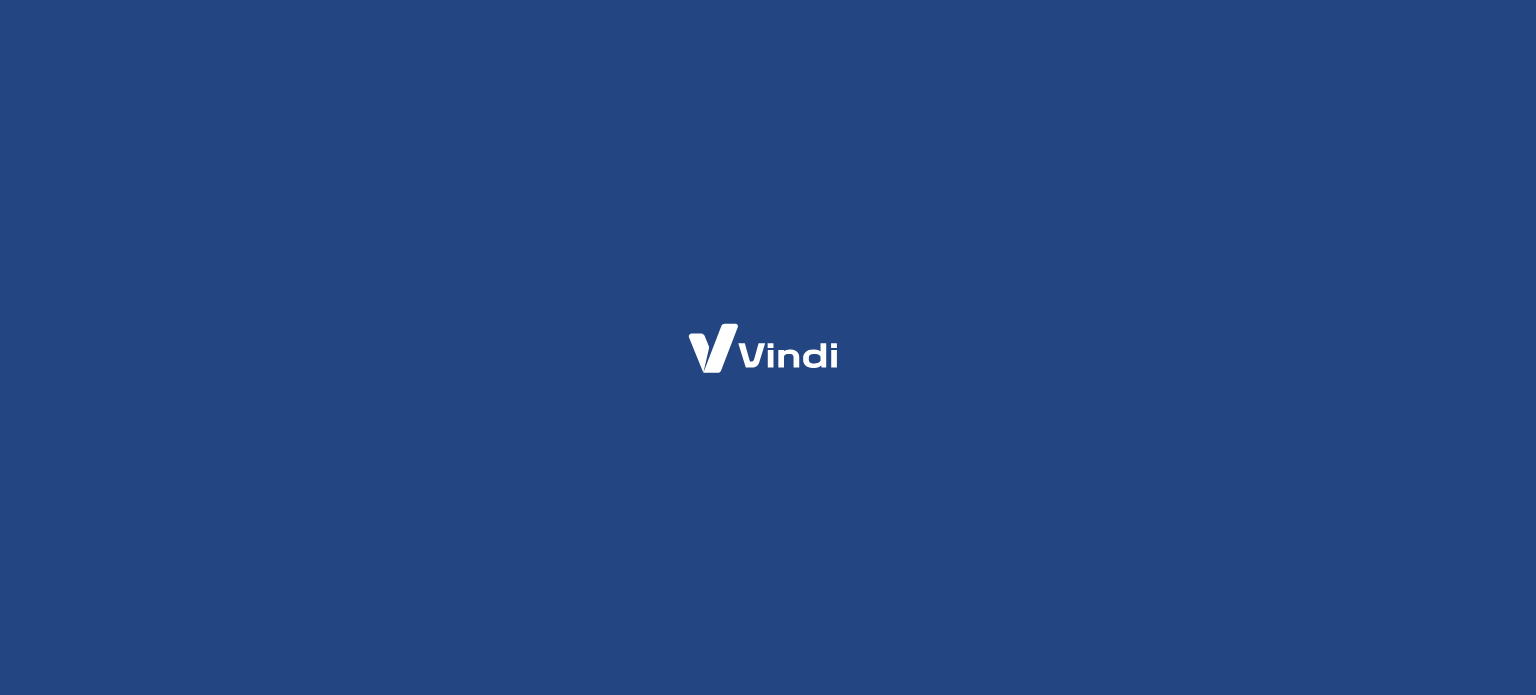 scroll, scrollTop: 0, scrollLeft: 0, axis: both 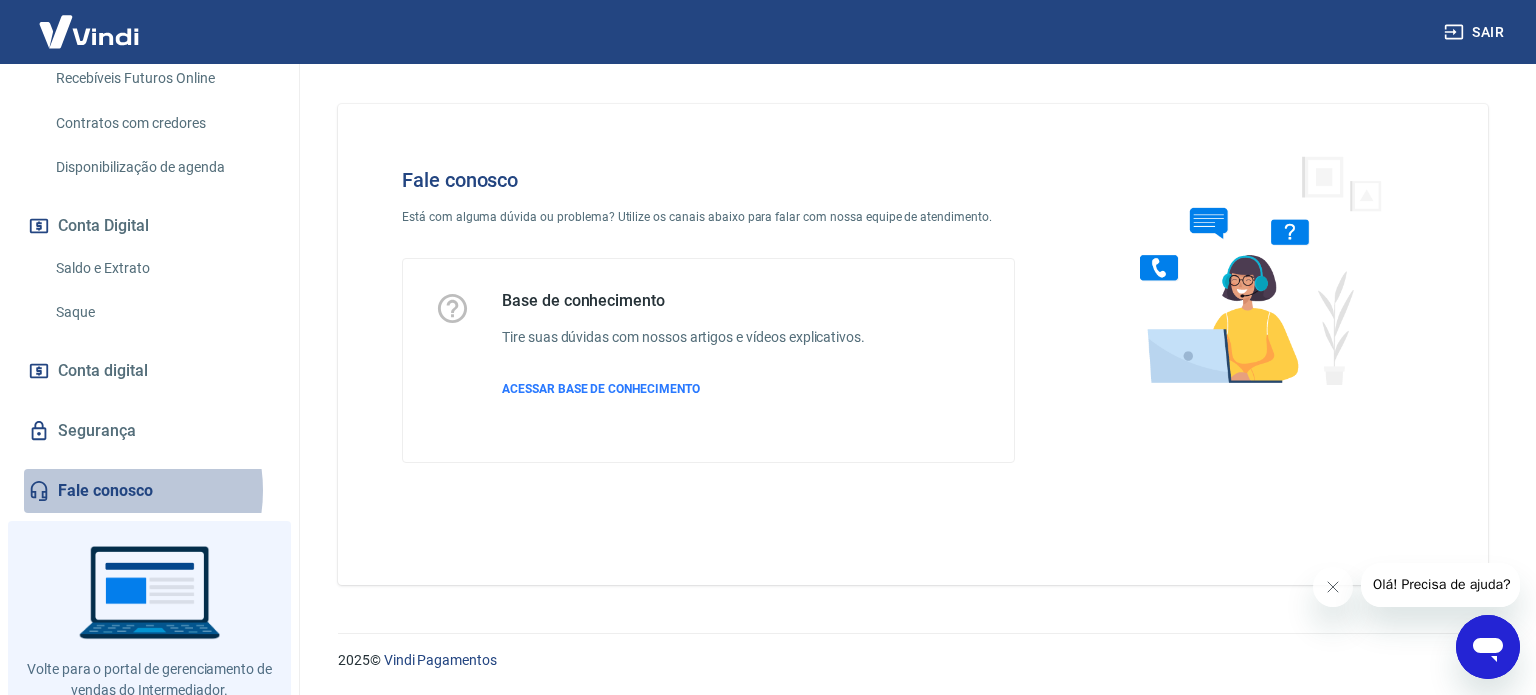 click on "Fale conosco" at bounding box center [149, 491] 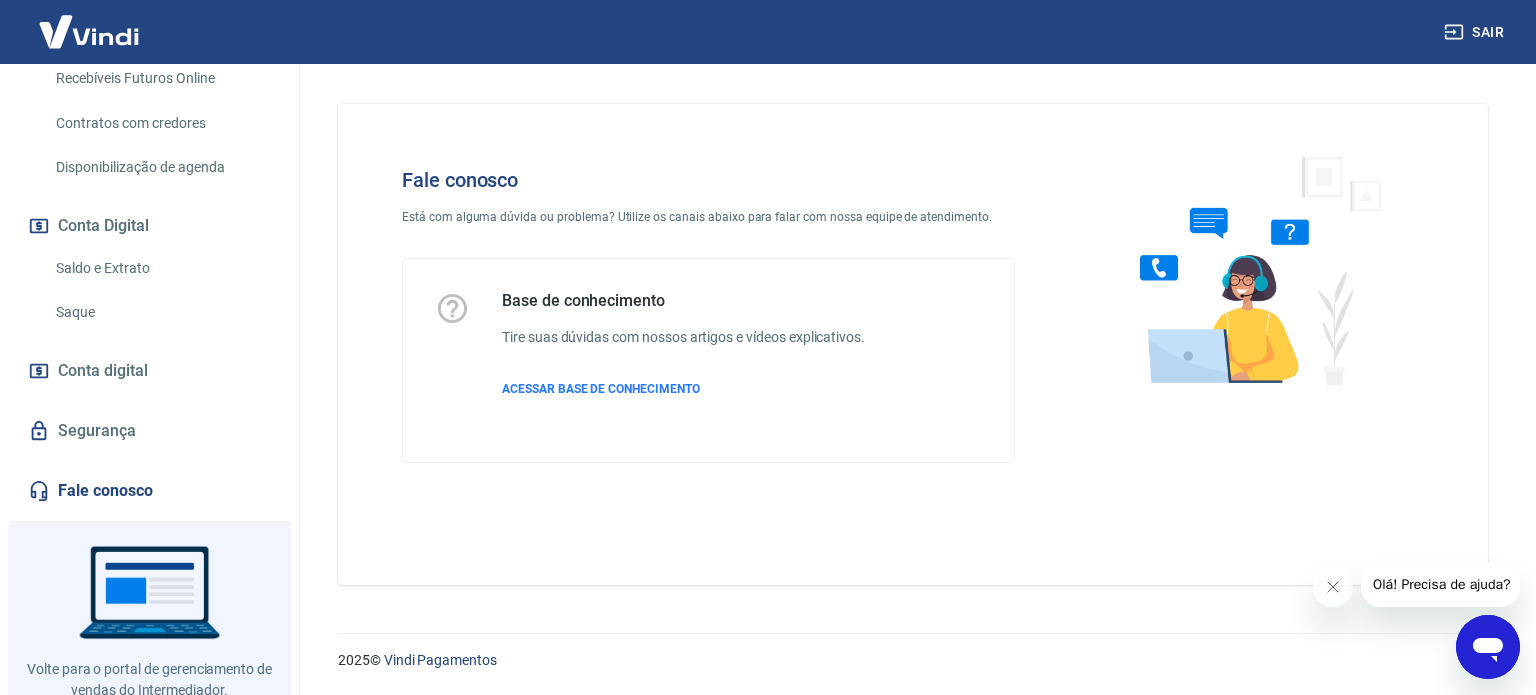 click 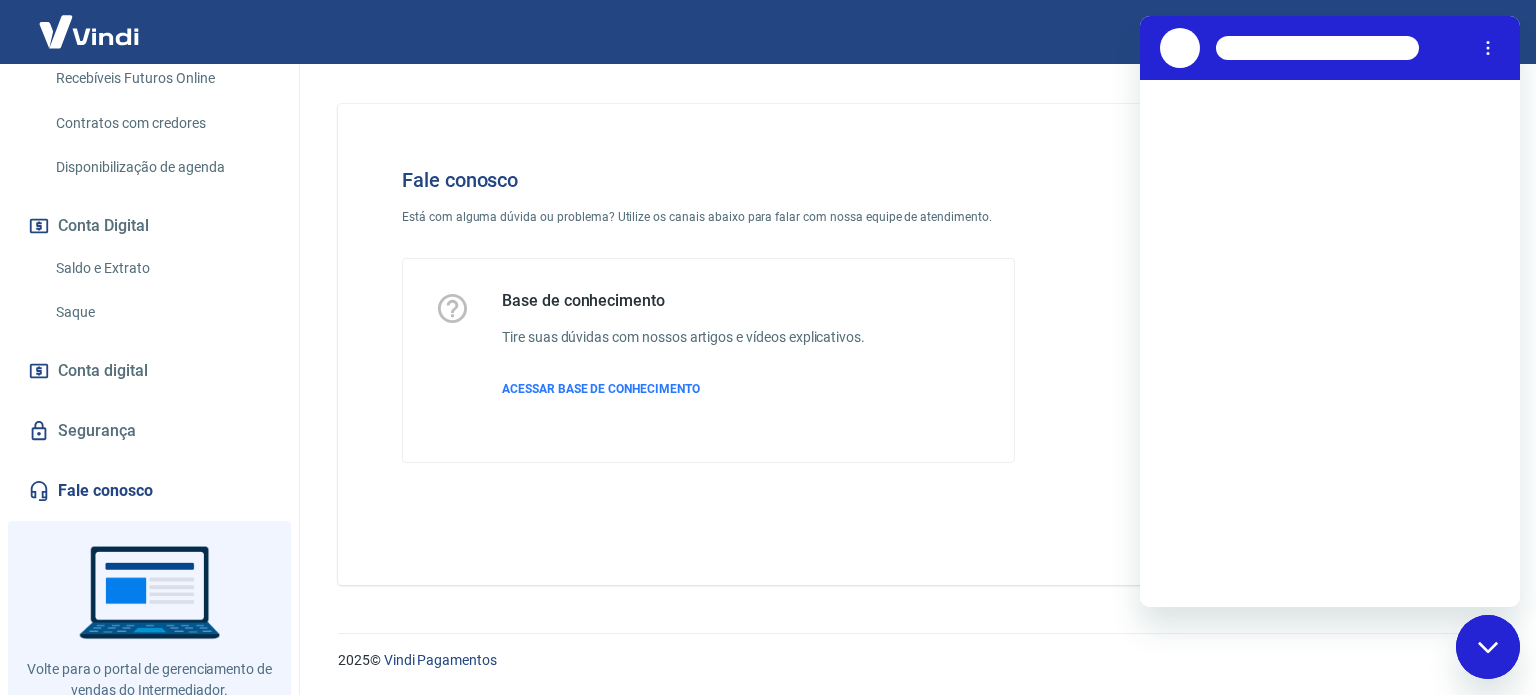 scroll, scrollTop: 0, scrollLeft: 0, axis: both 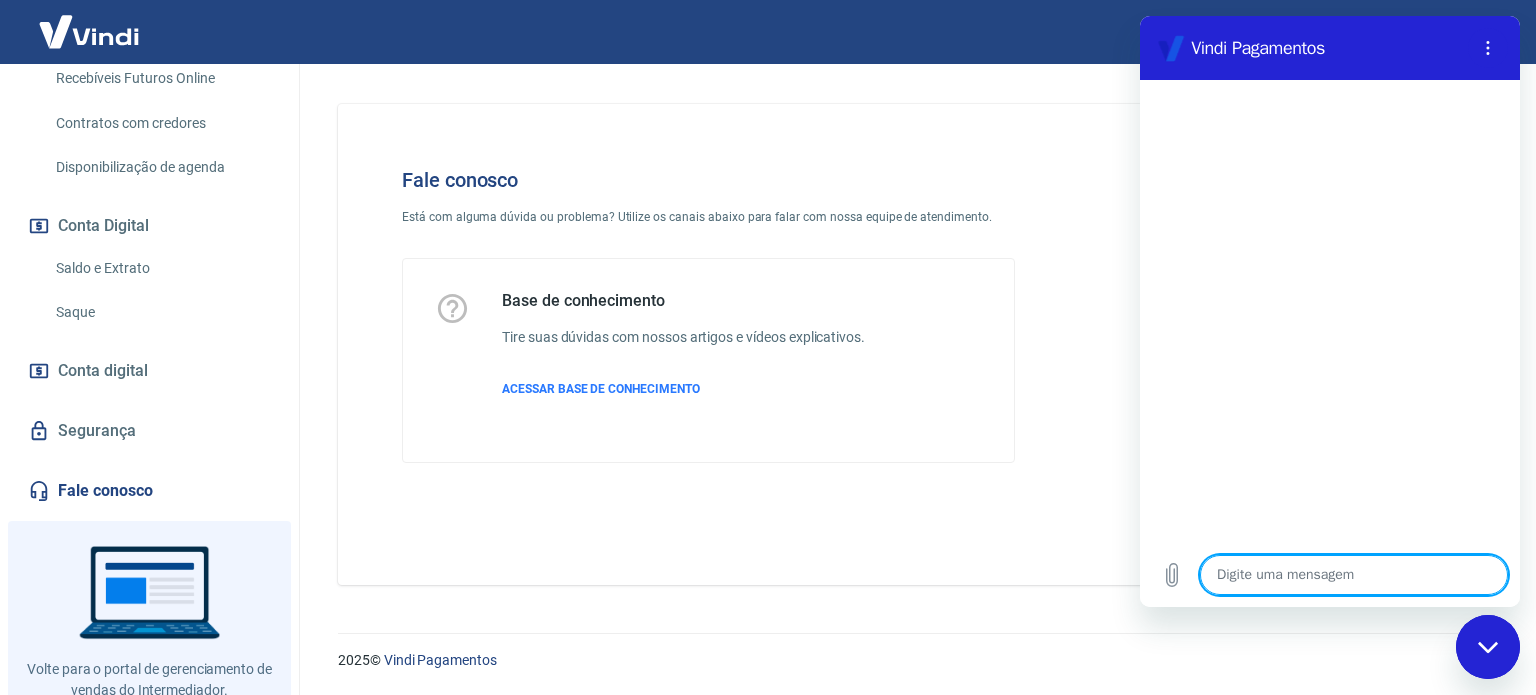 click at bounding box center (1354, 575) 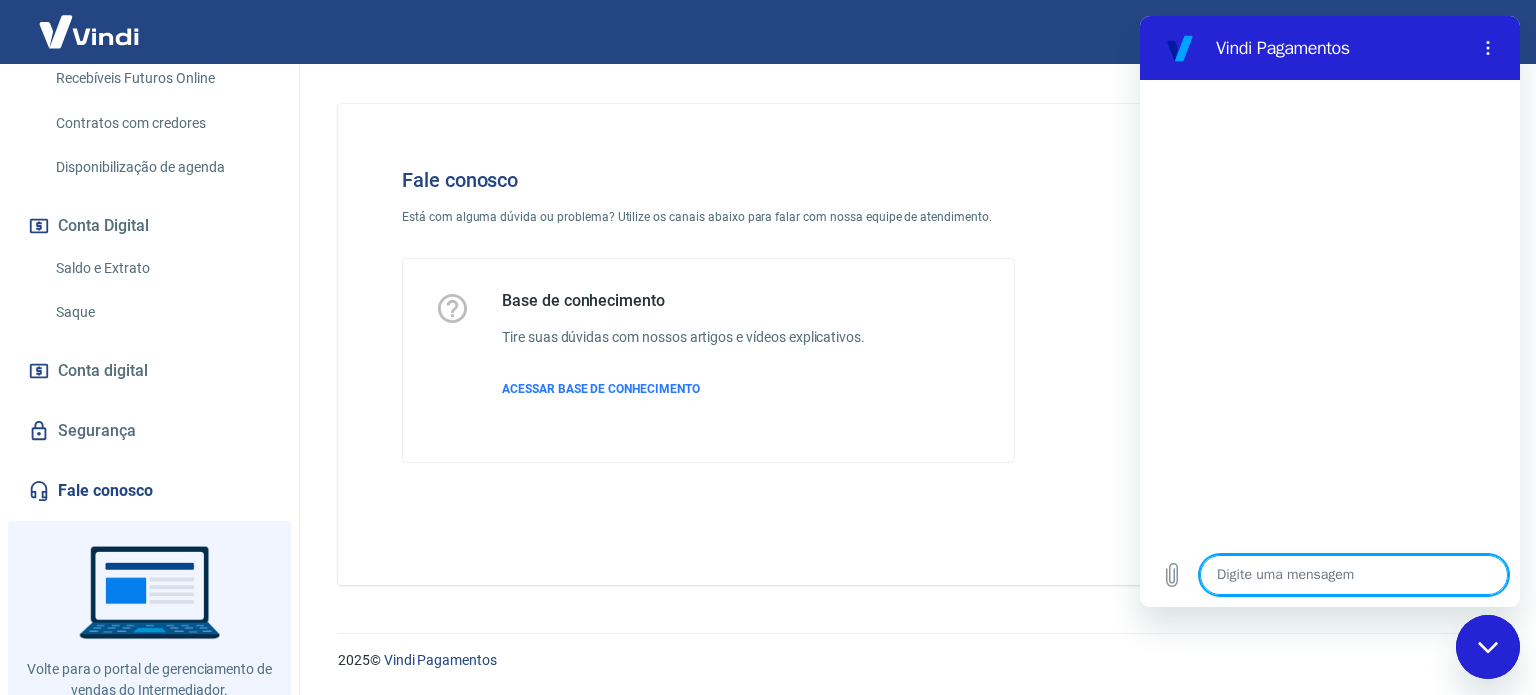 type on "B" 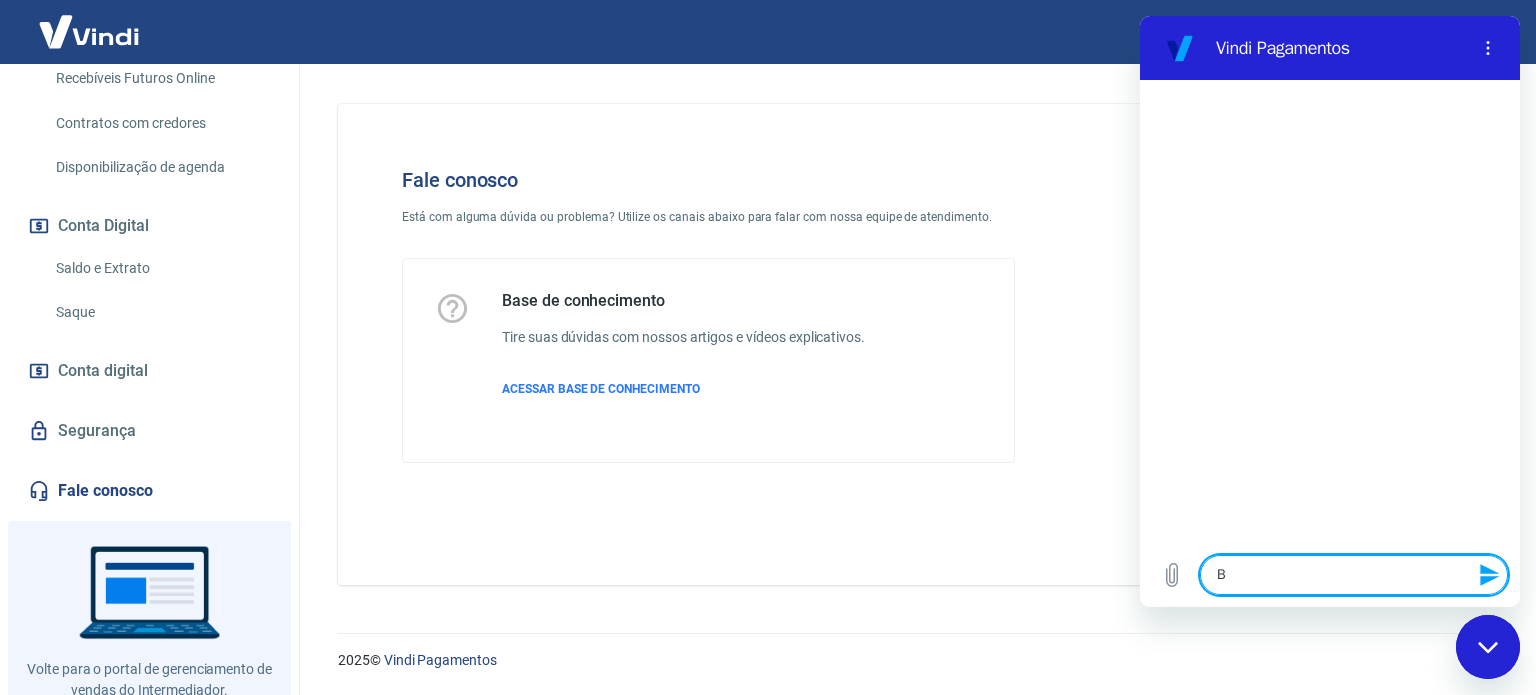 type on "Bo" 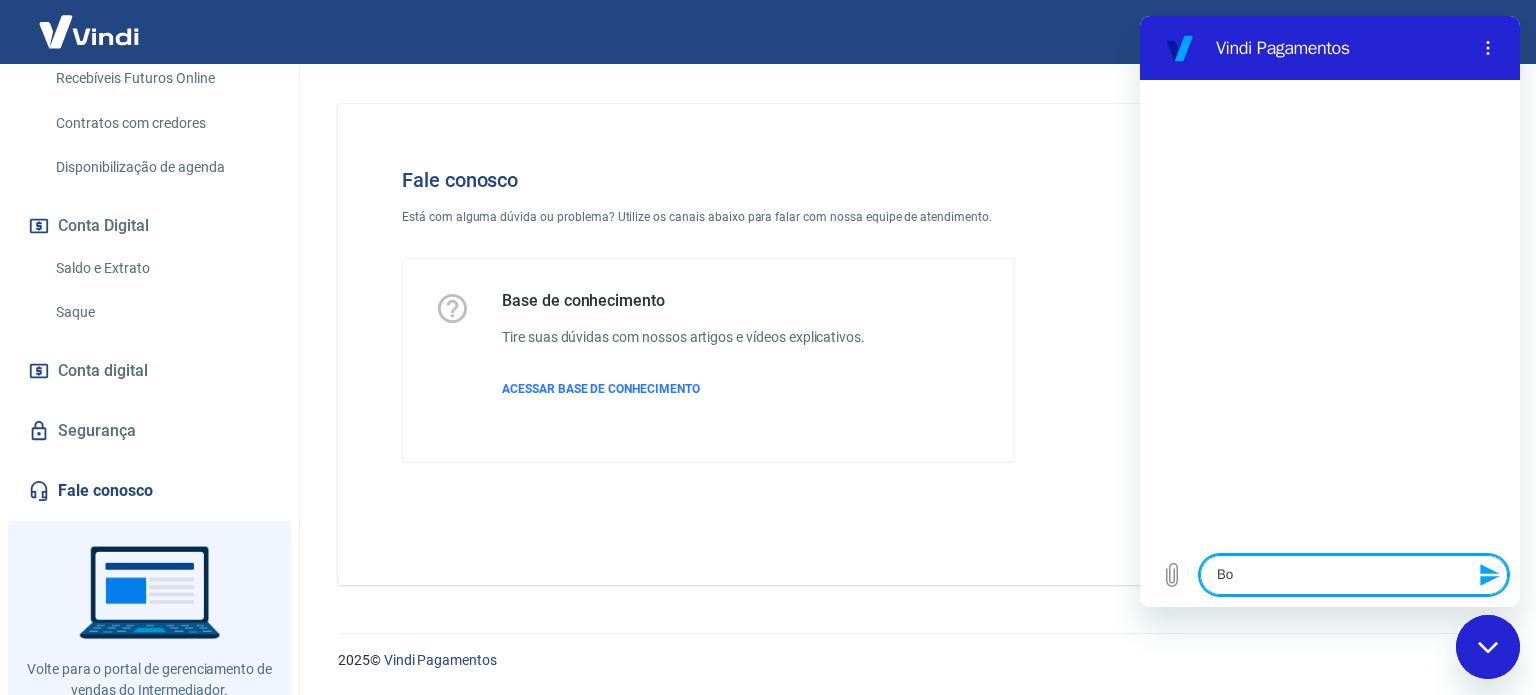 type on "Boa" 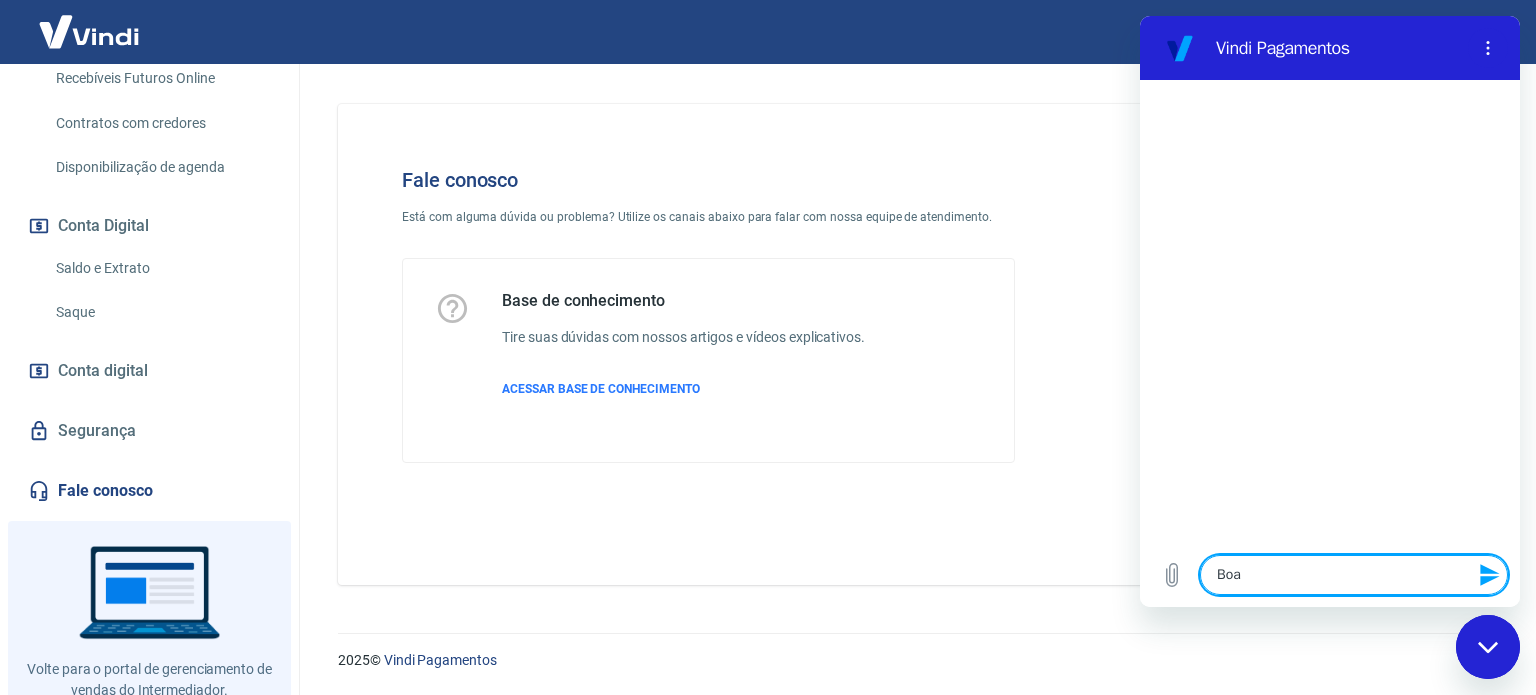 type on "Boa" 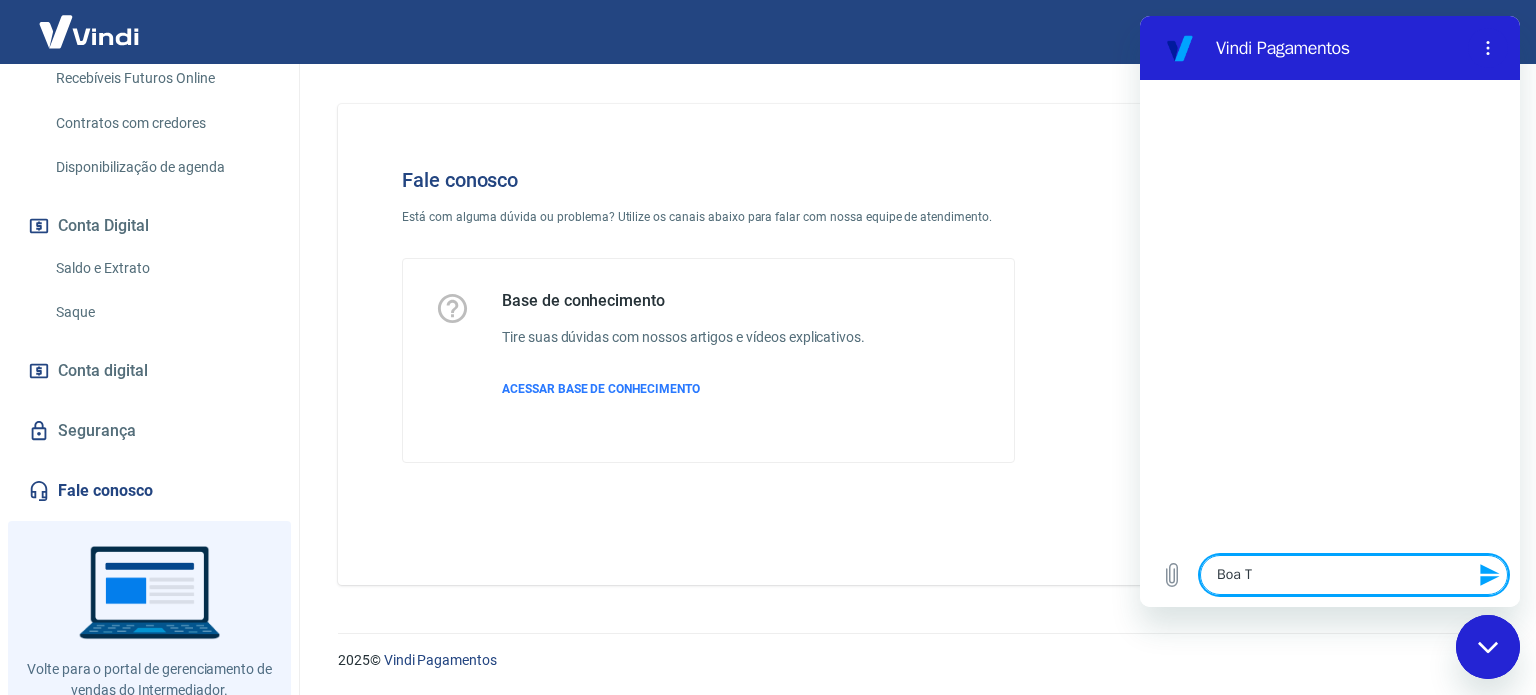 type on "Boa Ta" 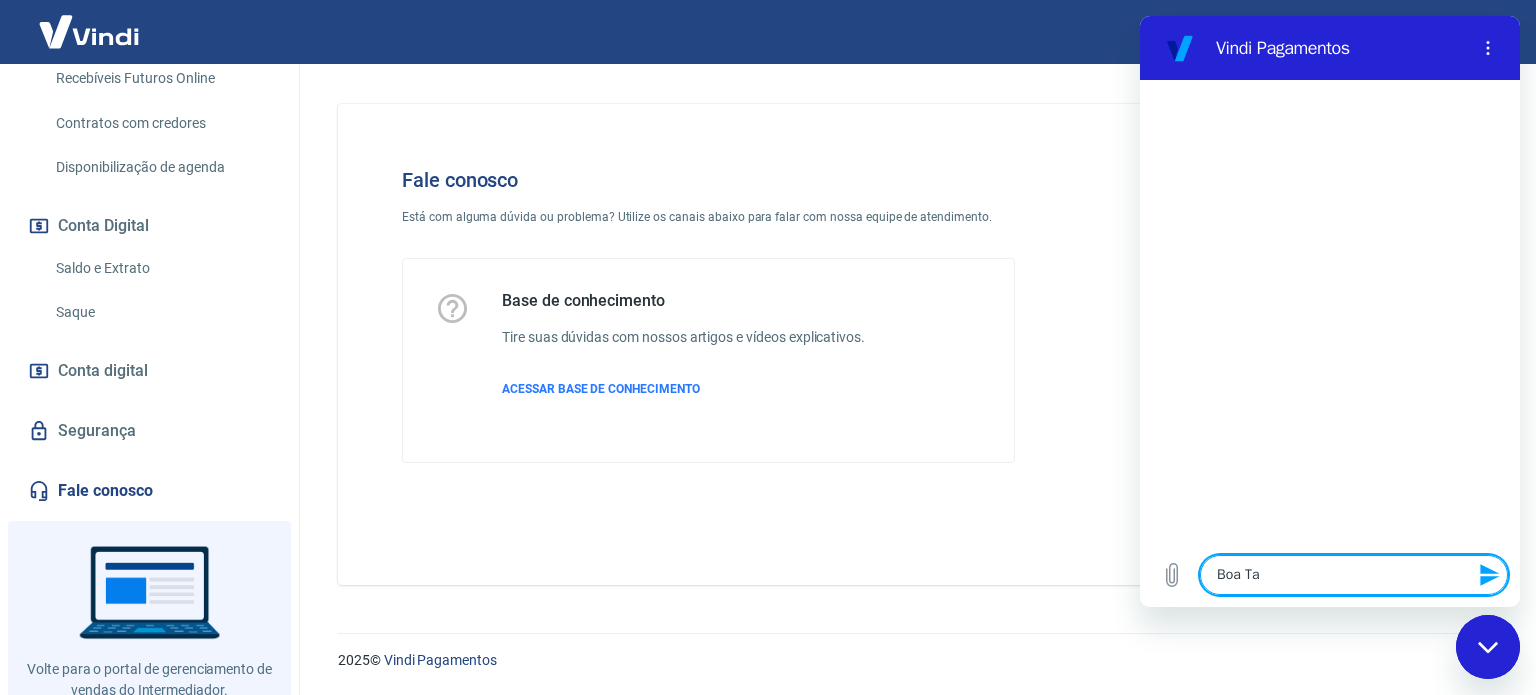 type on "Boa Tar" 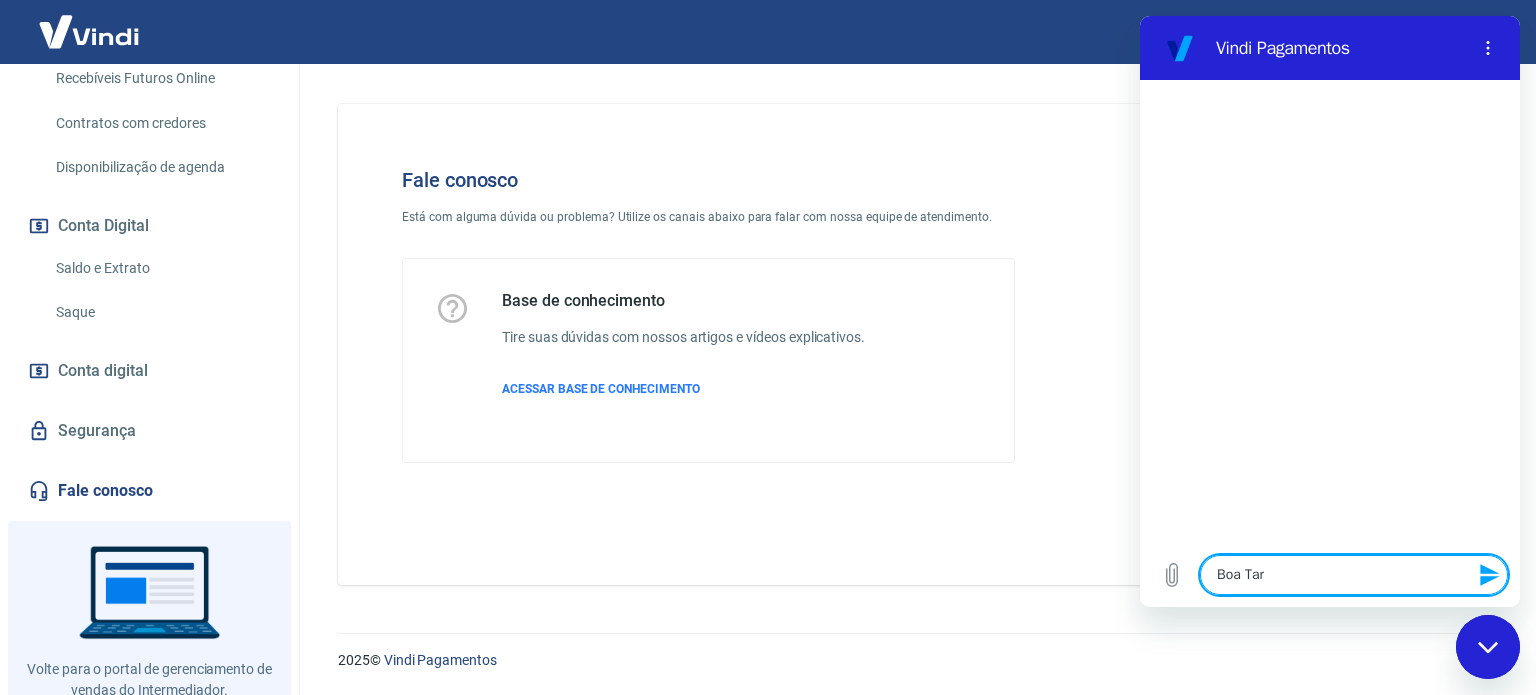 type on "Boa Tard" 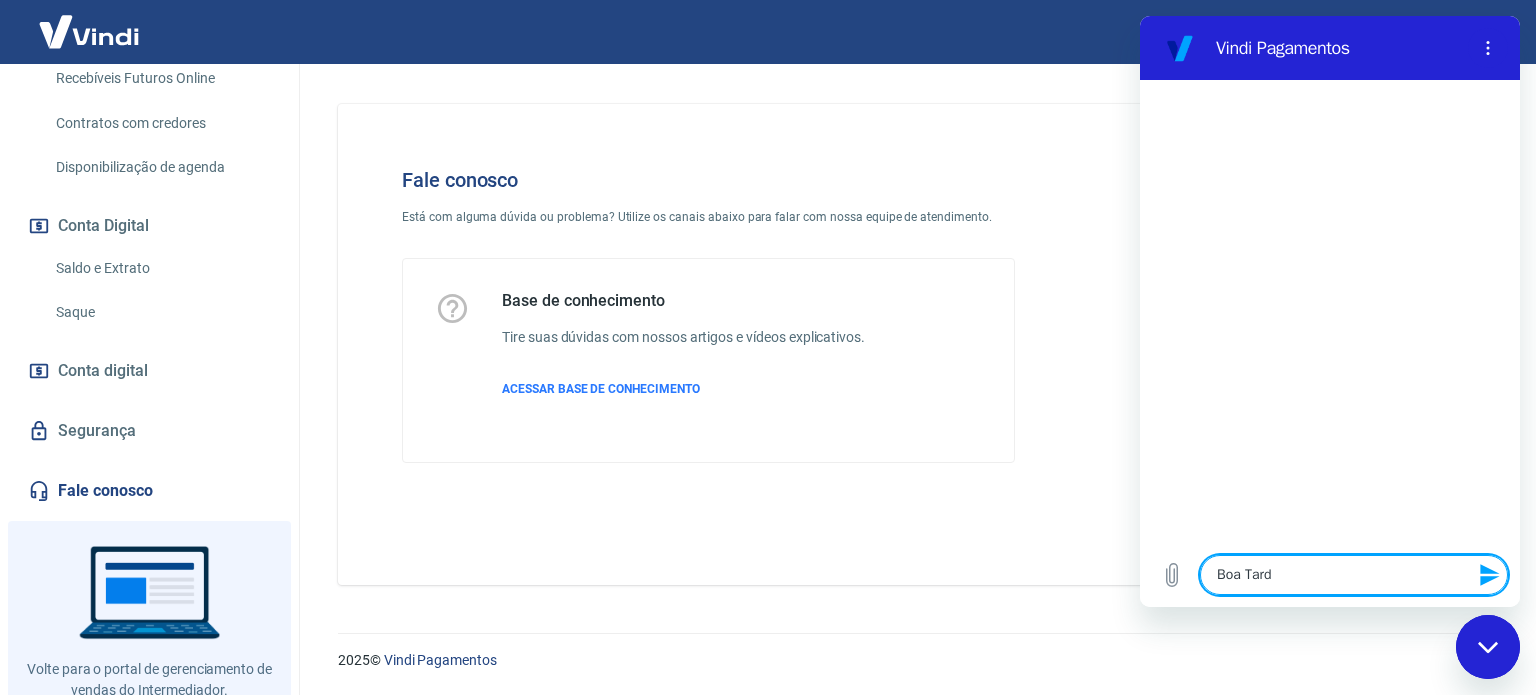 type on "Boa Tarde" 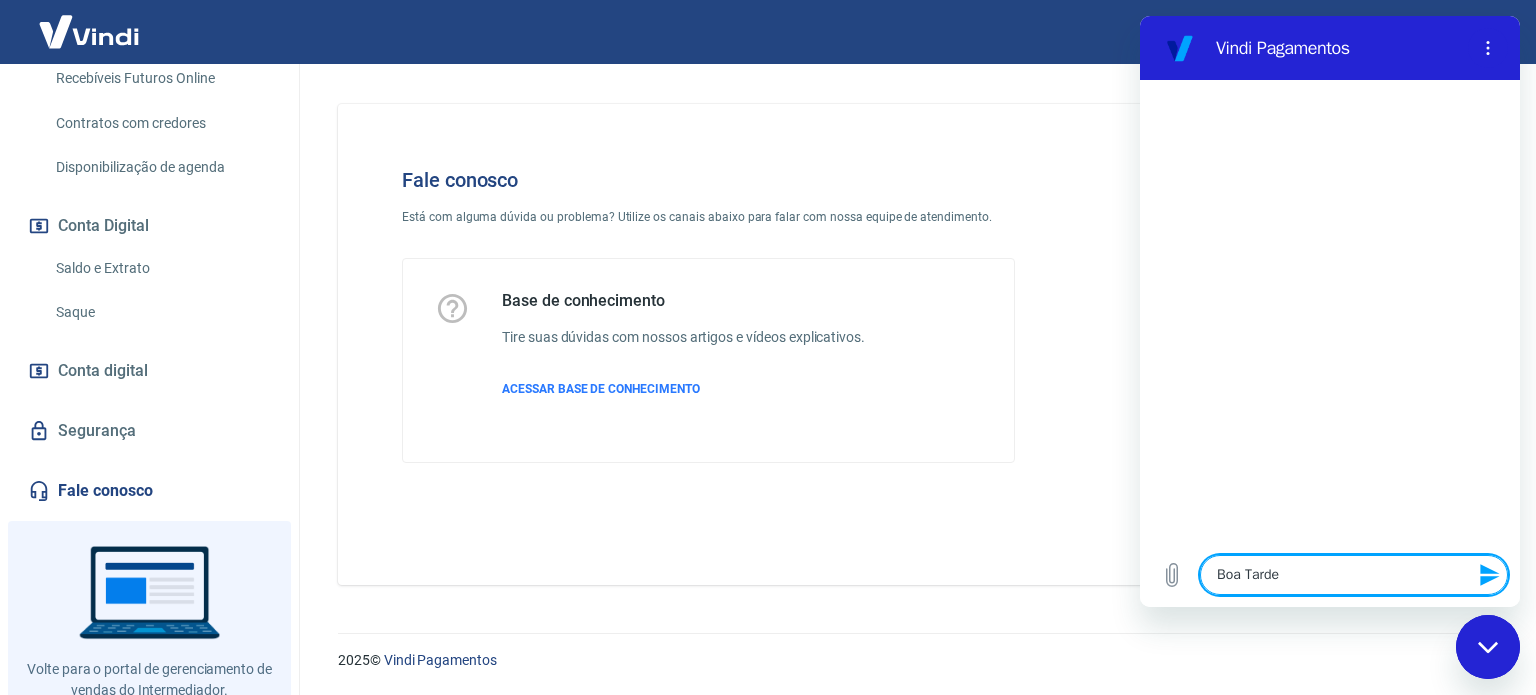 type 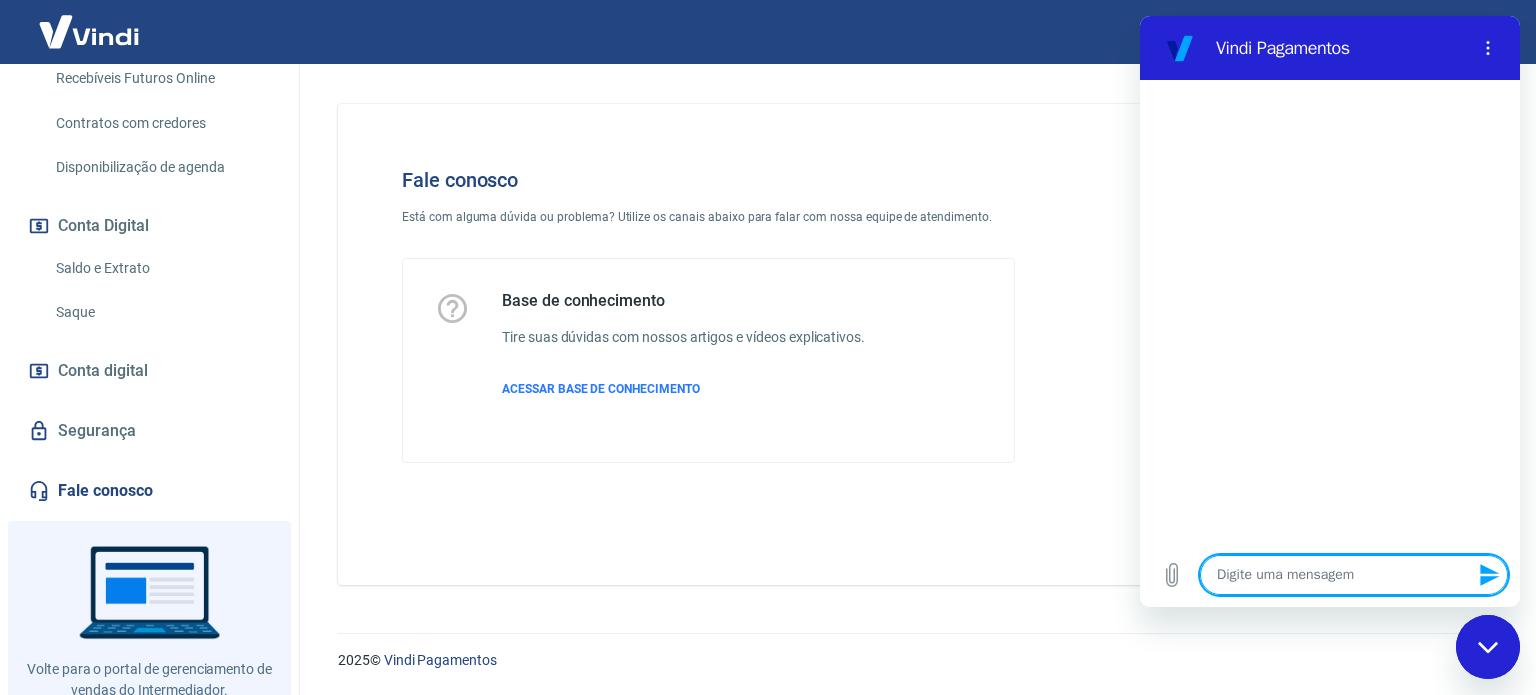 type on "x" 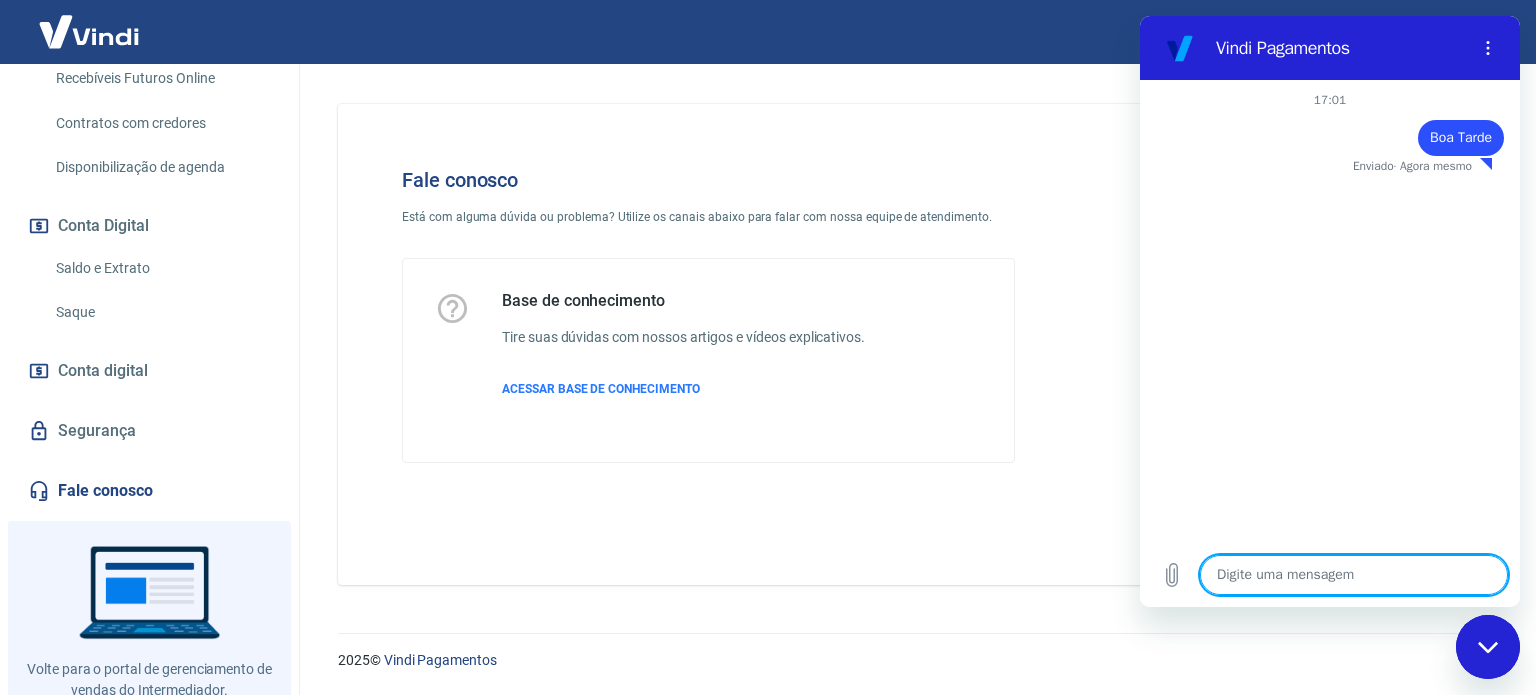 type on "E" 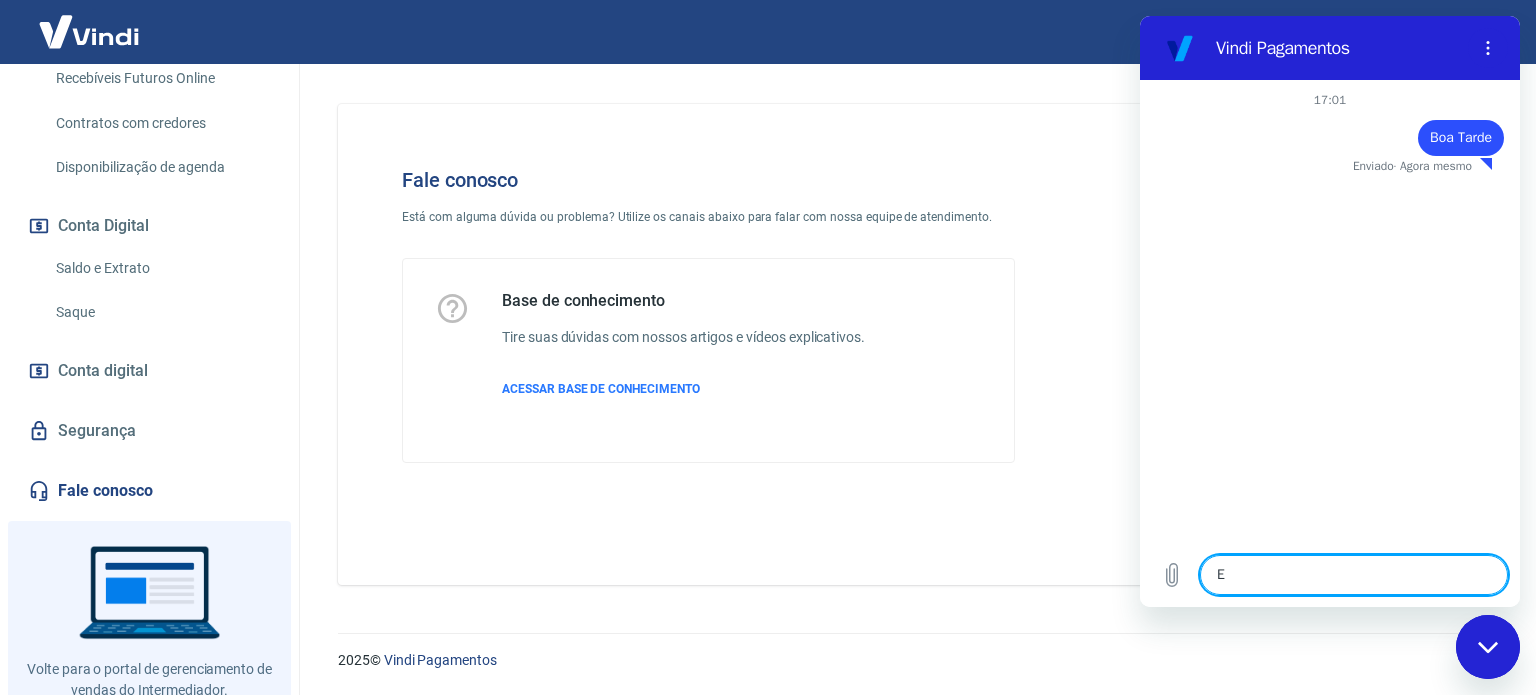 type on "Es" 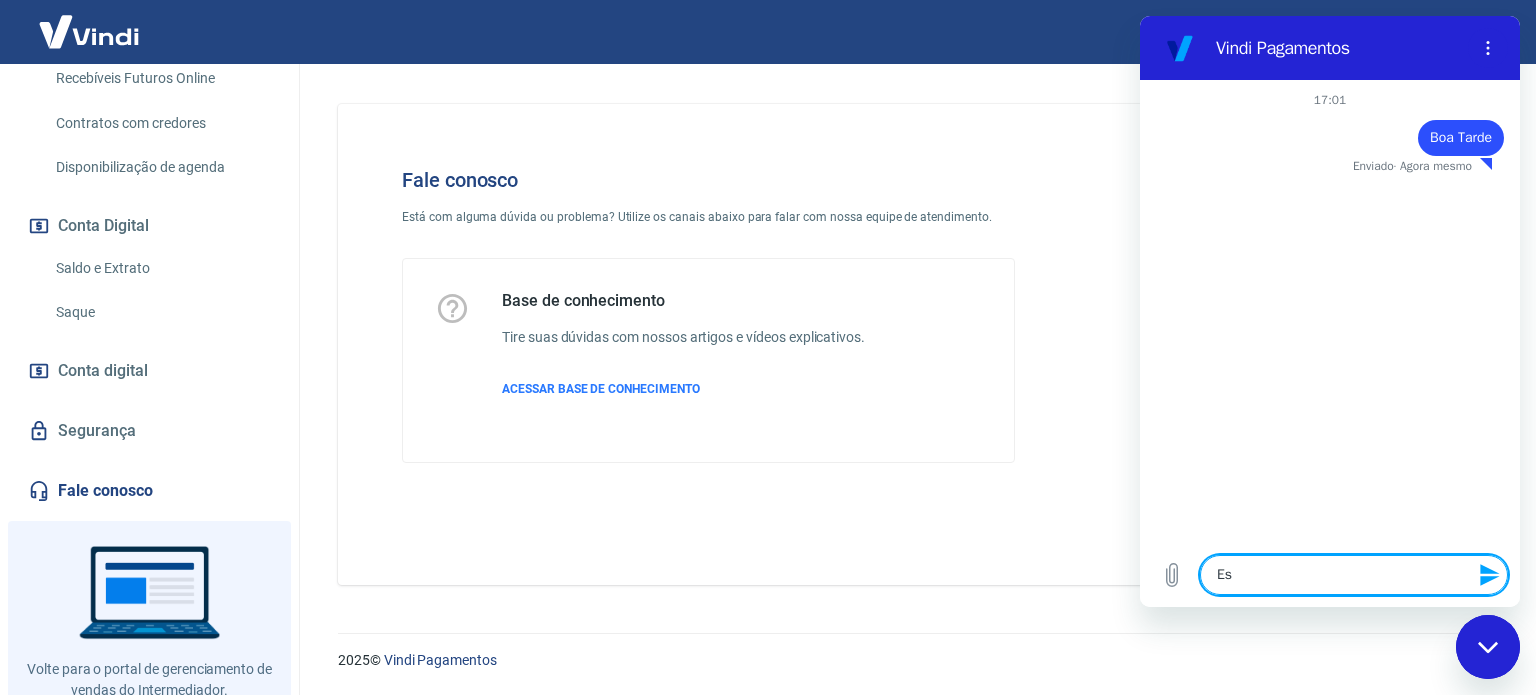 type on "Est" 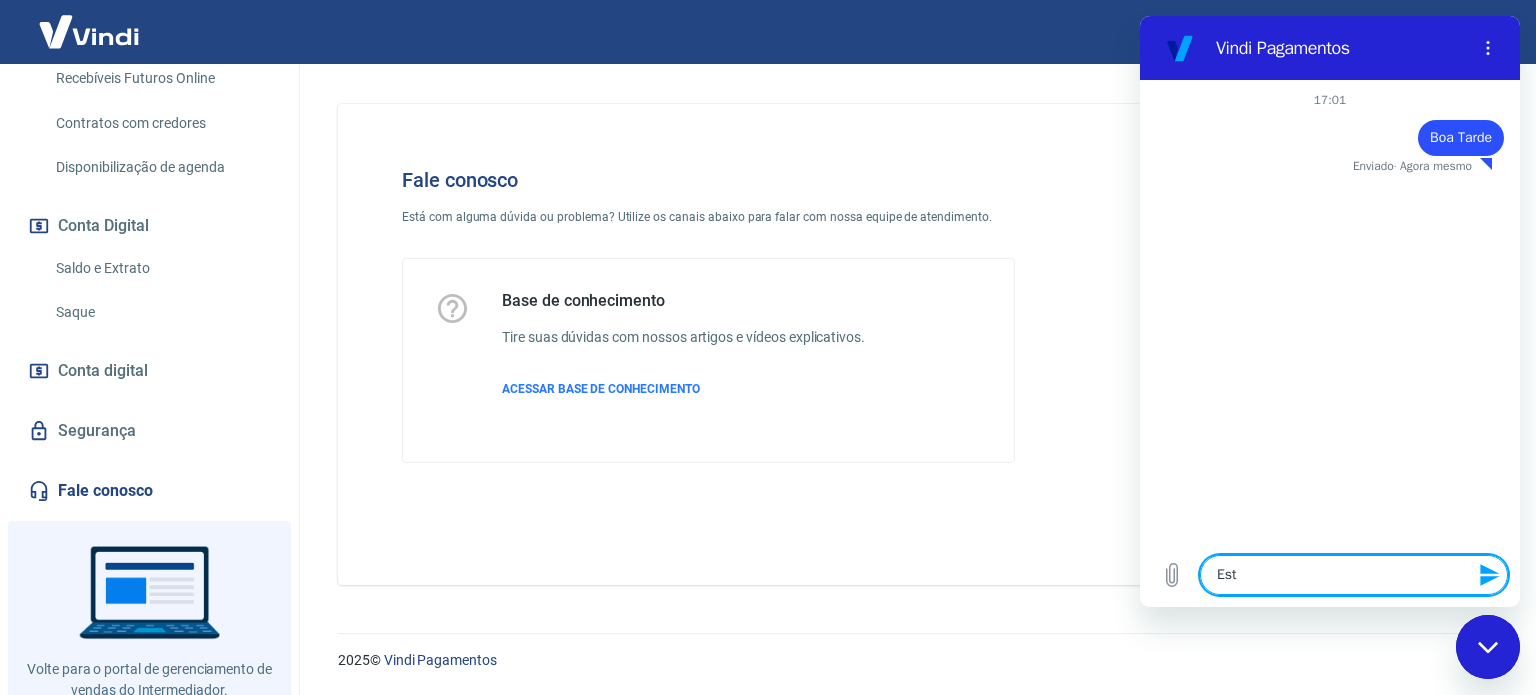 type on "Esto" 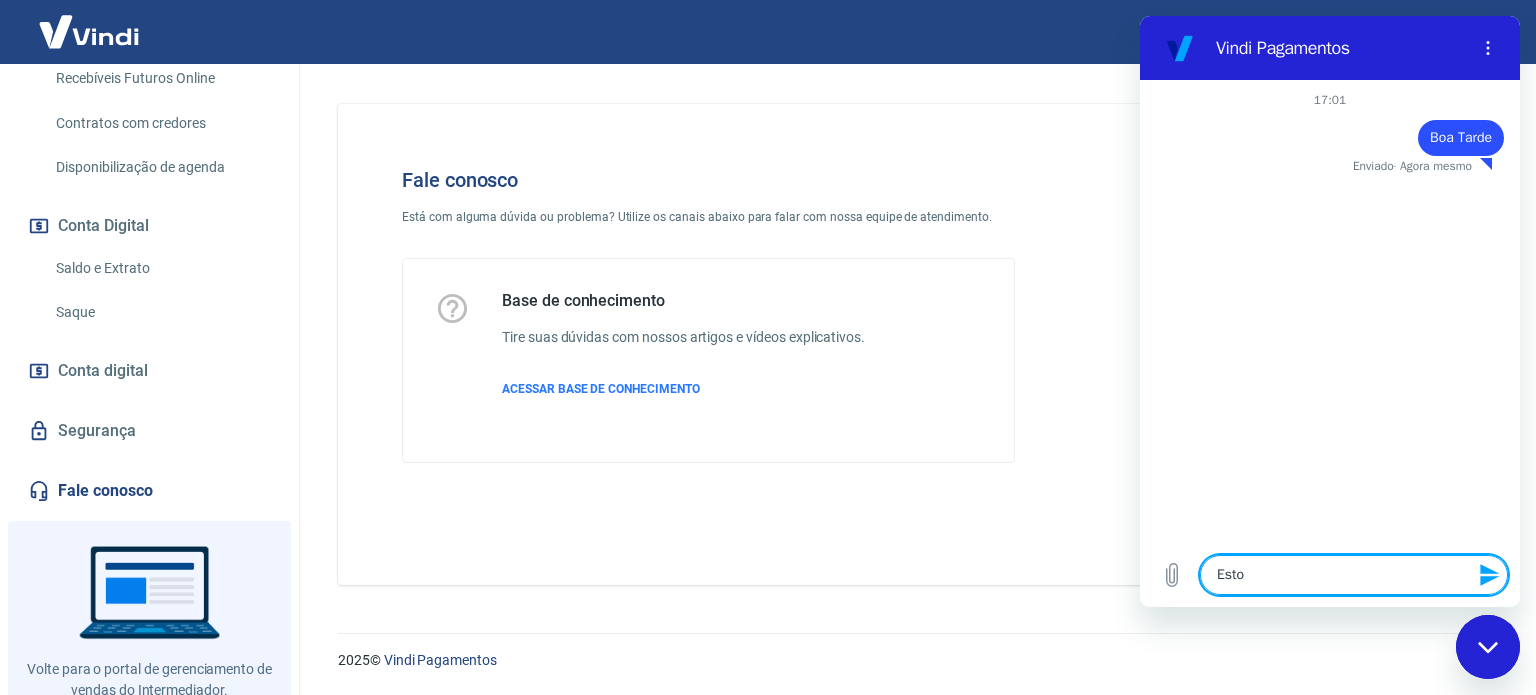 type on "Estou" 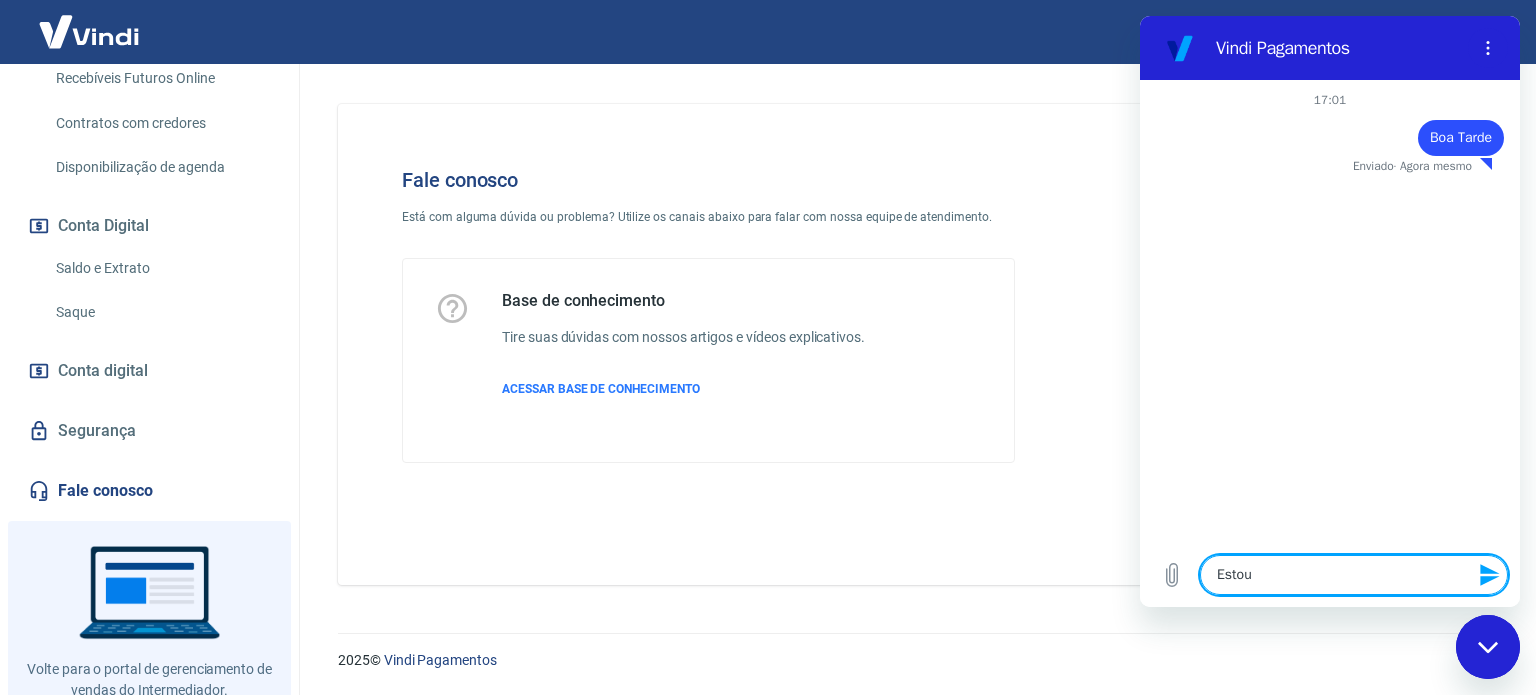 type on "x" 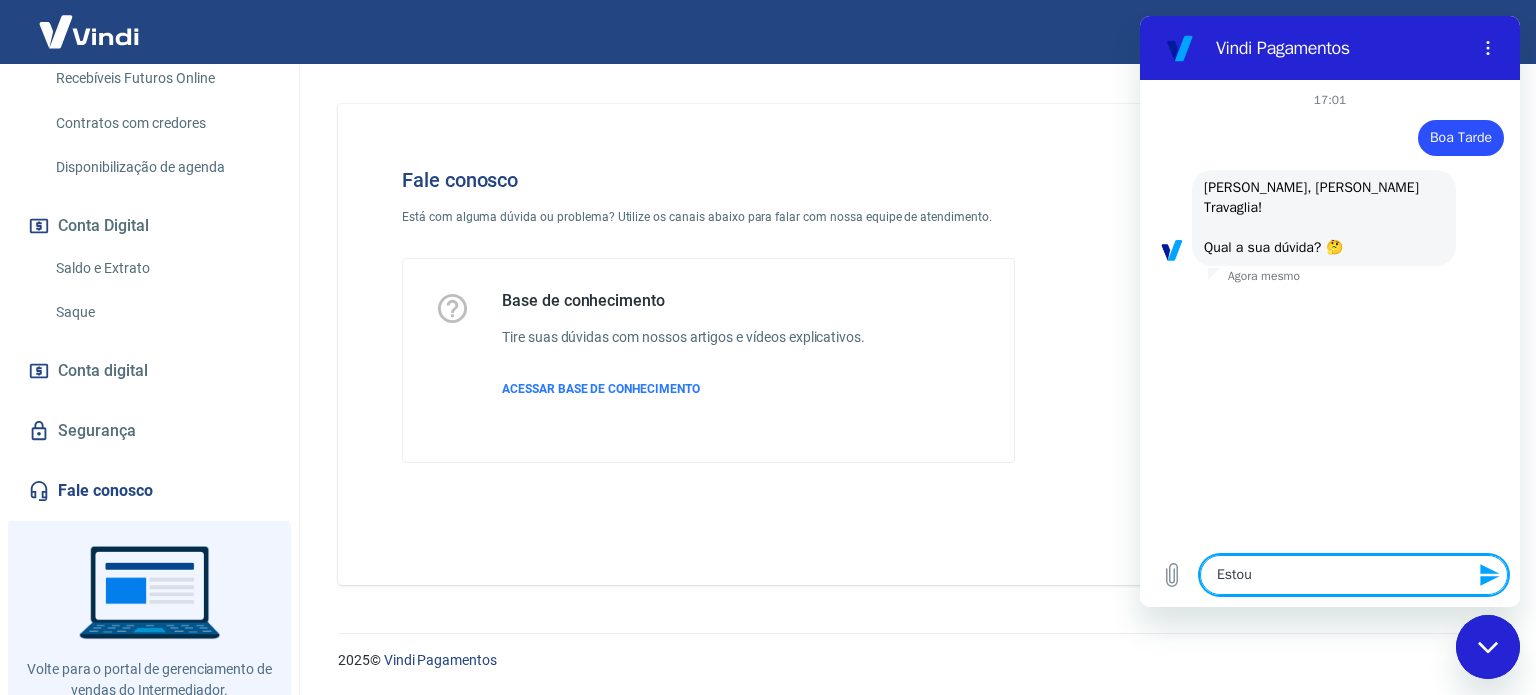 scroll, scrollTop: 90, scrollLeft: 0, axis: vertical 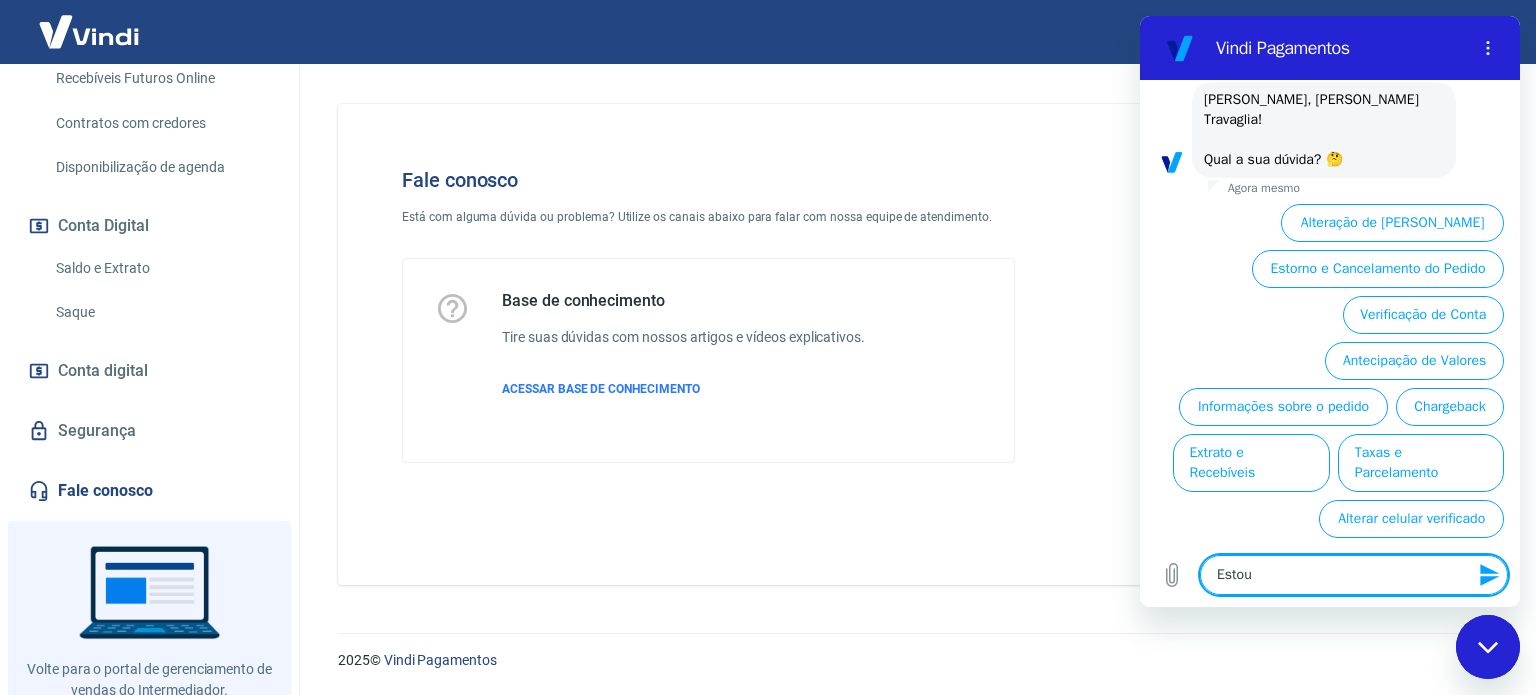 drag, startPoint x: 1510, startPoint y: 457, endPoint x: 2672, endPoint y: 539, distance: 1164.8896 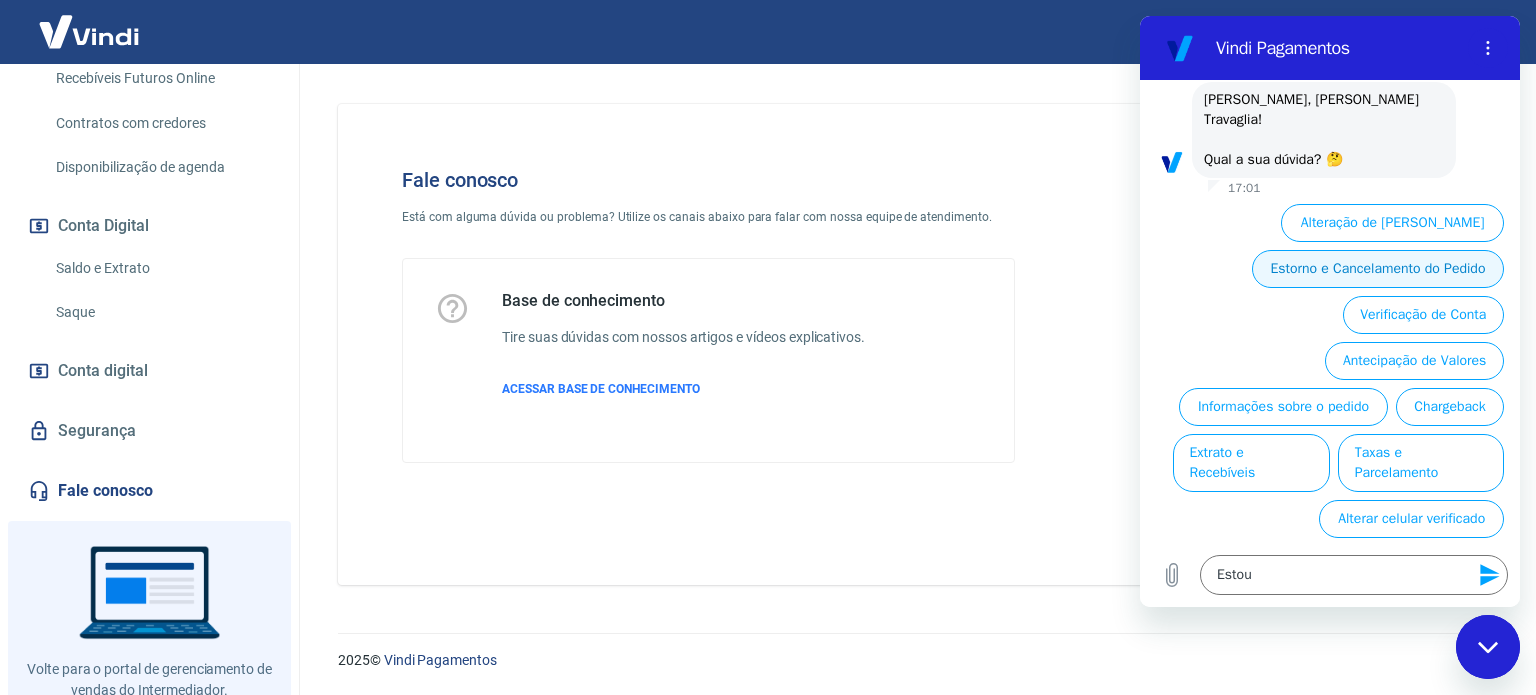 click on "Estorno e Cancelamento do Pedido" at bounding box center (1378, 269) 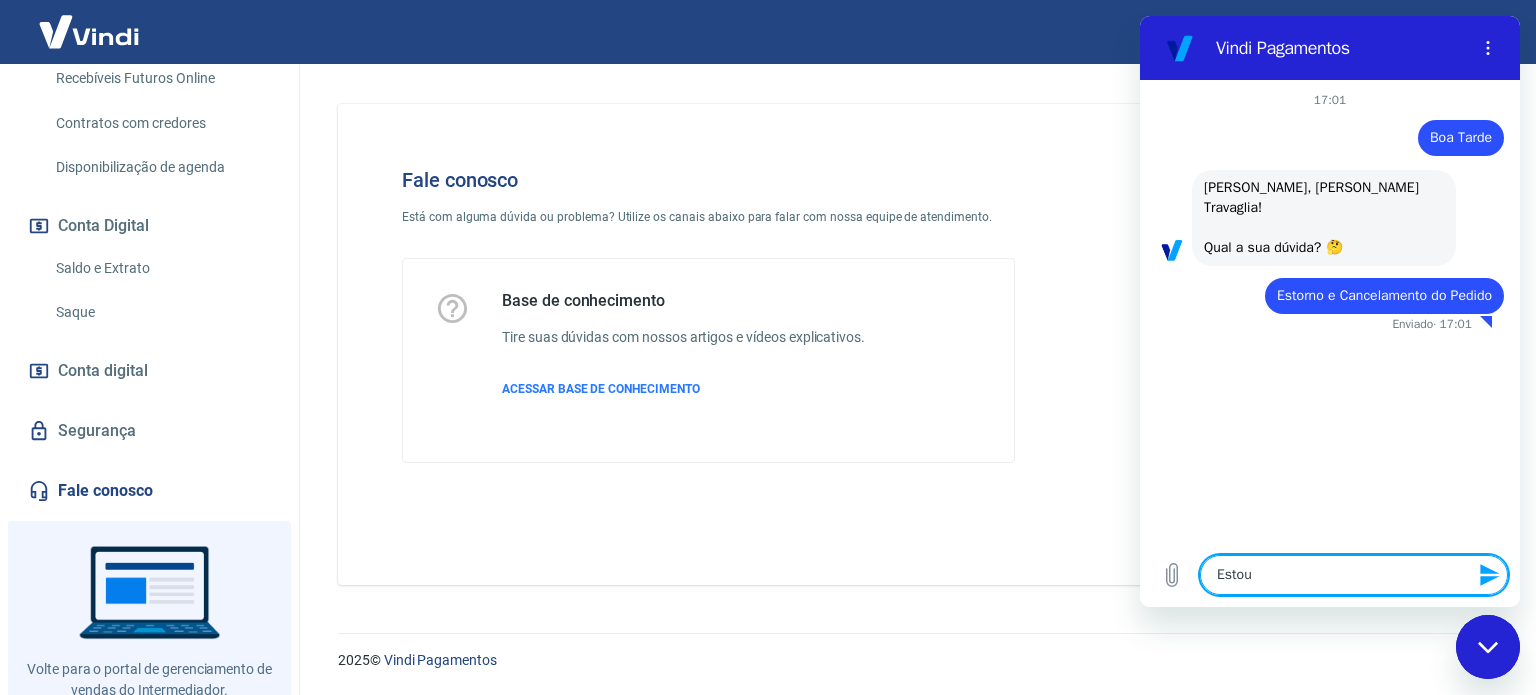 type on "x" 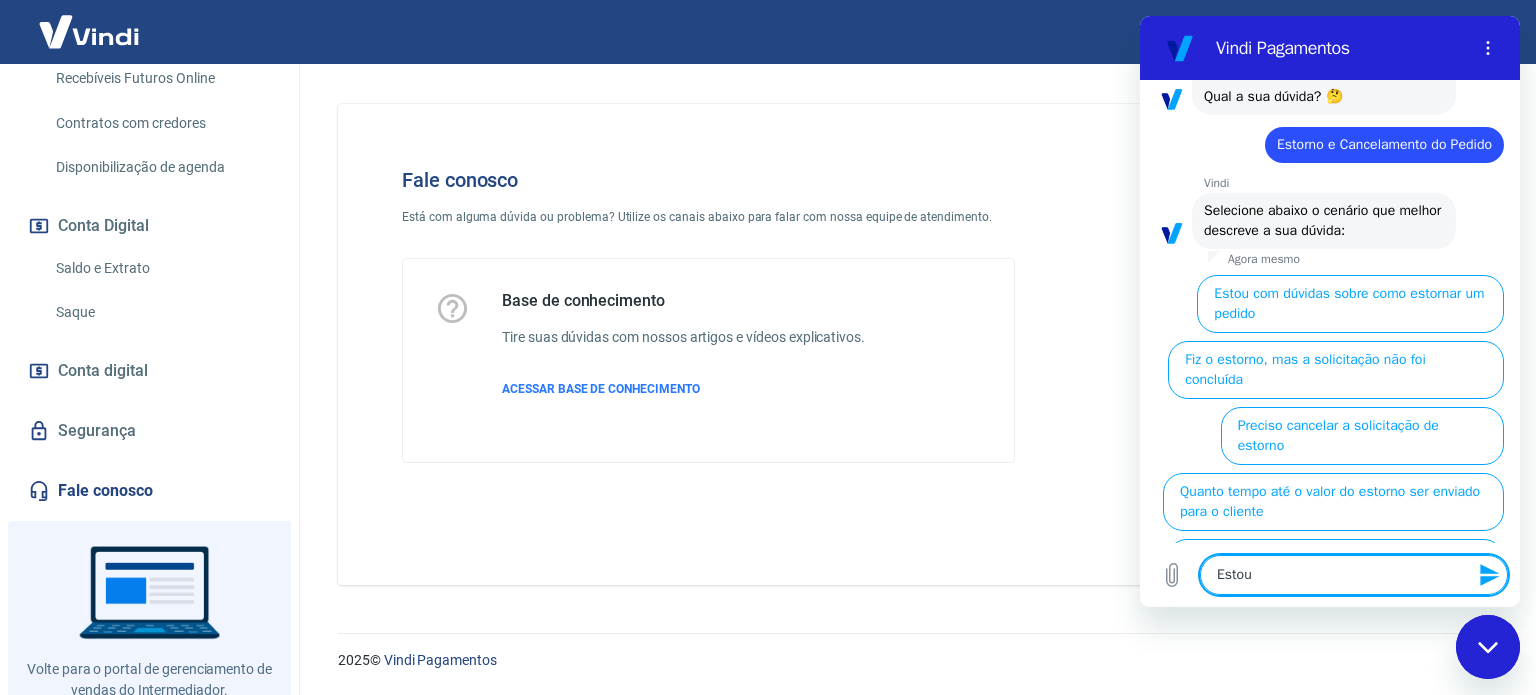 scroll, scrollTop: 193, scrollLeft: 0, axis: vertical 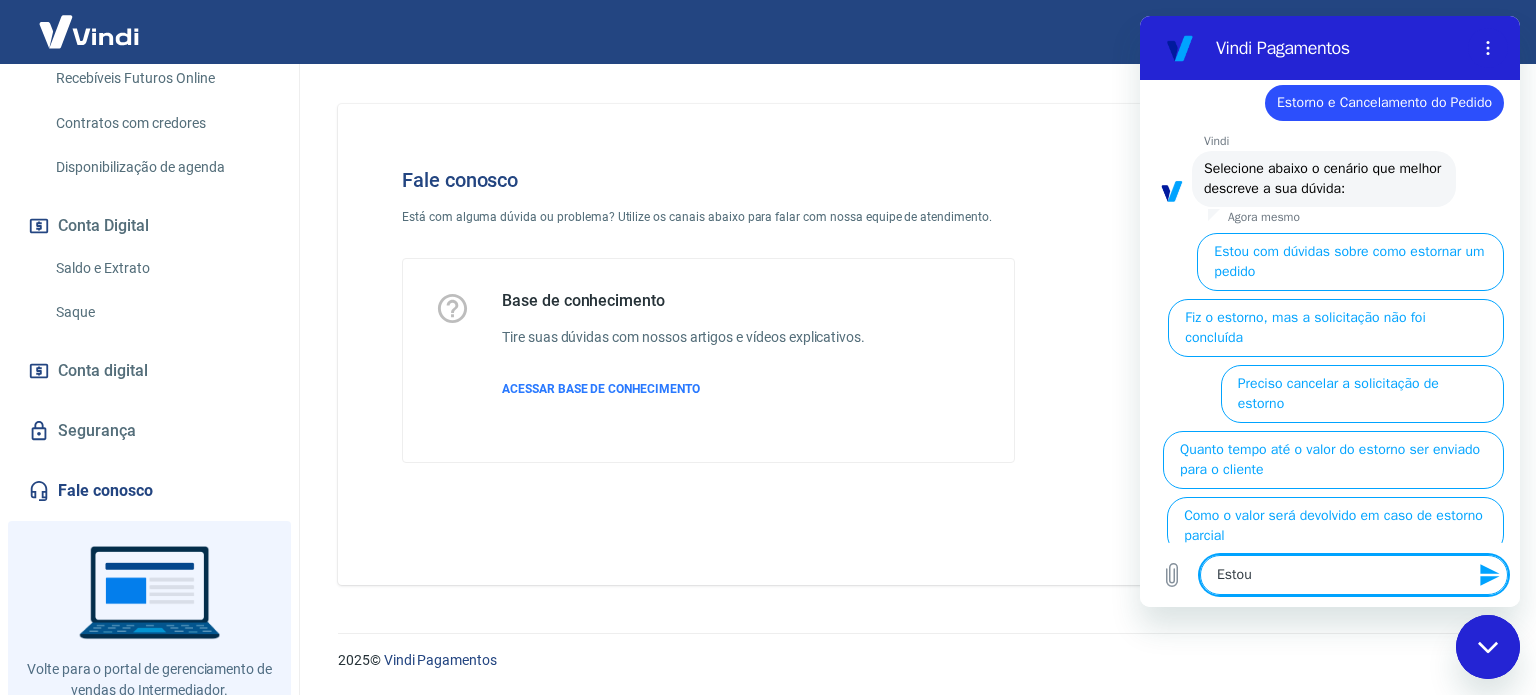 drag, startPoint x: 1507, startPoint y: 281, endPoint x: 2675, endPoint y: 343, distance: 1169.6444 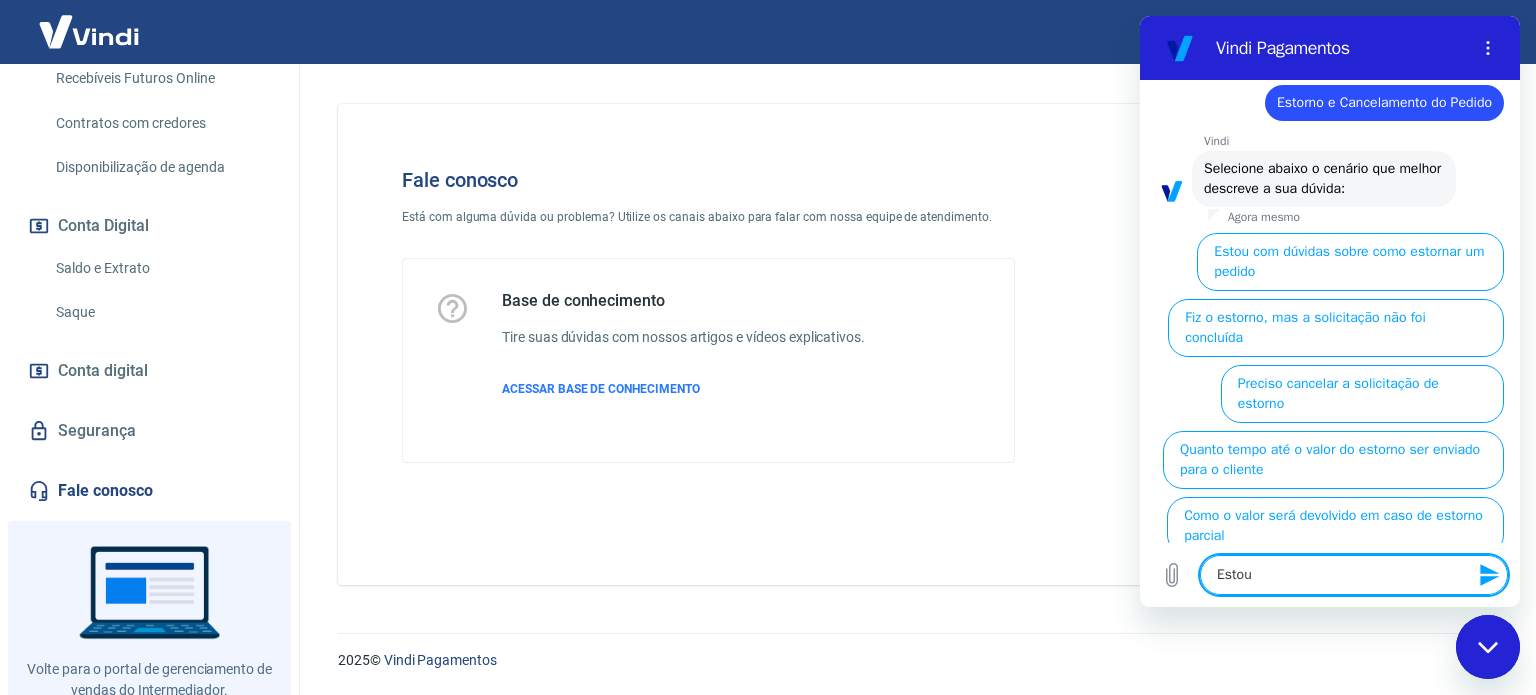 click on "Estou" at bounding box center (1354, 575) 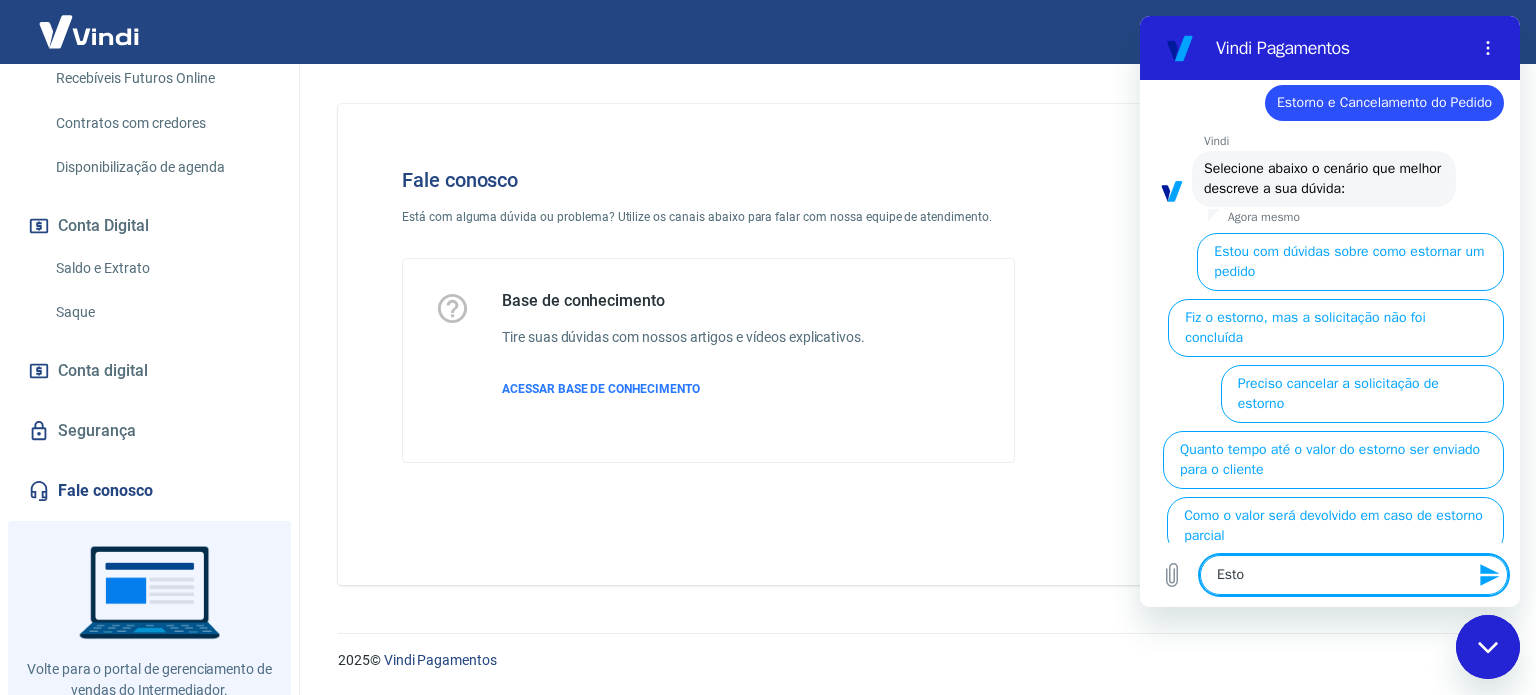 type on "Est" 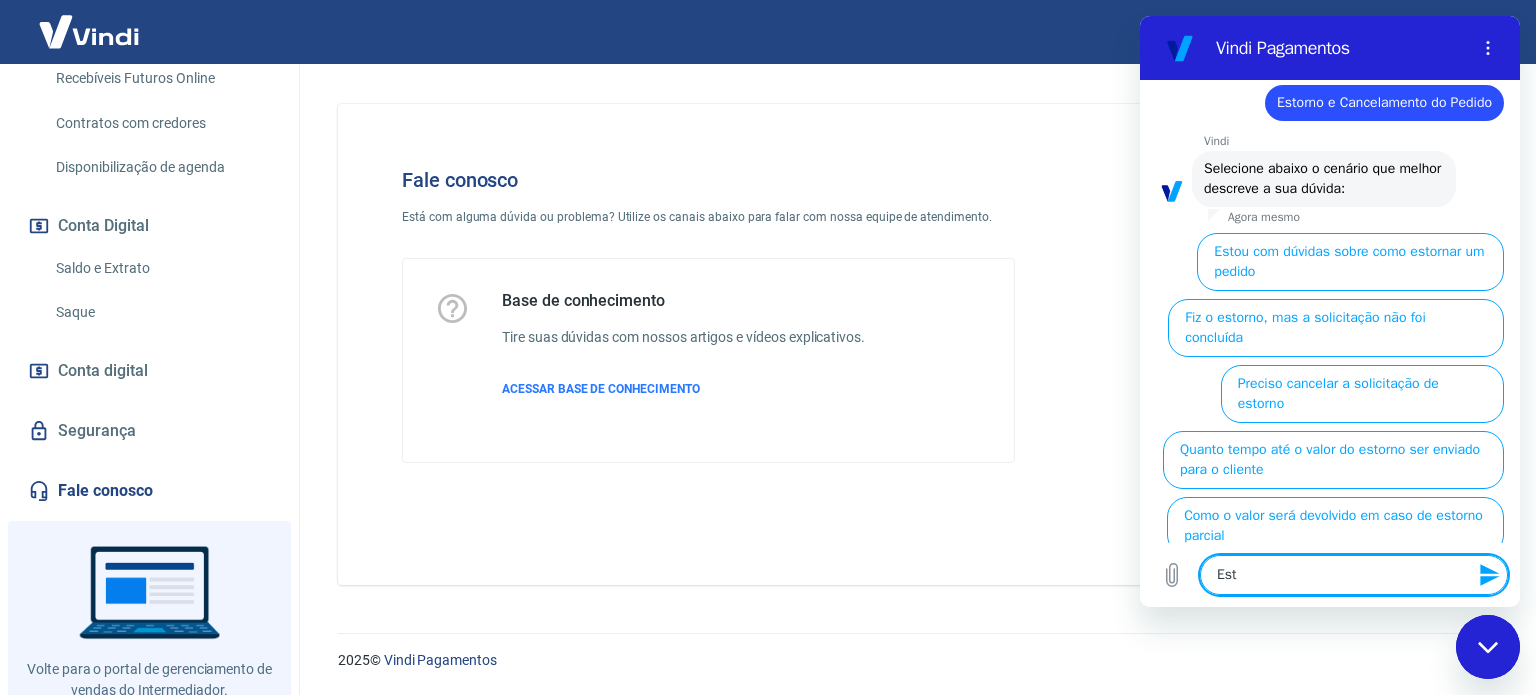 type on "Es" 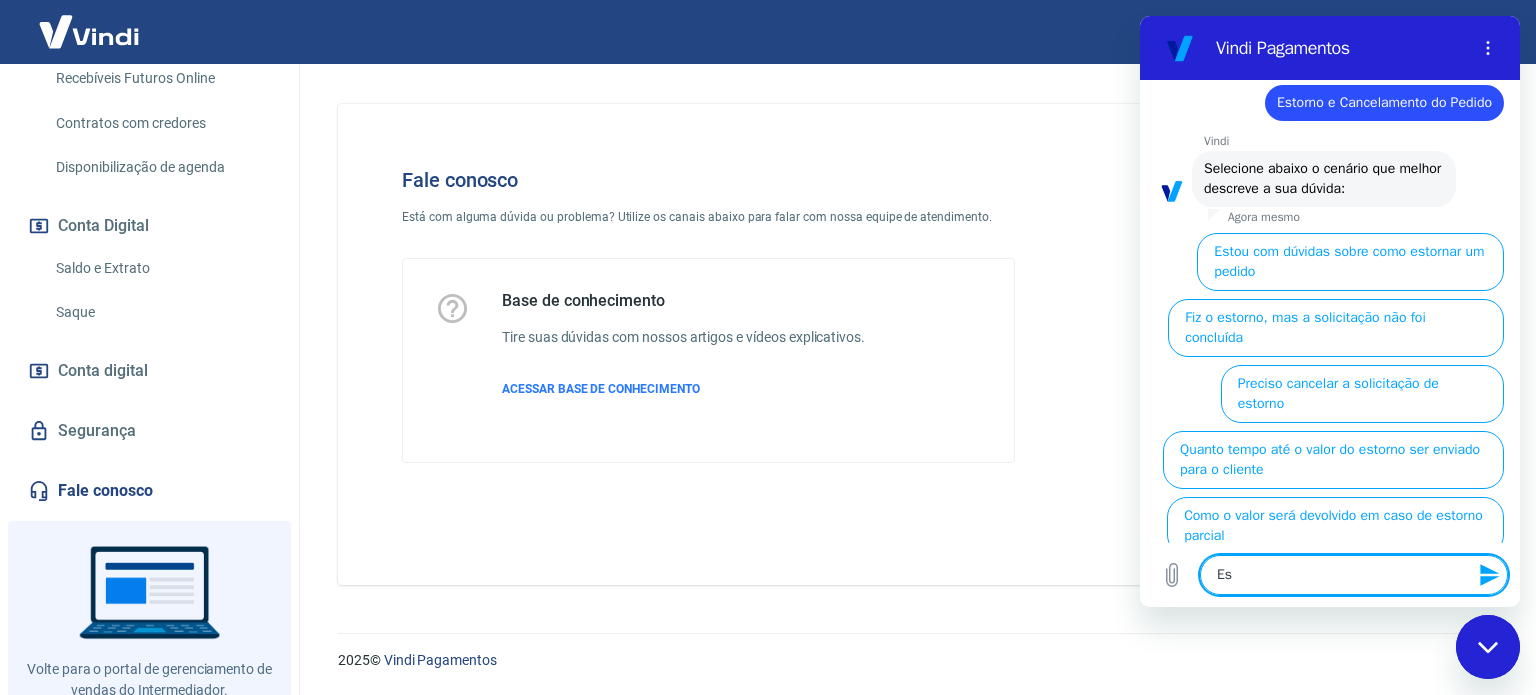 type on "E" 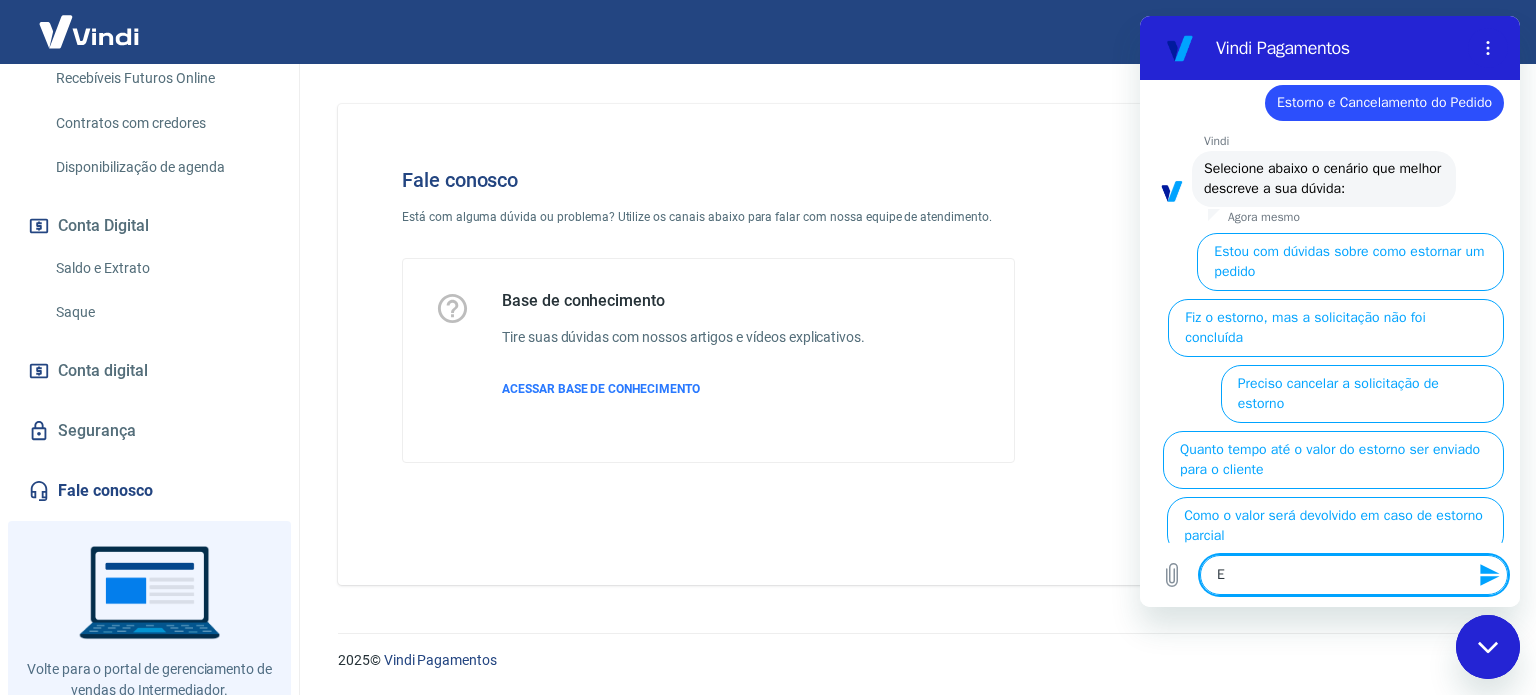 type 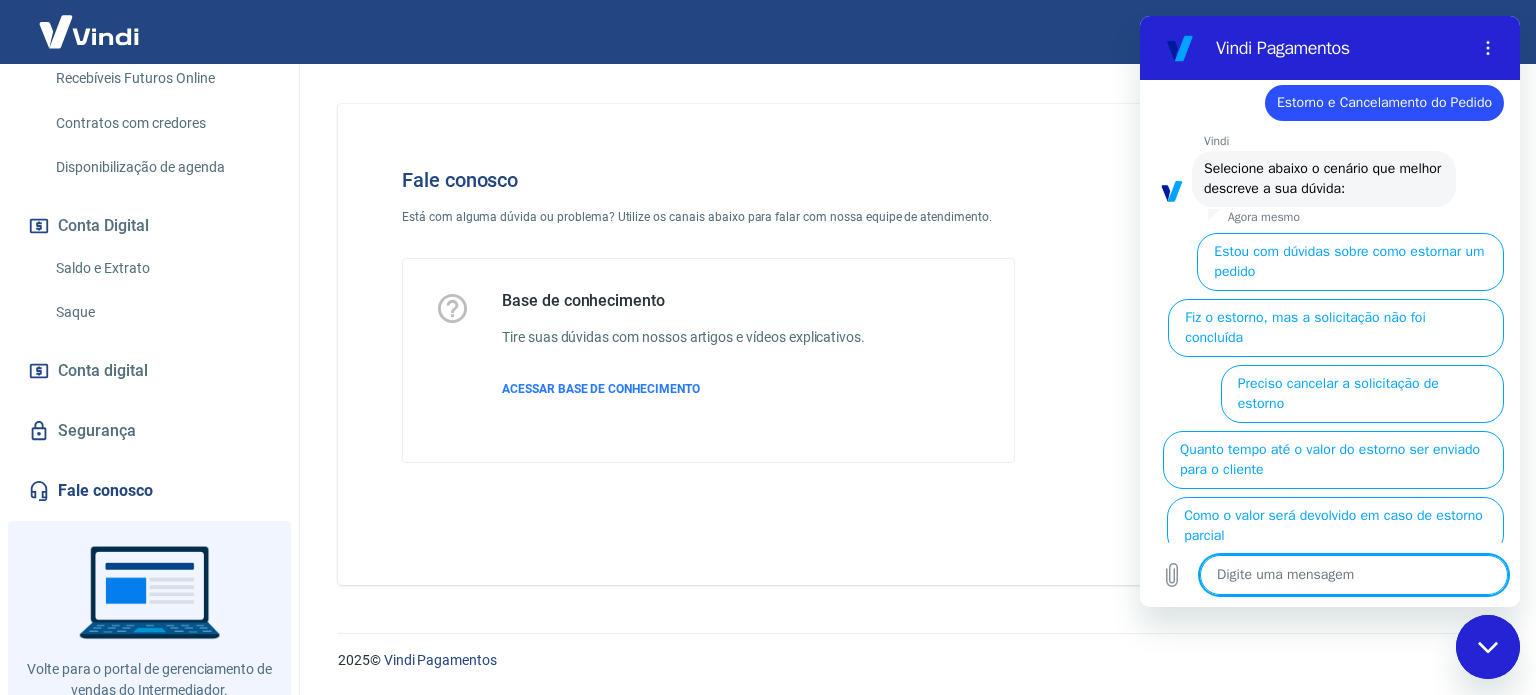 type on "v" 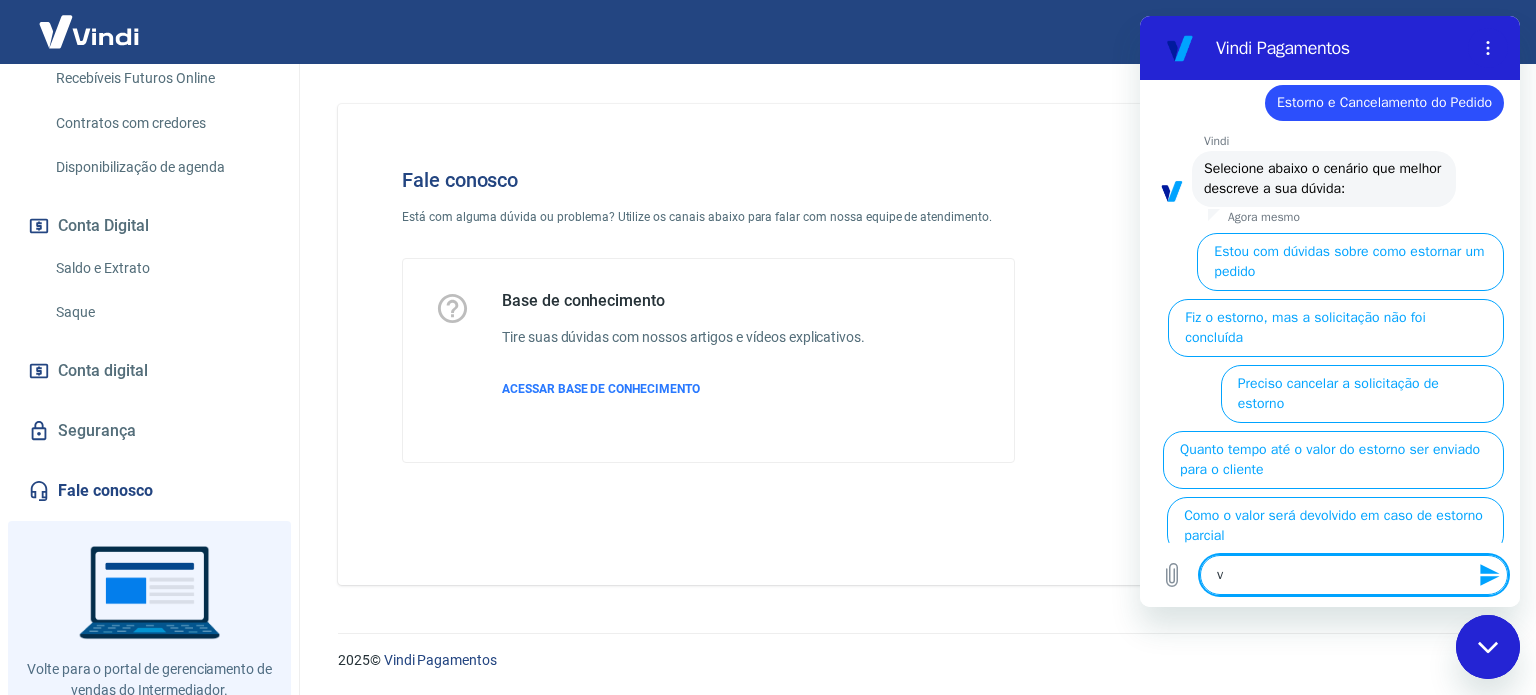 type on "vo" 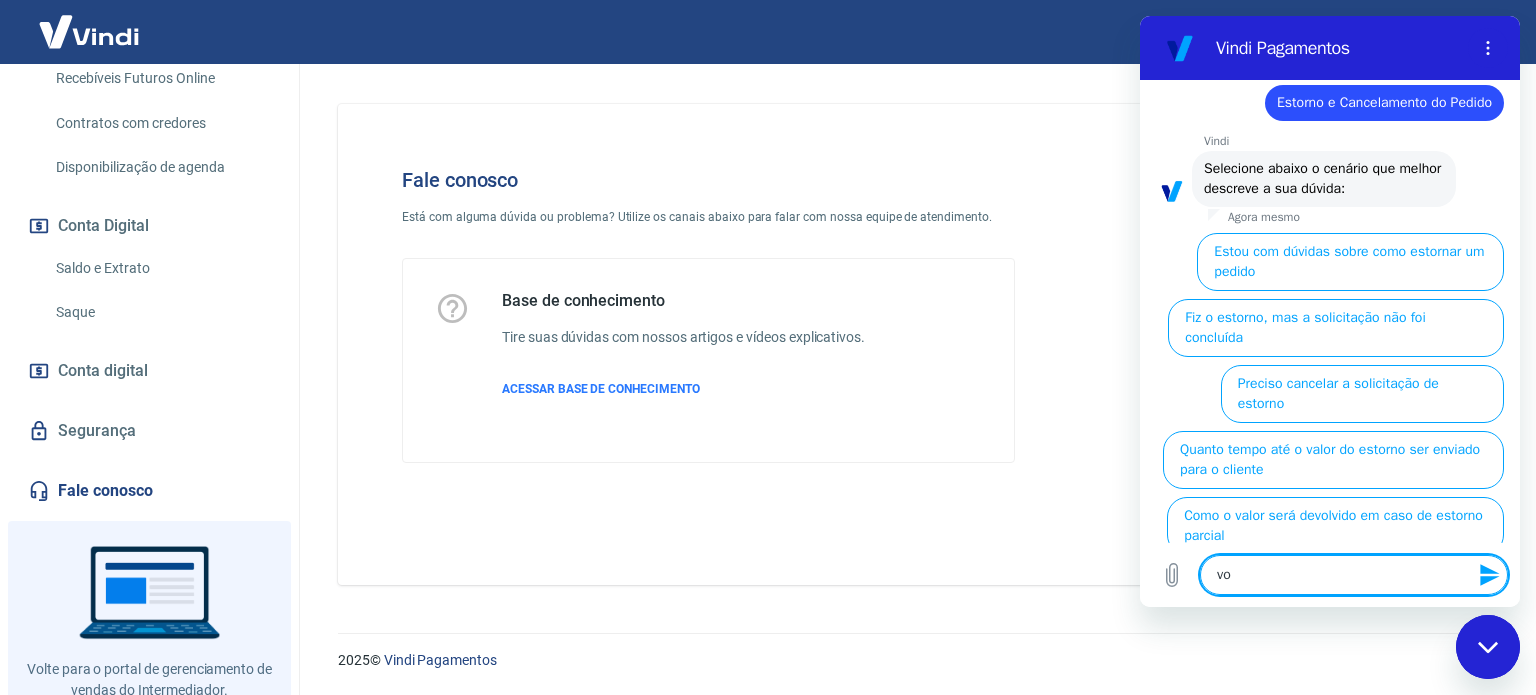 type on "vol" 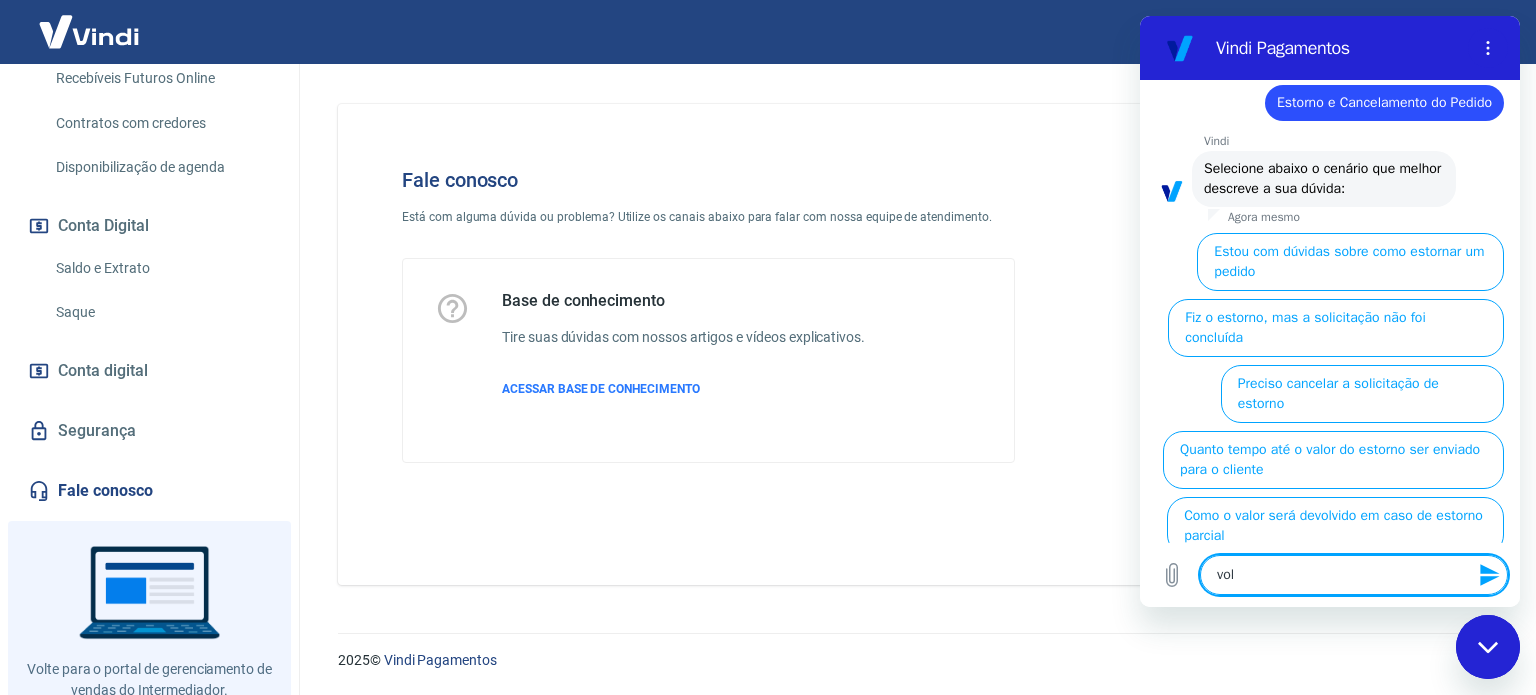 type on "volt" 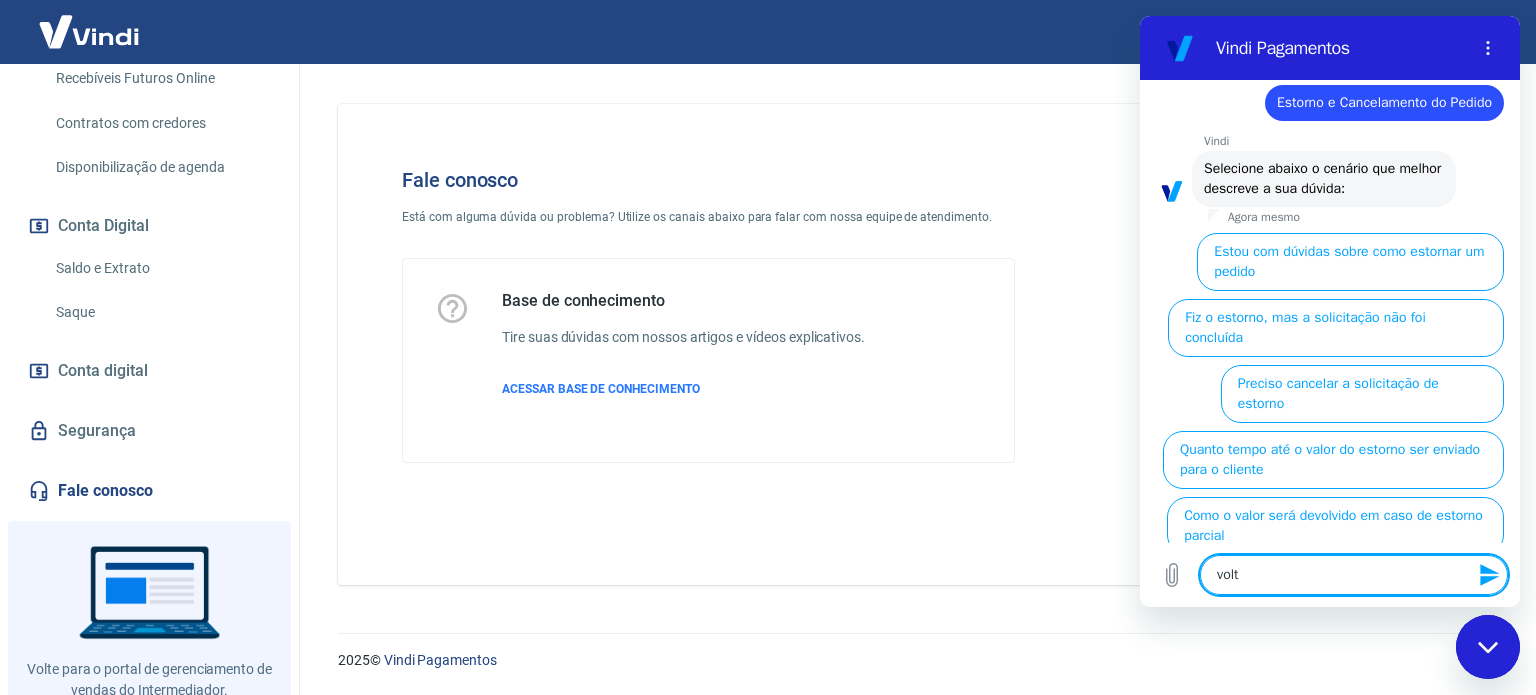 type on "volta" 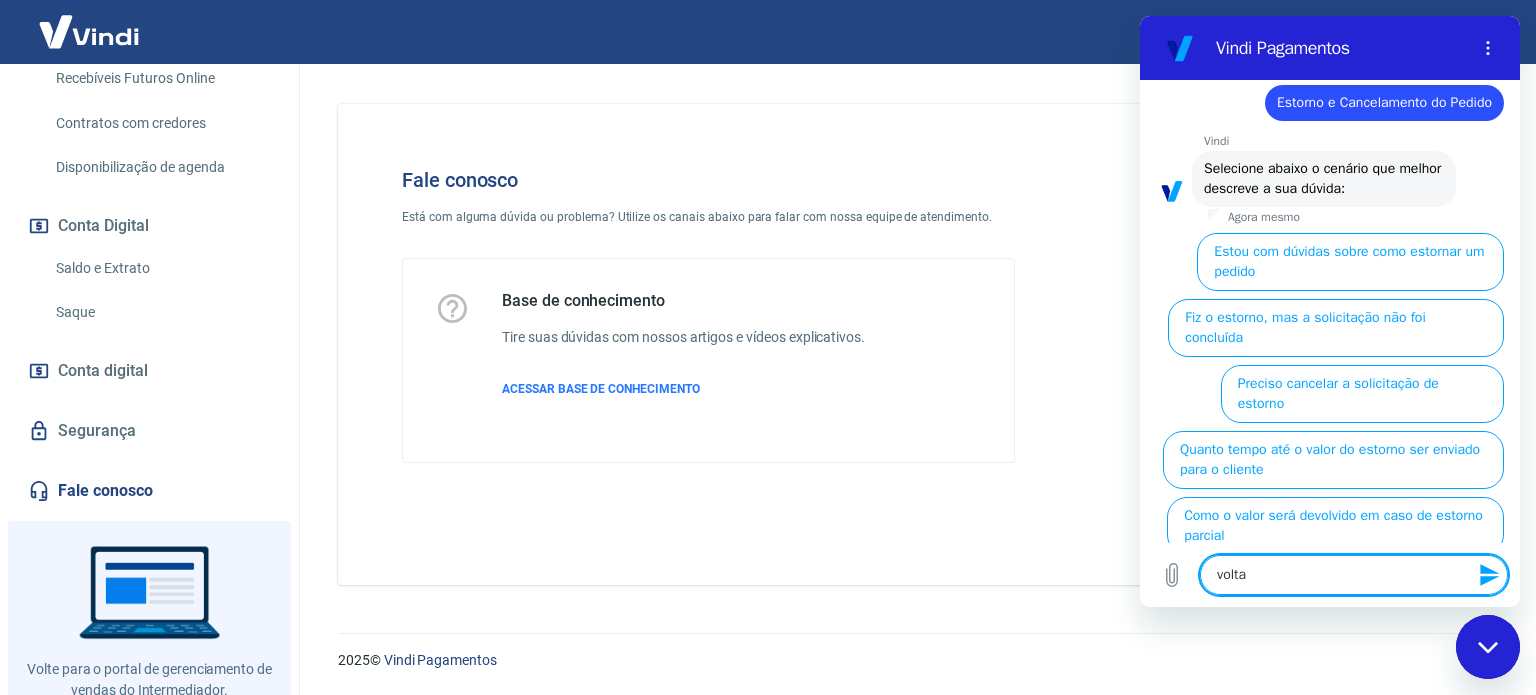 type on "voltar" 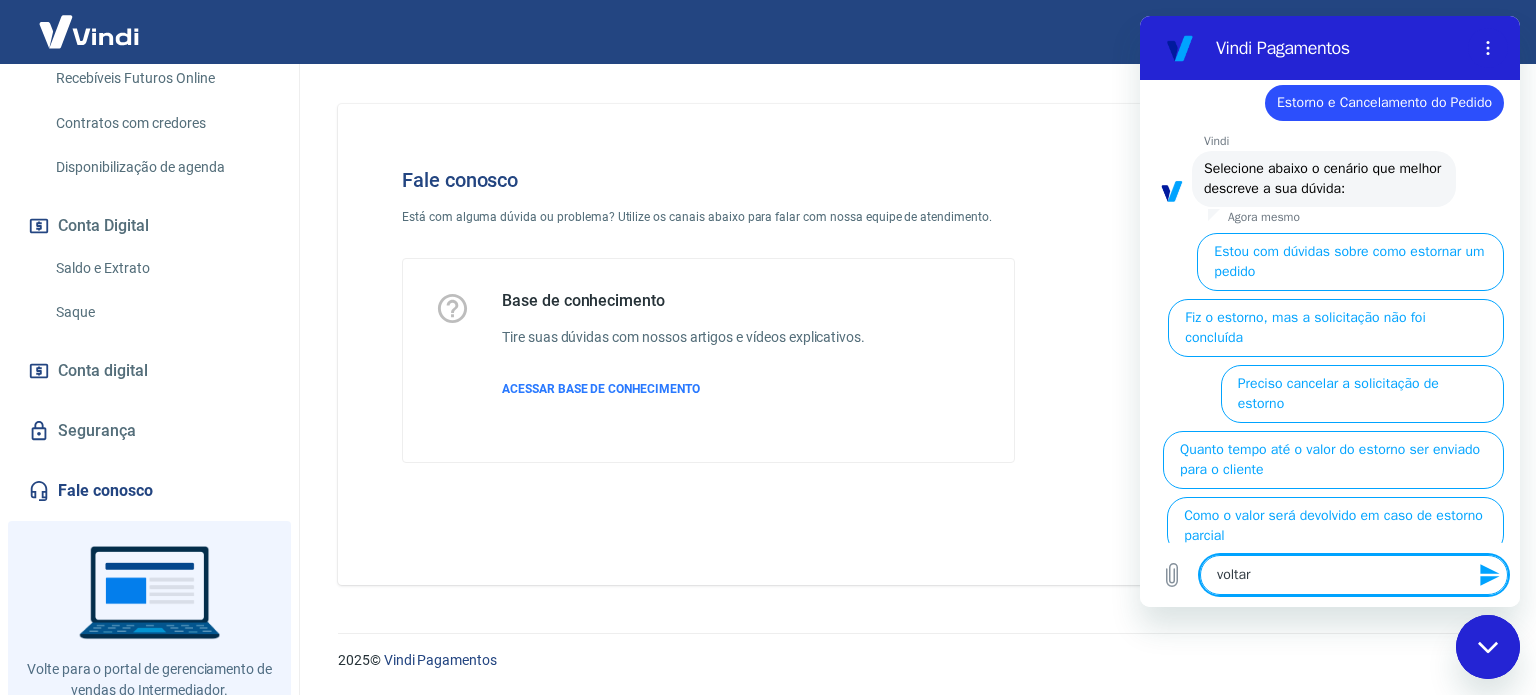 type 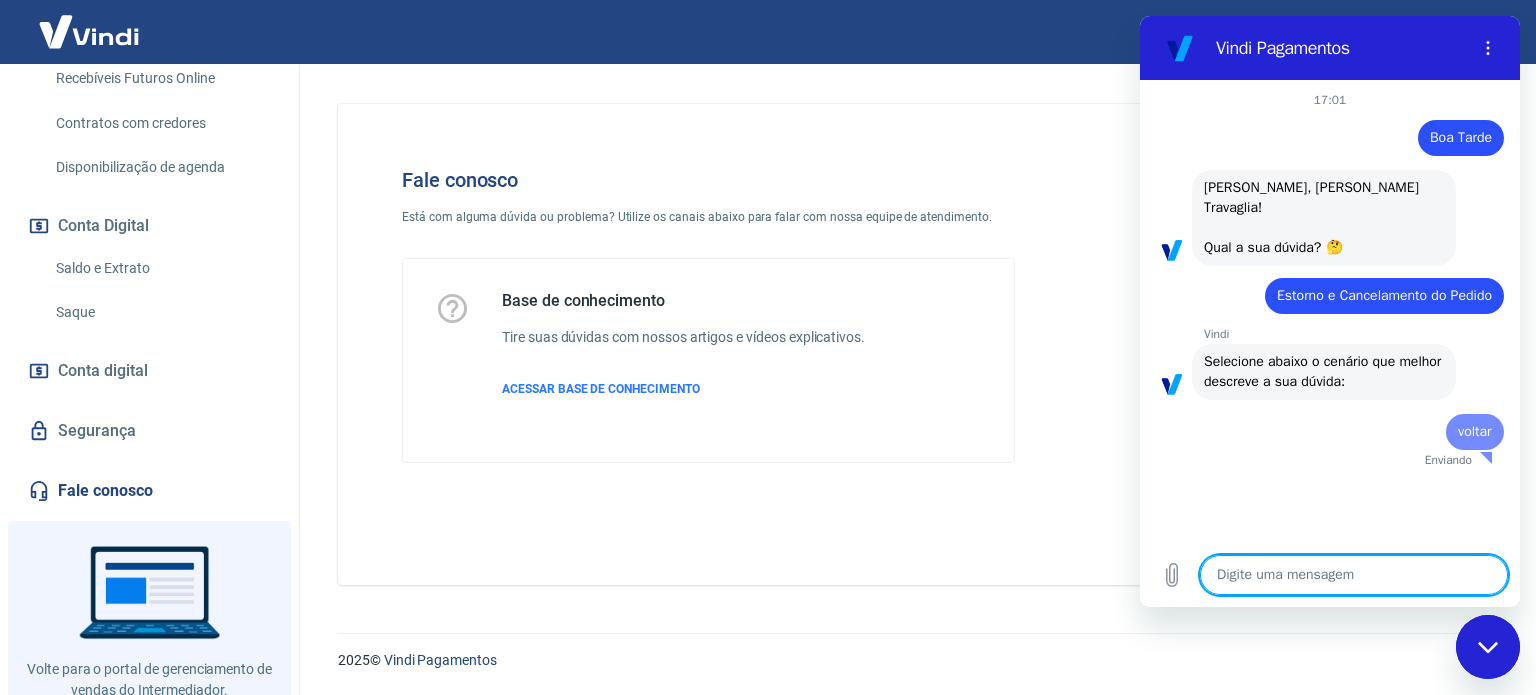 scroll, scrollTop: 0, scrollLeft: 0, axis: both 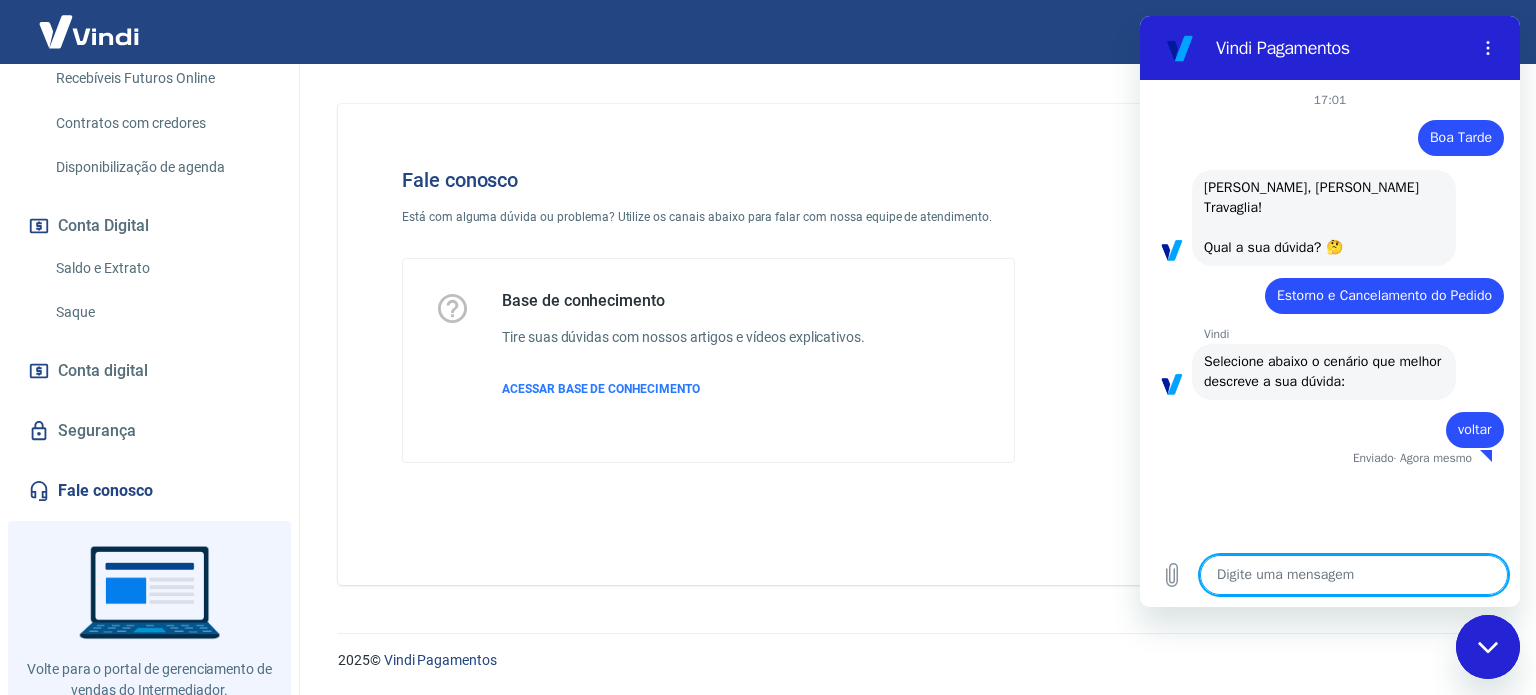 type on "x" 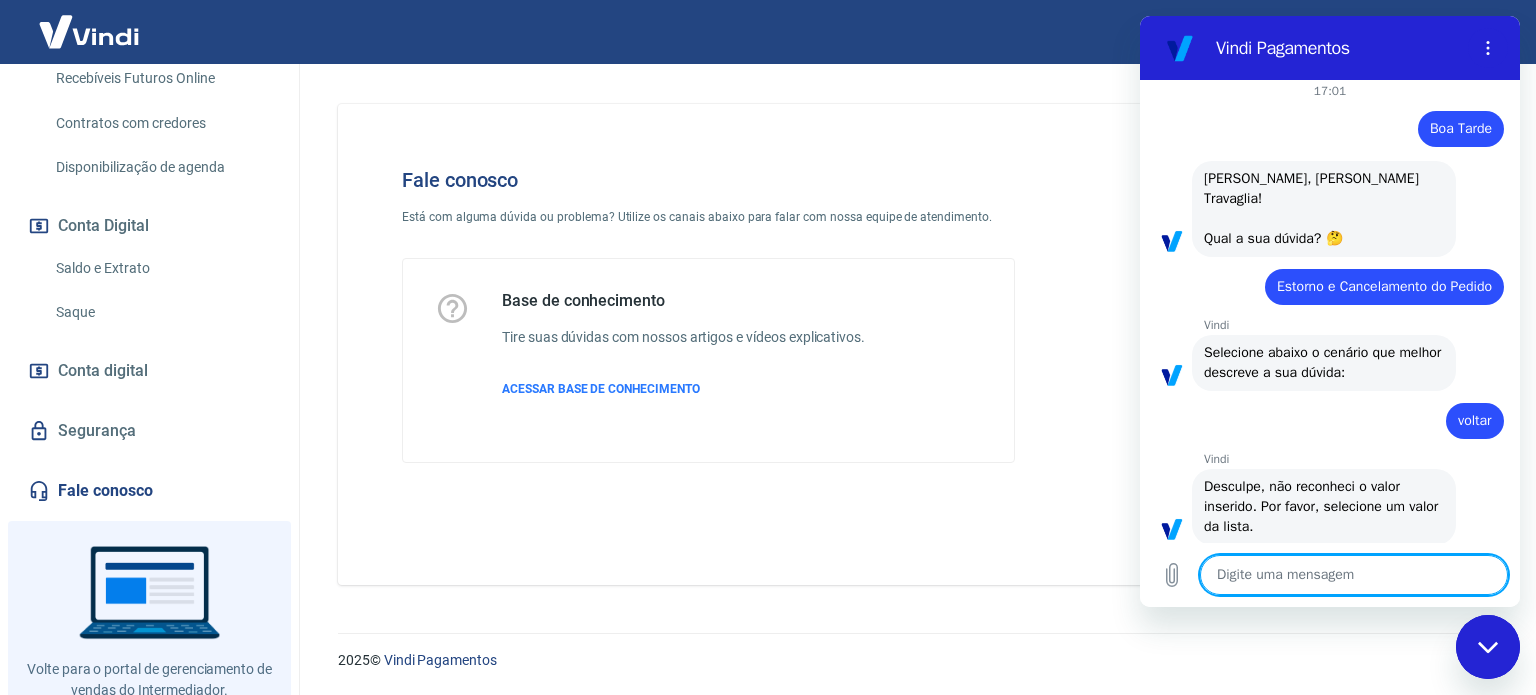 scroll, scrollTop: 13, scrollLeft: 0, axis: vertical 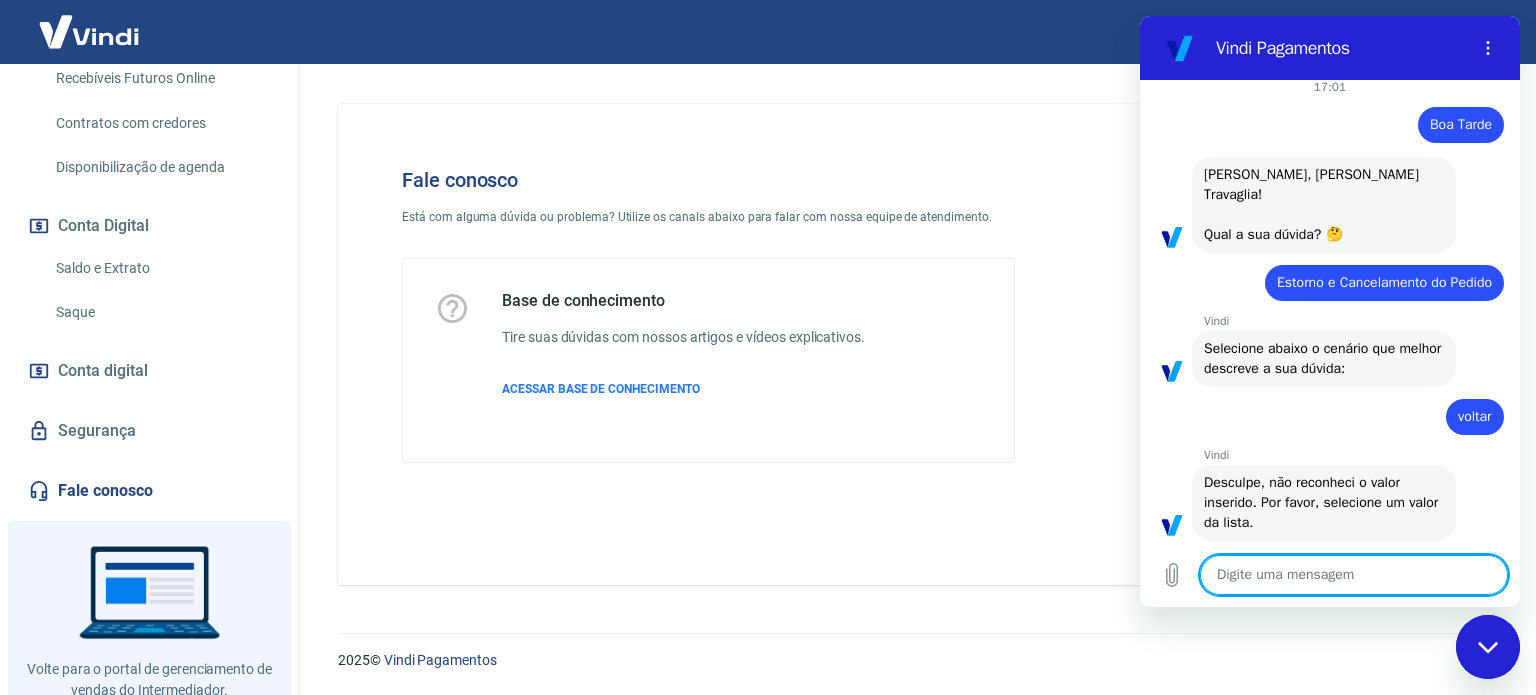click at bounding box center [1354, 575] 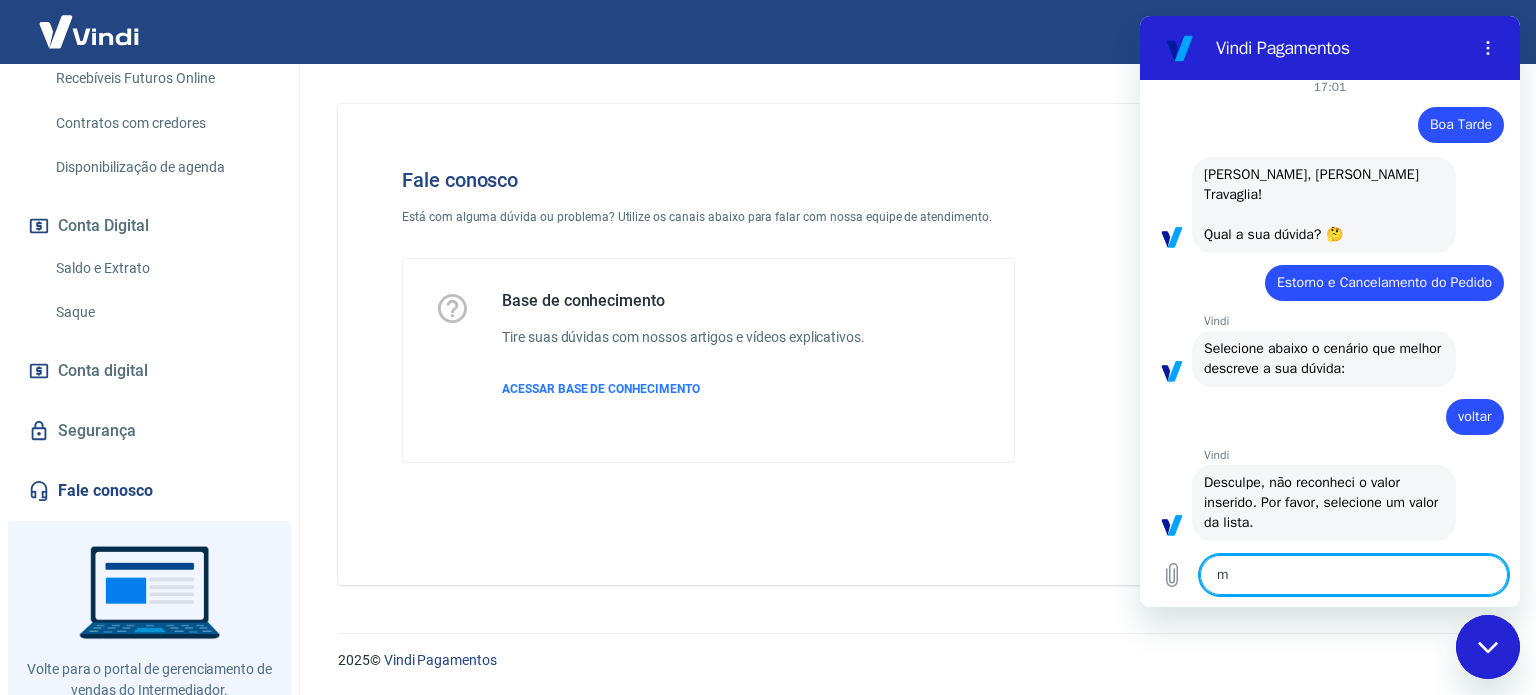 type on "me" 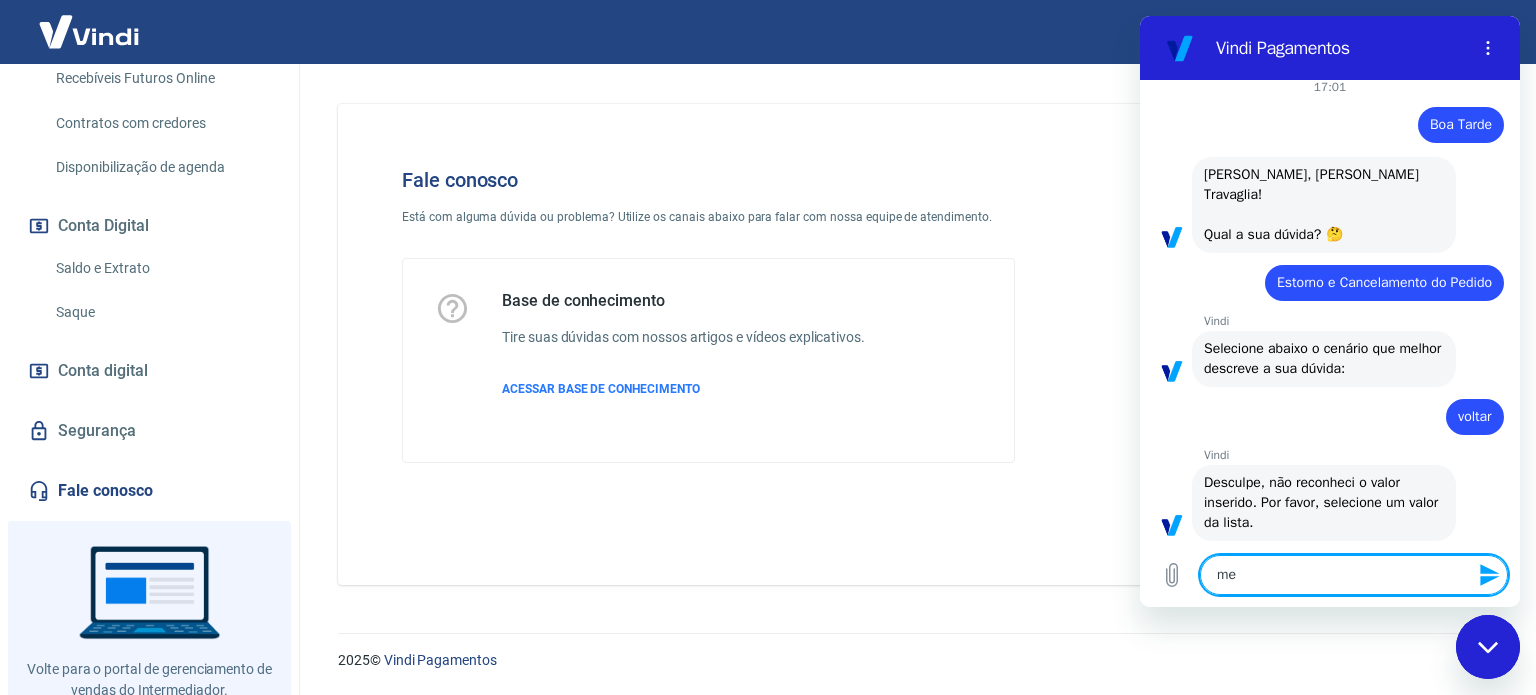 type on "men" 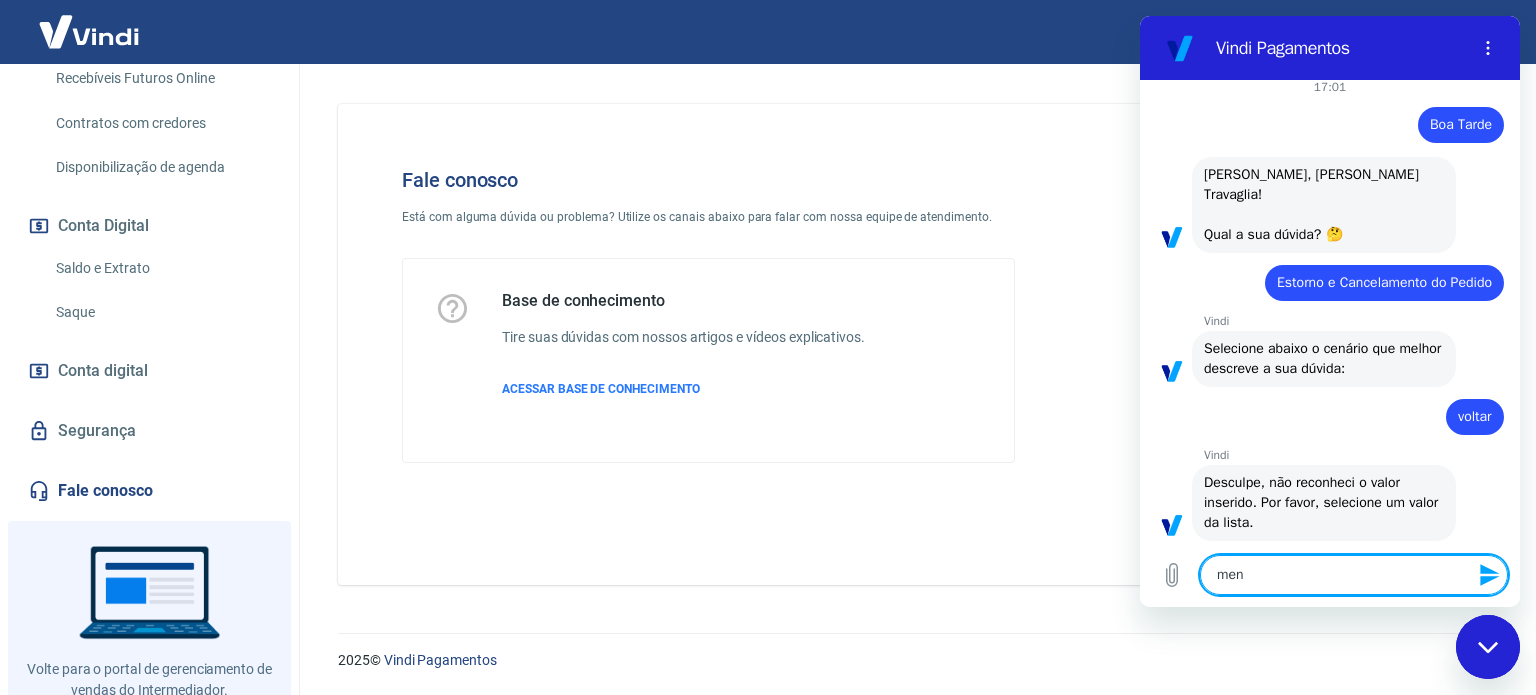 type on "menu" 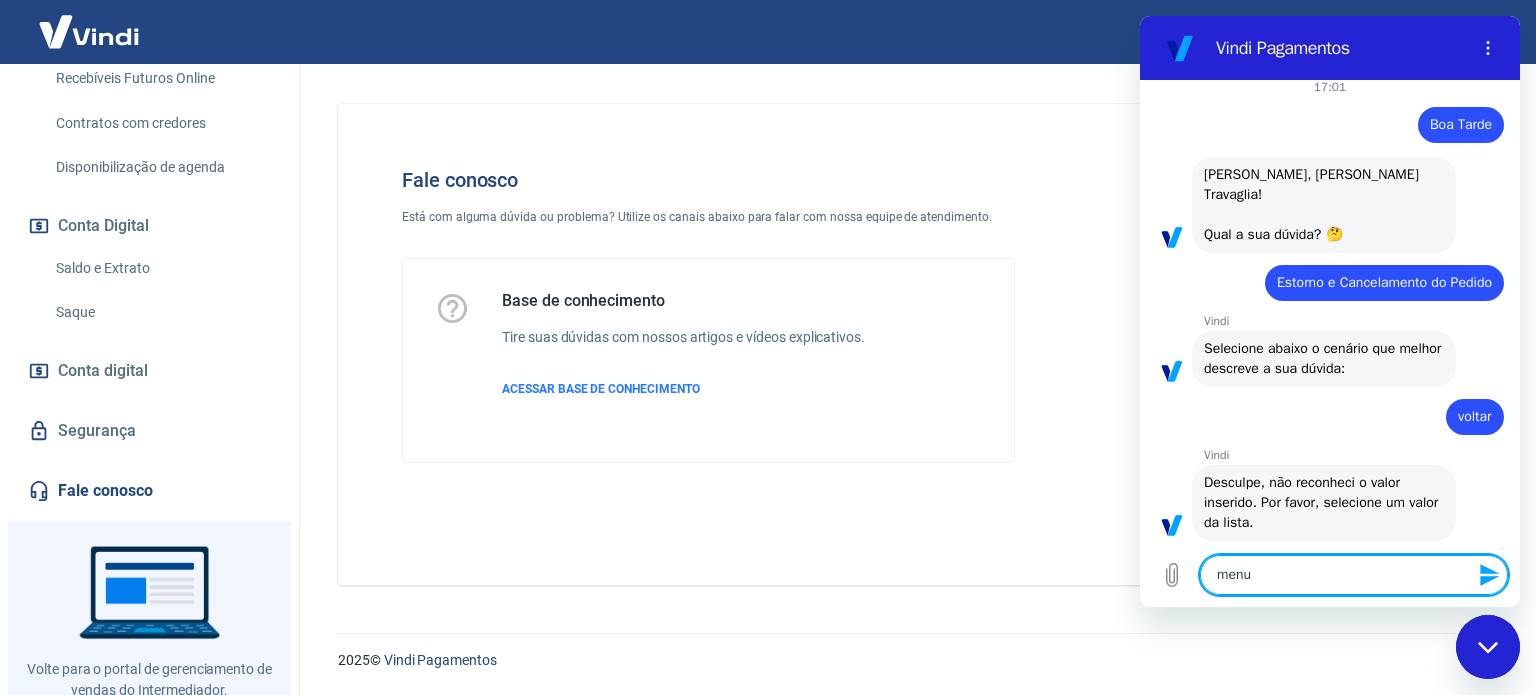 type 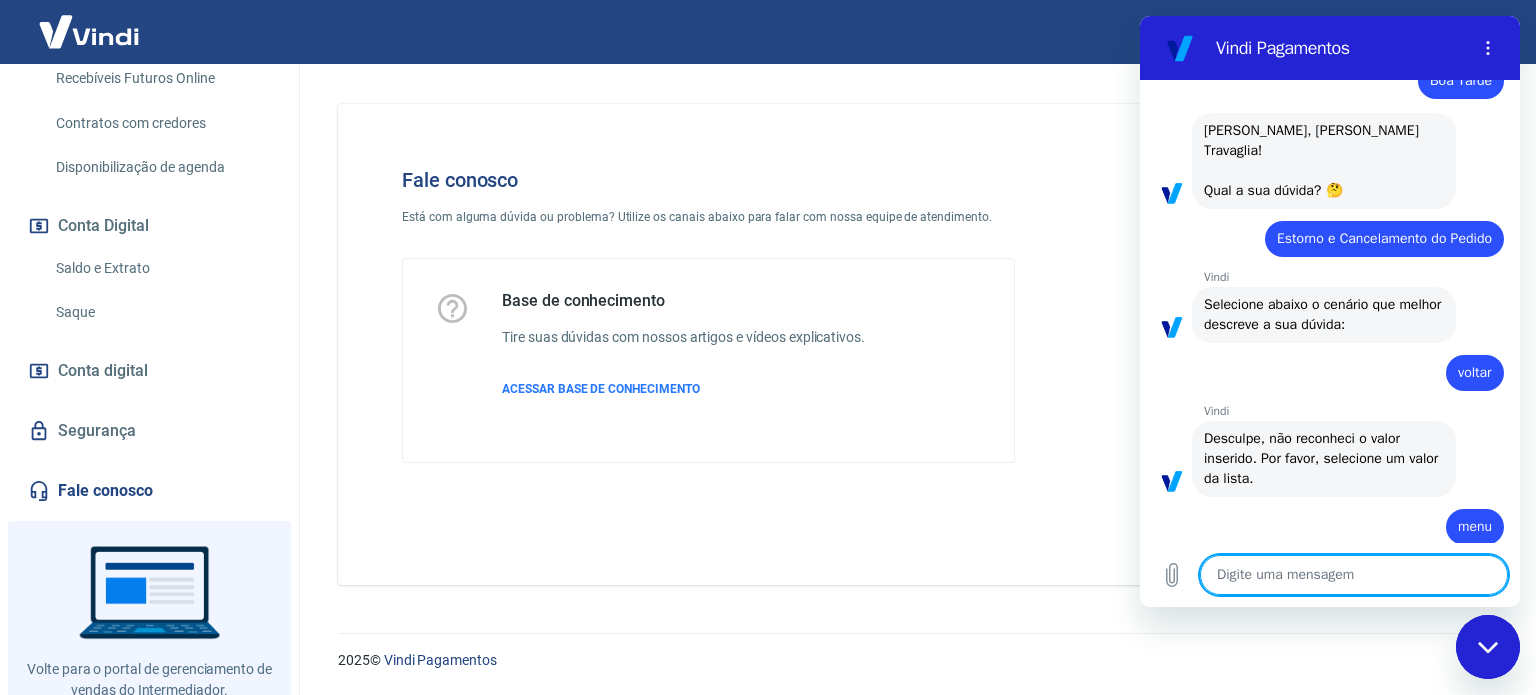 scroll, scrollTop: 61, scrollLeft: 0, axis: vertical 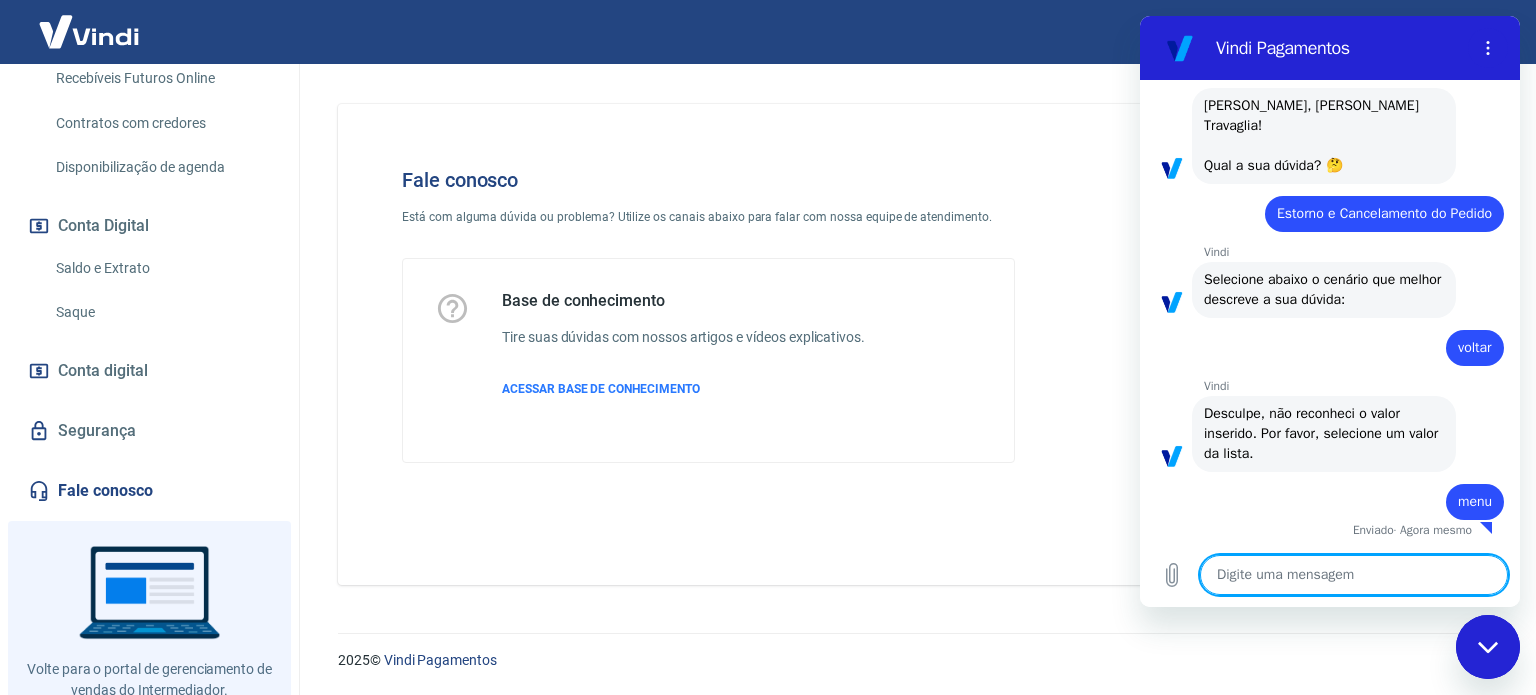 type on "x" 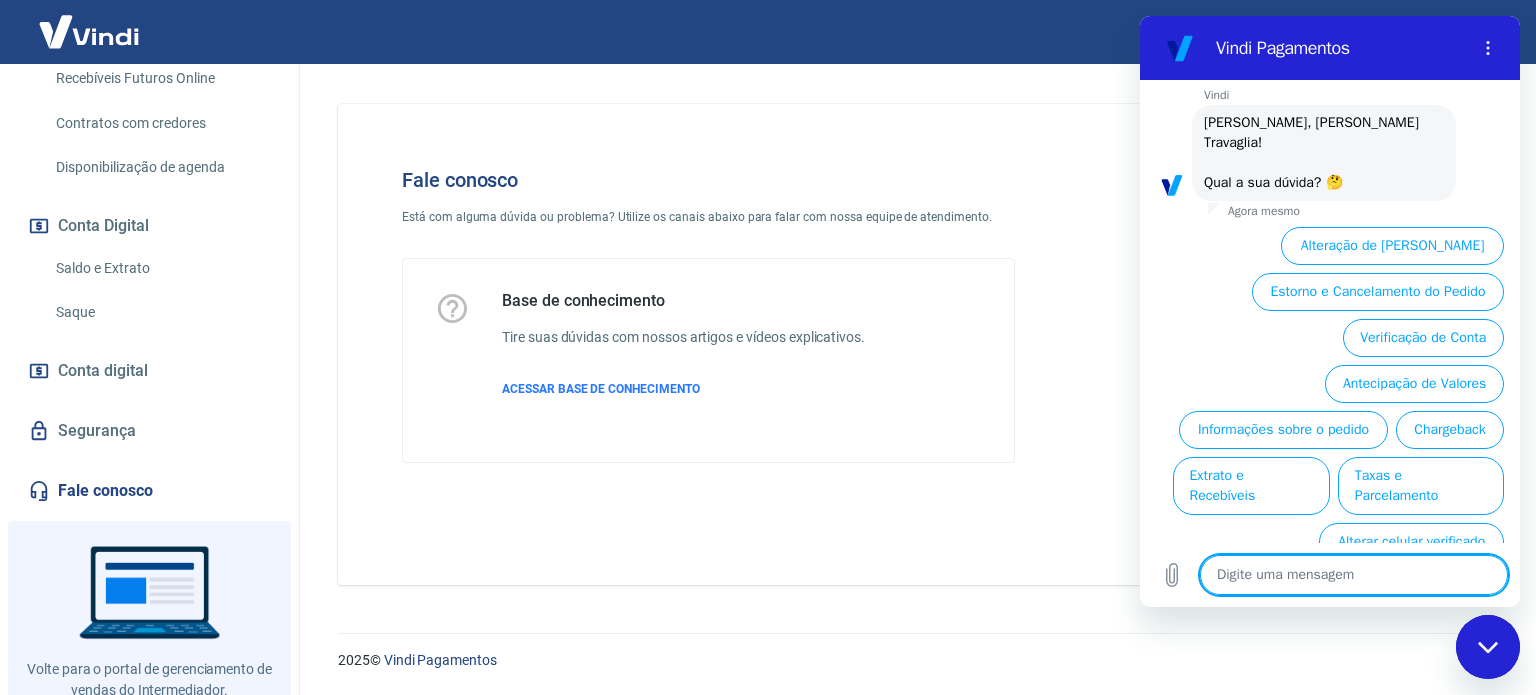 scroll, scrollTop: 532, scrollLeft: 0, axis: vertical 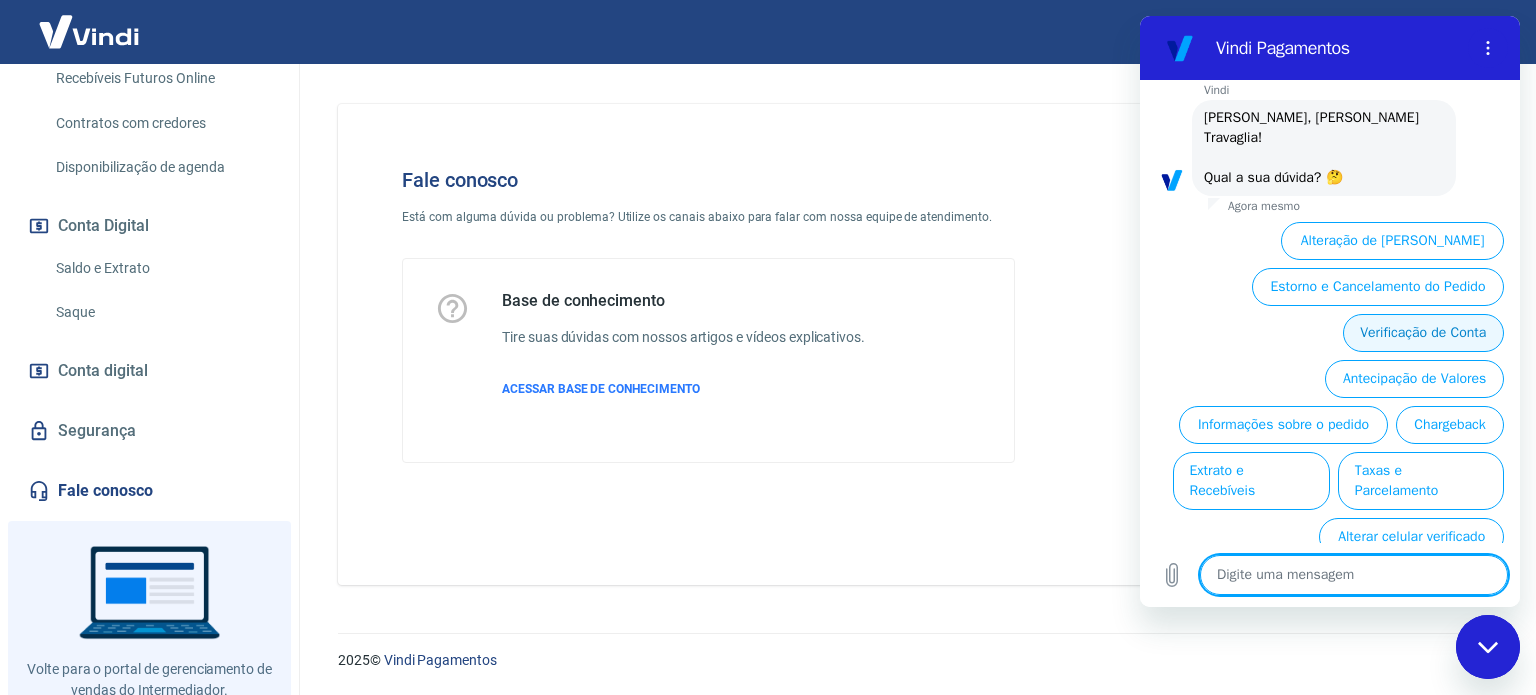 type 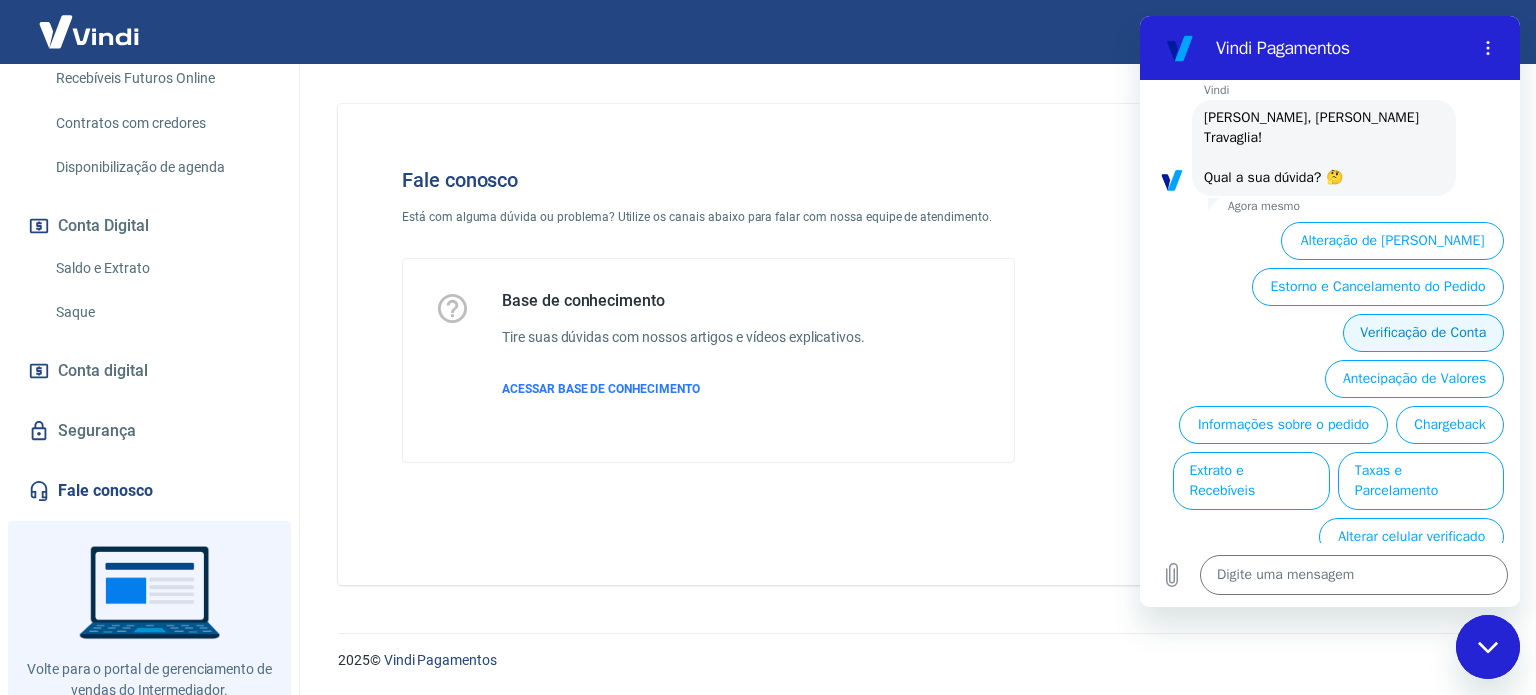 click on "Verificação de Conta" at bounding box center (1423, 333) 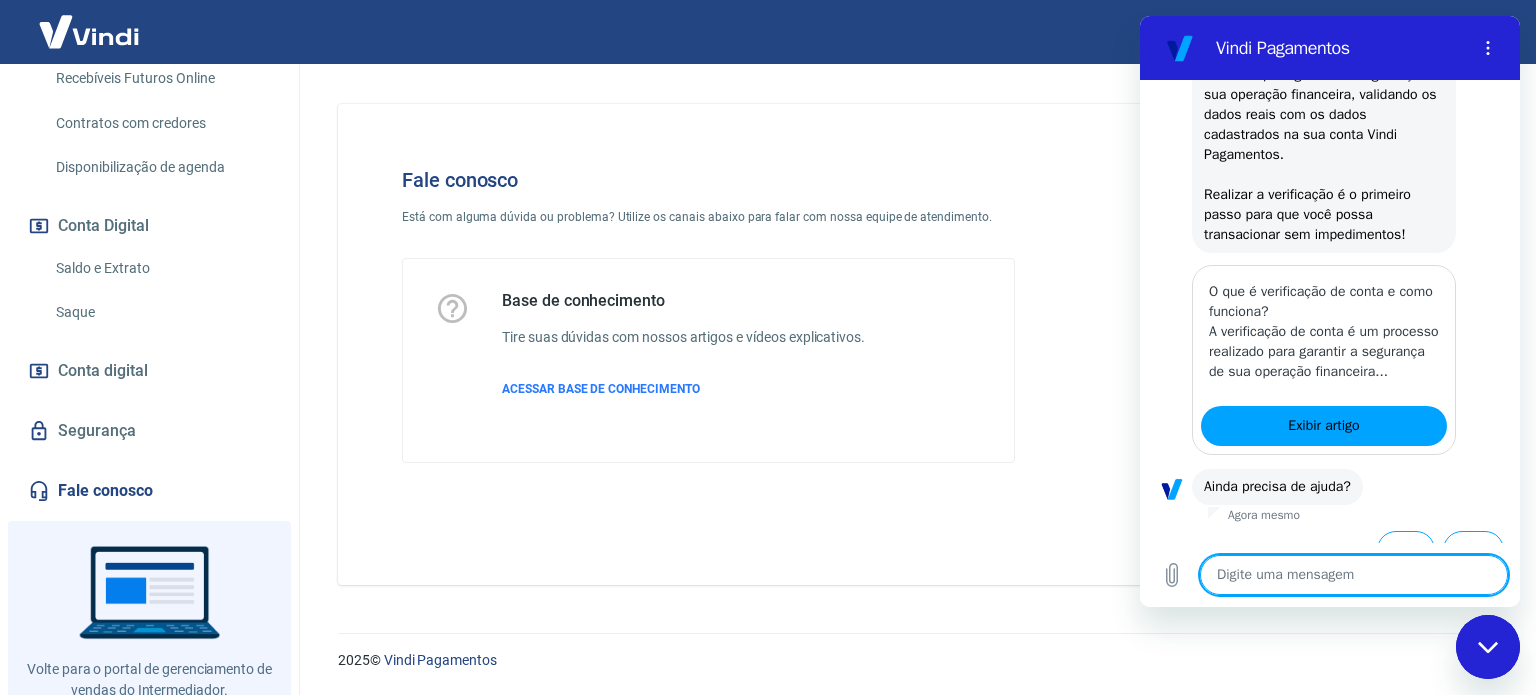 scroll, scrollTop: 779, scrollLeft: 0, axis: vertical 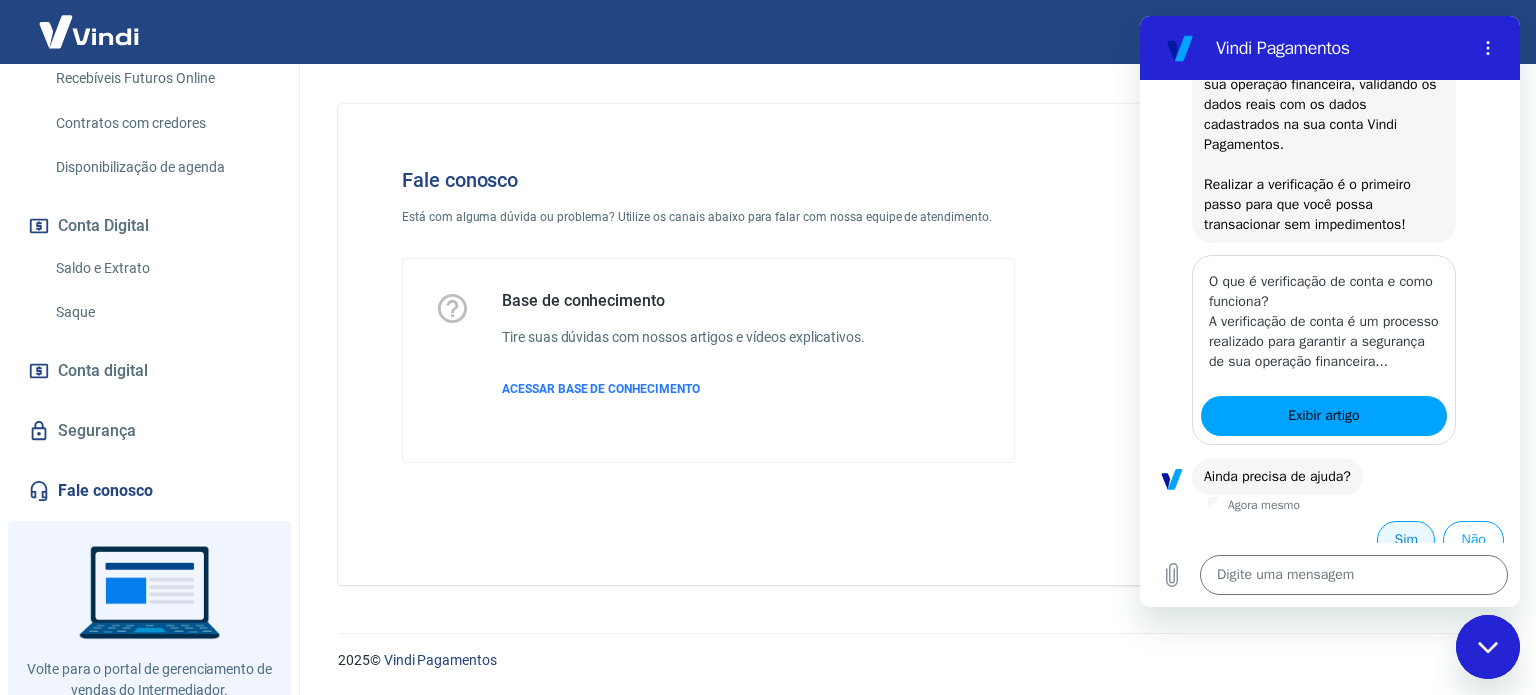click on "Sim" at bounding box center [1406, 540] 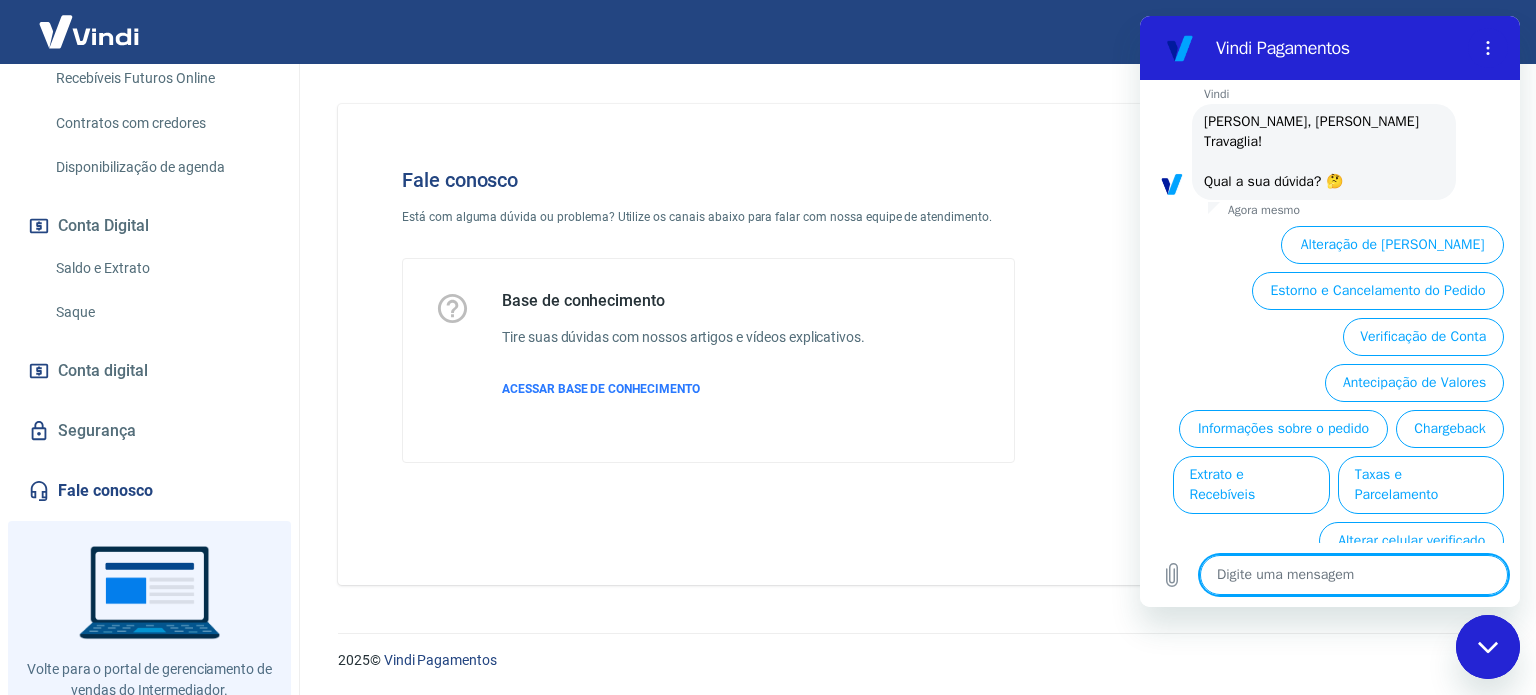scroll, scrollTop: 1252, scrollLeft: 0, axis: vertical 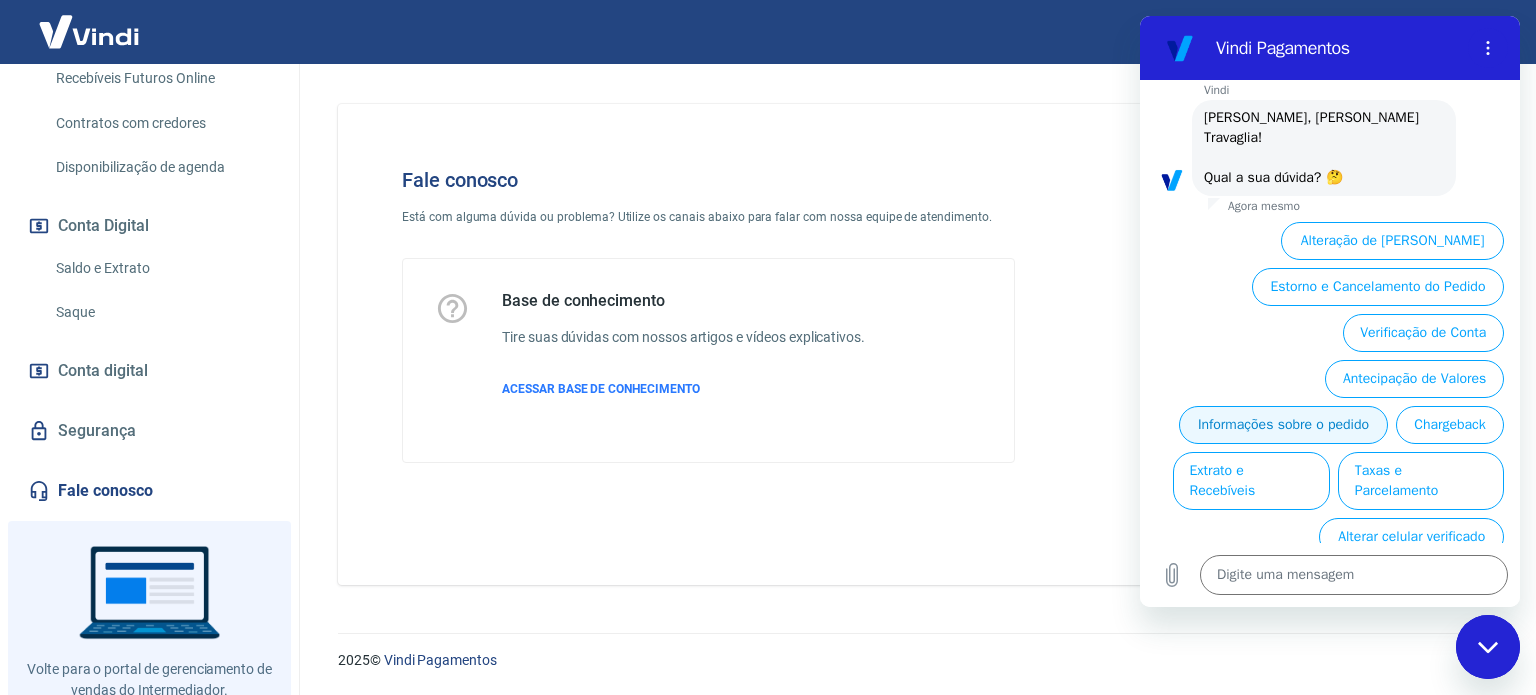 click on "Informações sobre o pedido" at bounding box center (1283, 425) 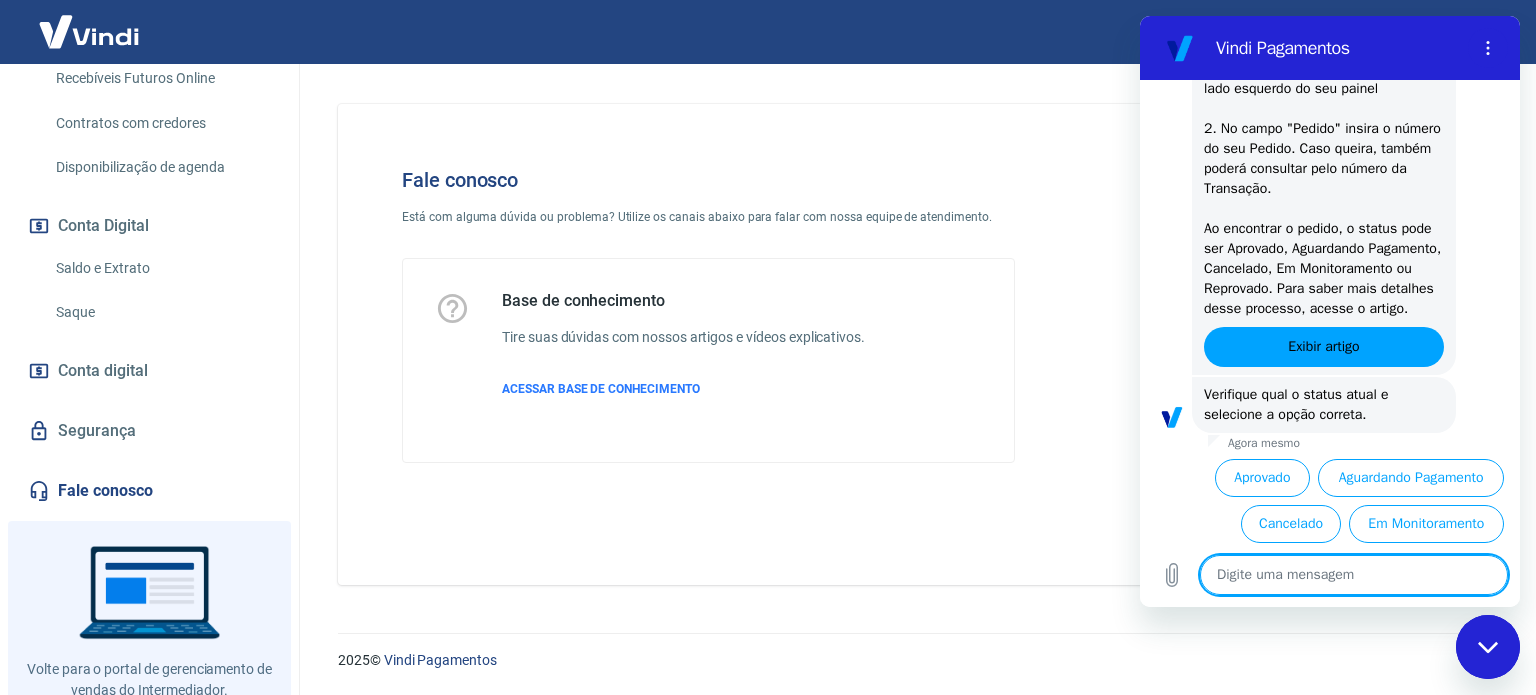scroll, scrollTop: 1644, scrollLeft: 0, axis: vertical 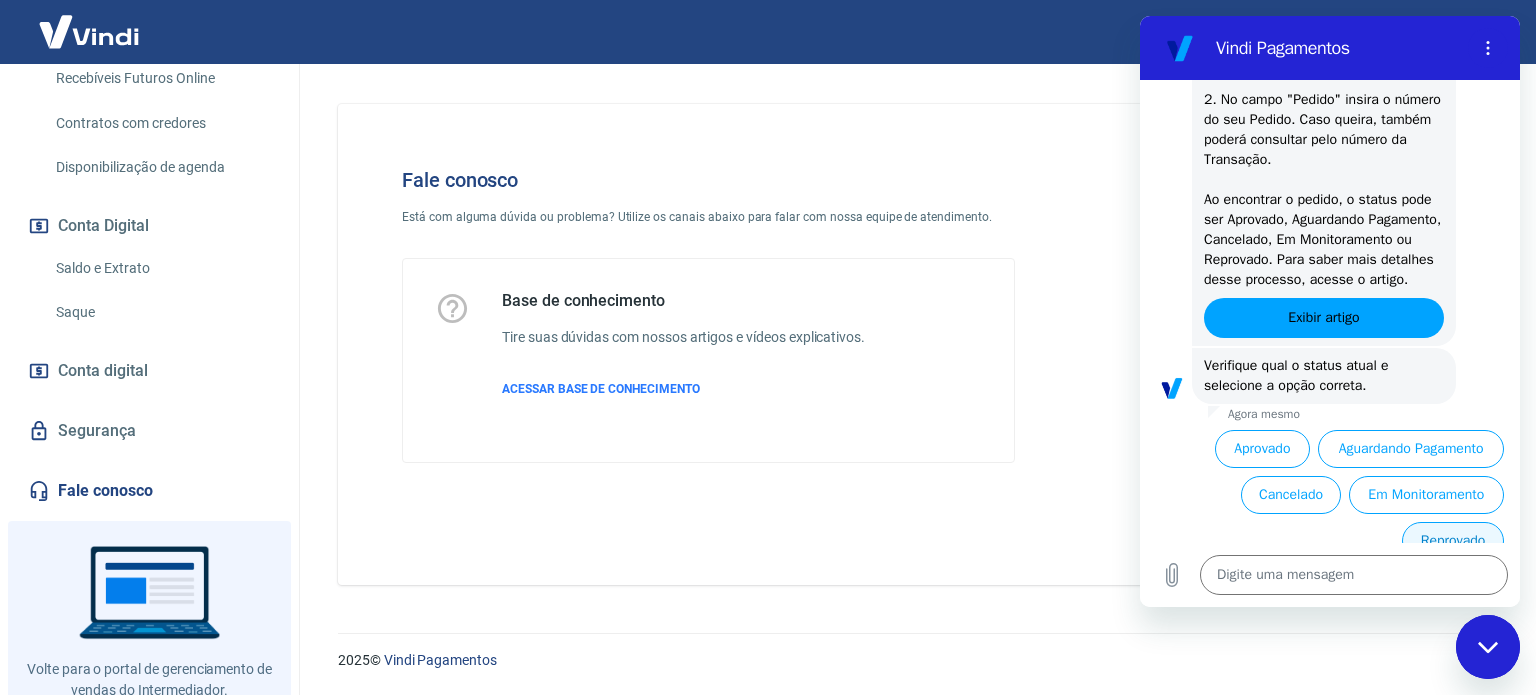 click on "Reprovado" at bounding box center [1453, 541] 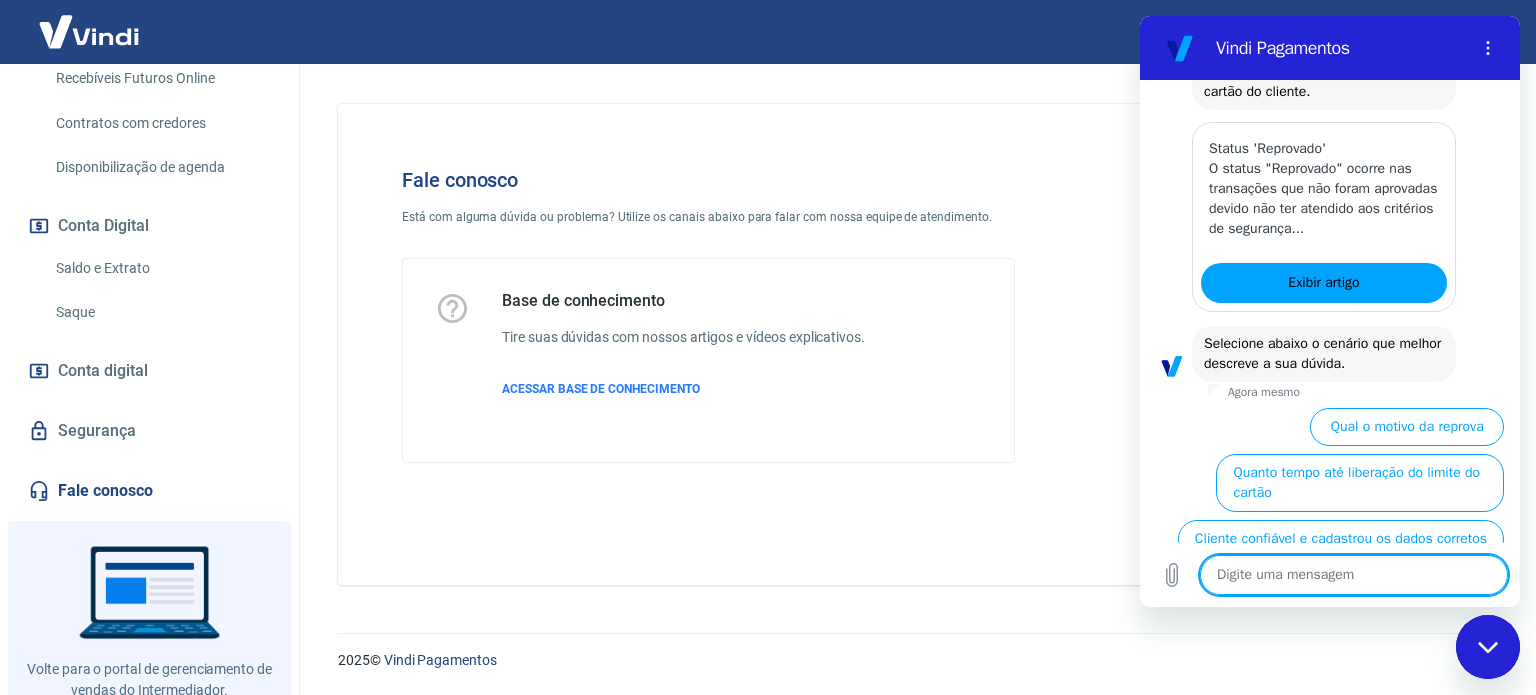 scroll, scrollTop: 2169, scrollLeft: 0, axis: vertical 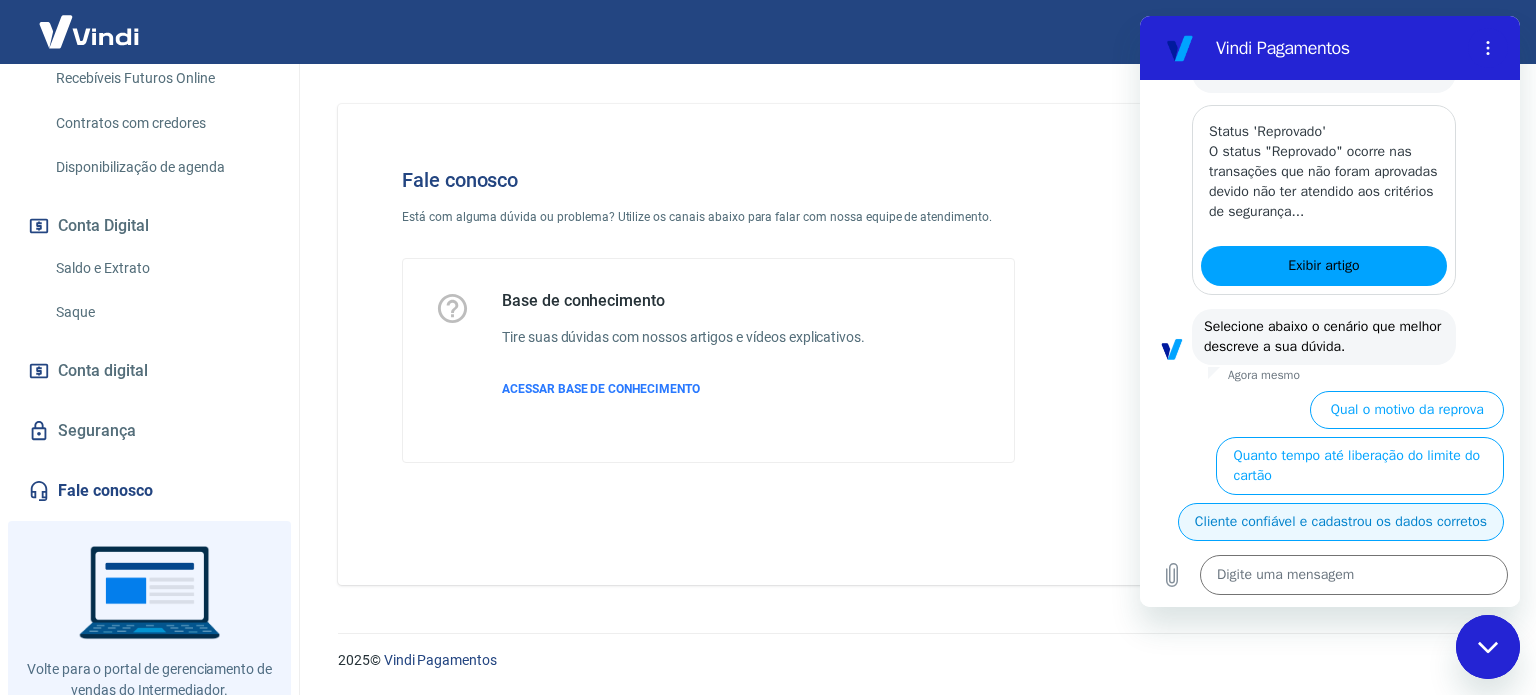 click on "Cliente confiável e cadastrou os dados corretos" at bounding box center (1341, 522) 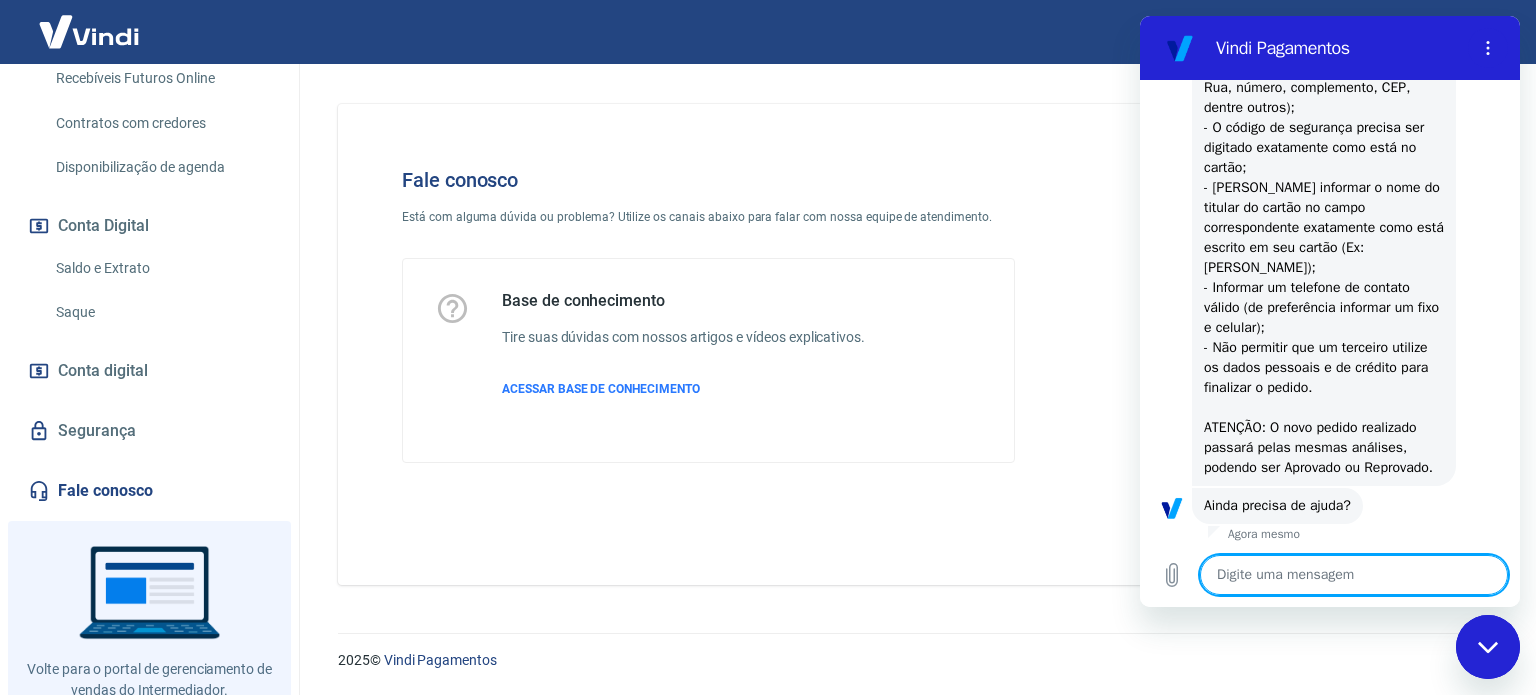scroll, scrollTop: 3090, scrollLeft: 0, axis: vertical 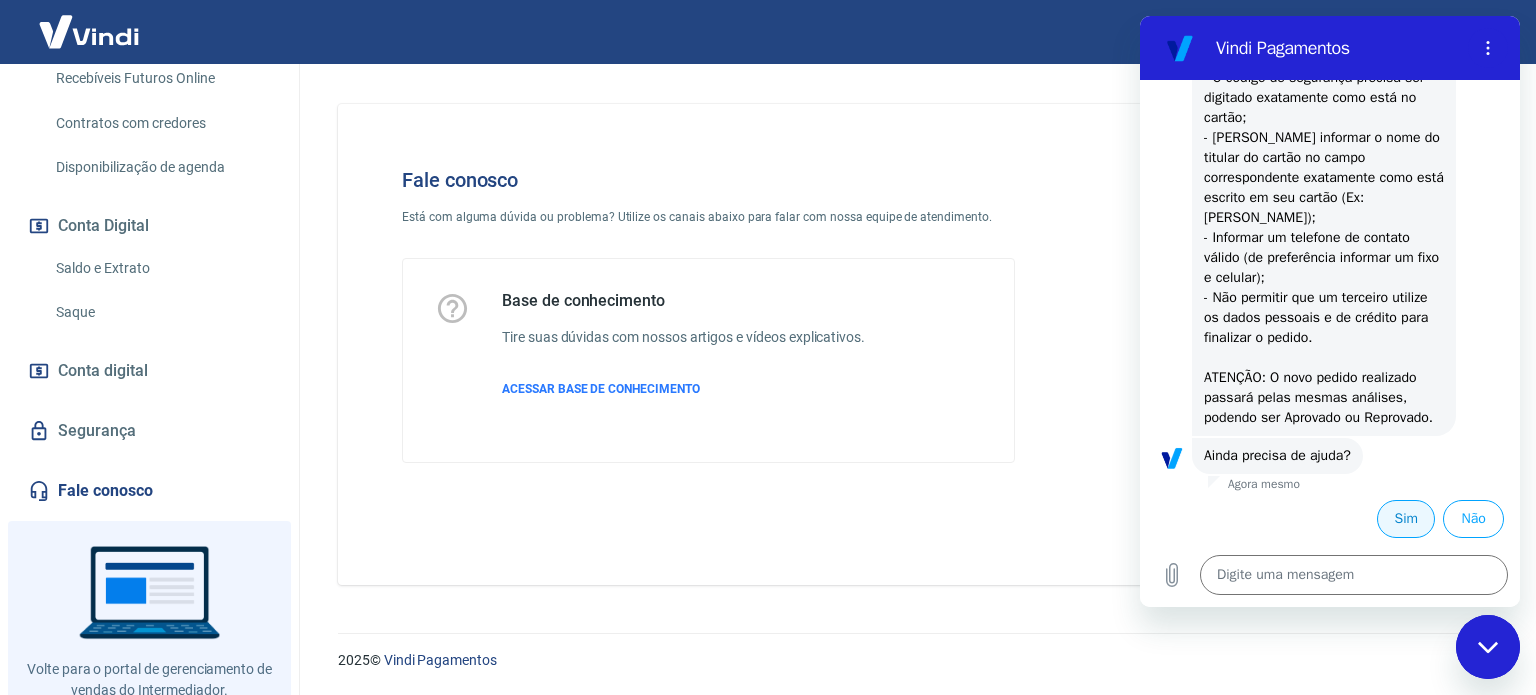 click on "Sim" at bounding box center [1406, 519] 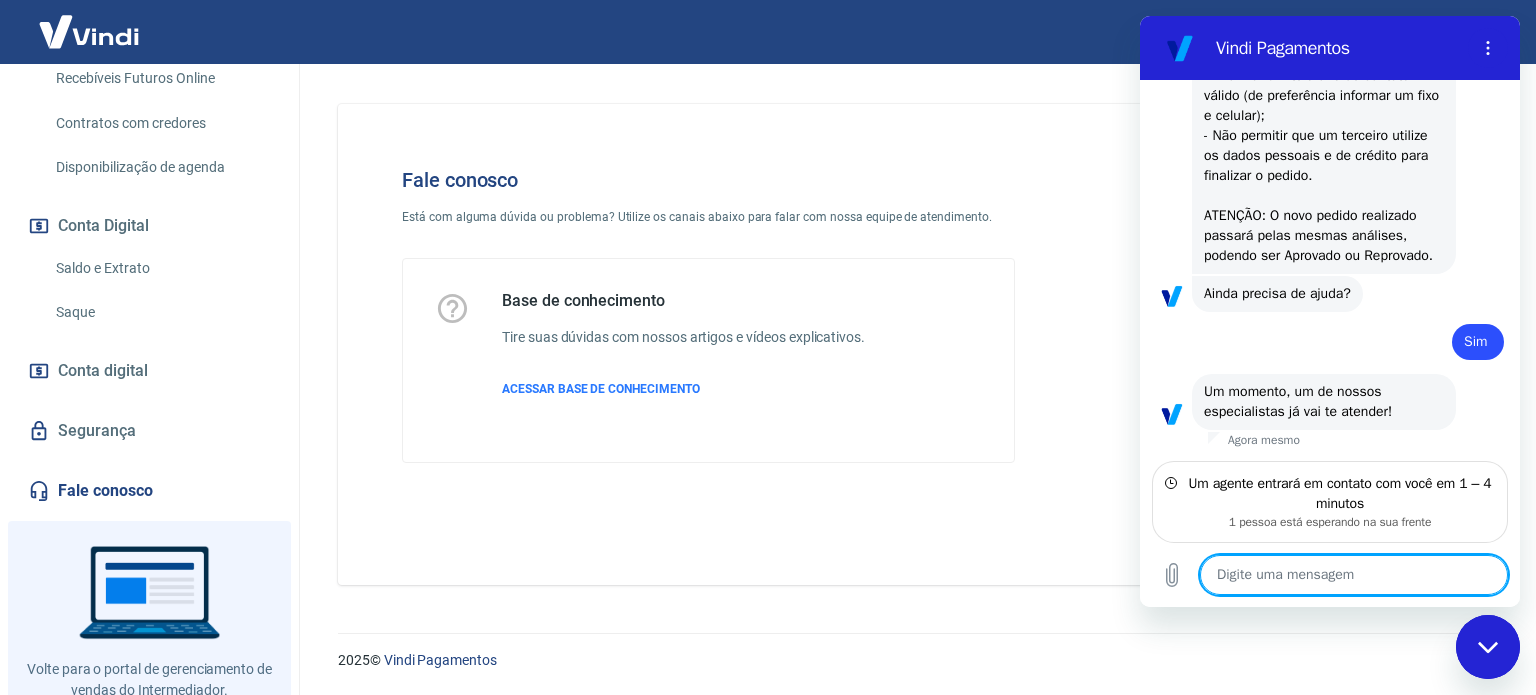 scroll, scrollTop: 3248, scrollLeft: 0, axis: vertical 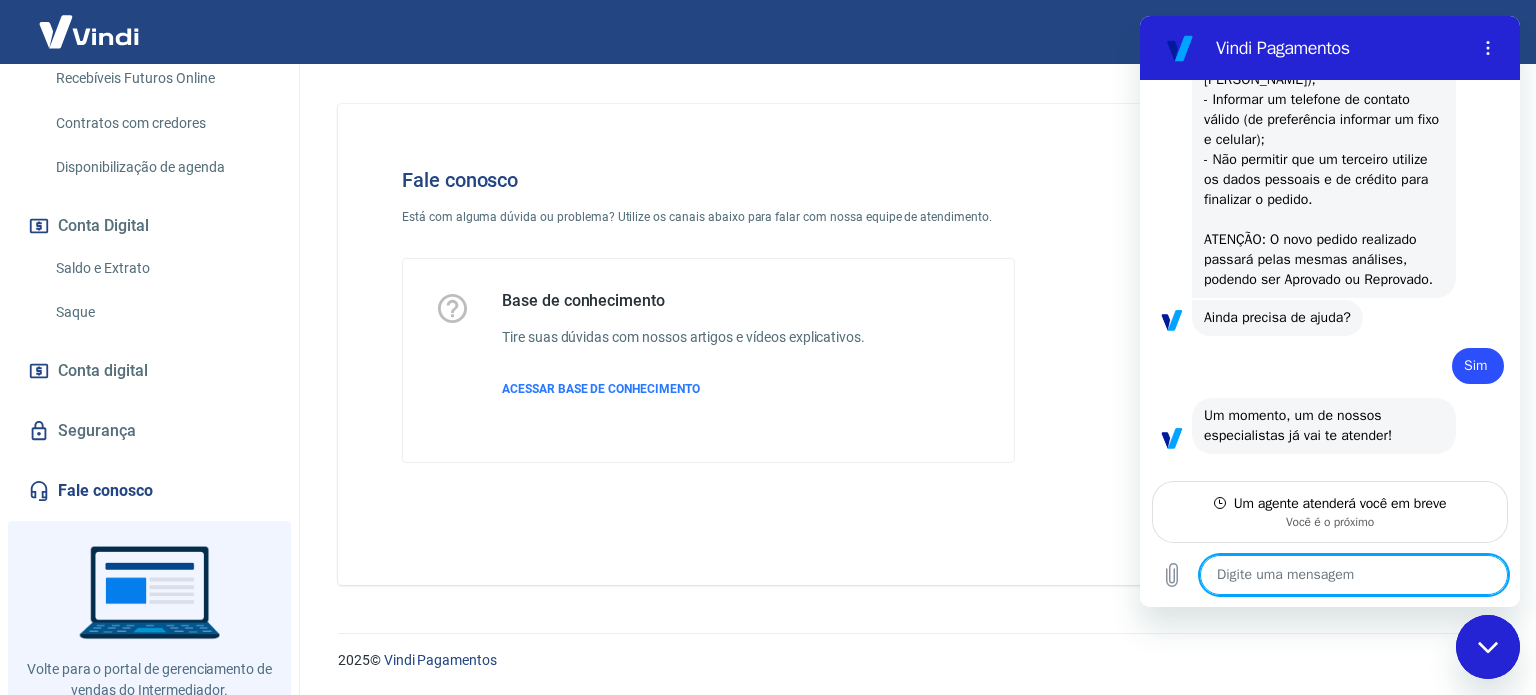 type on "x" 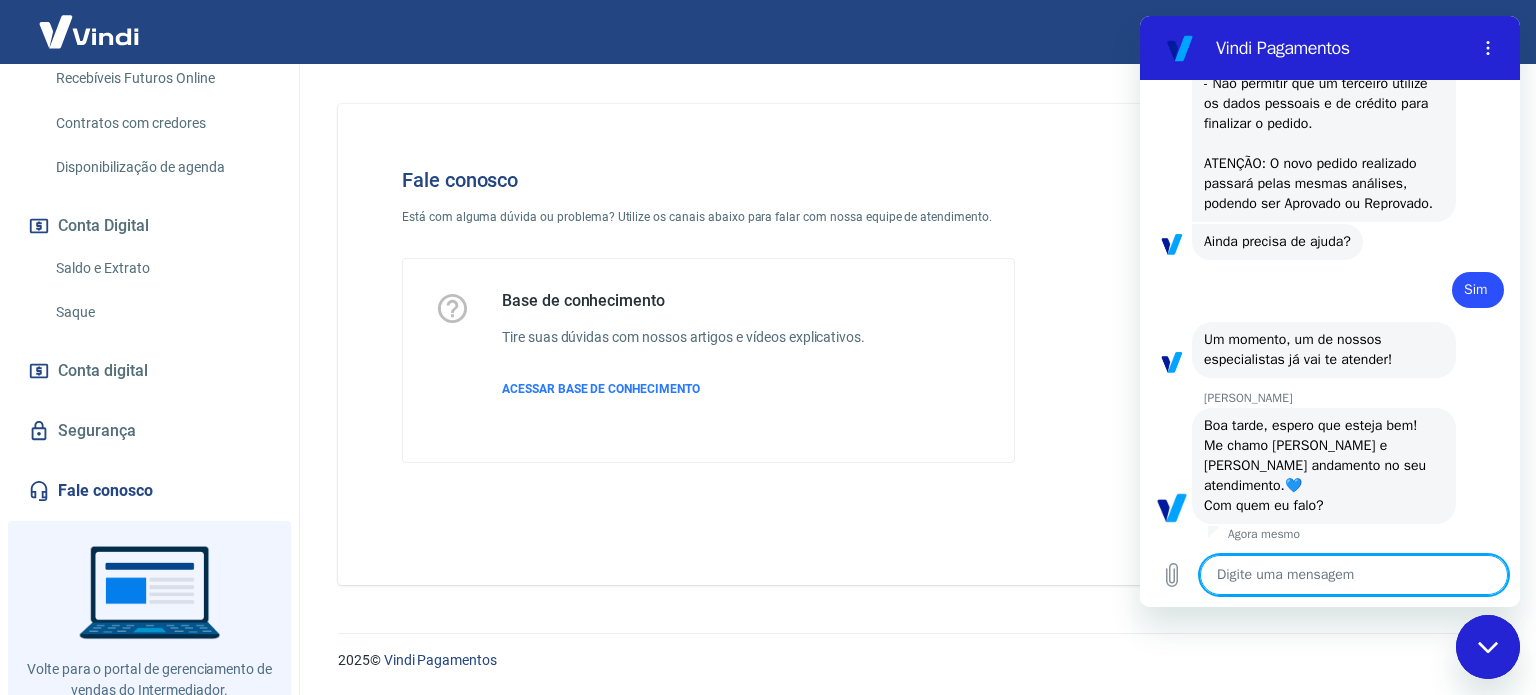 scroll, scrollTop: 3308, scrollLeft: 0, axis: vertical 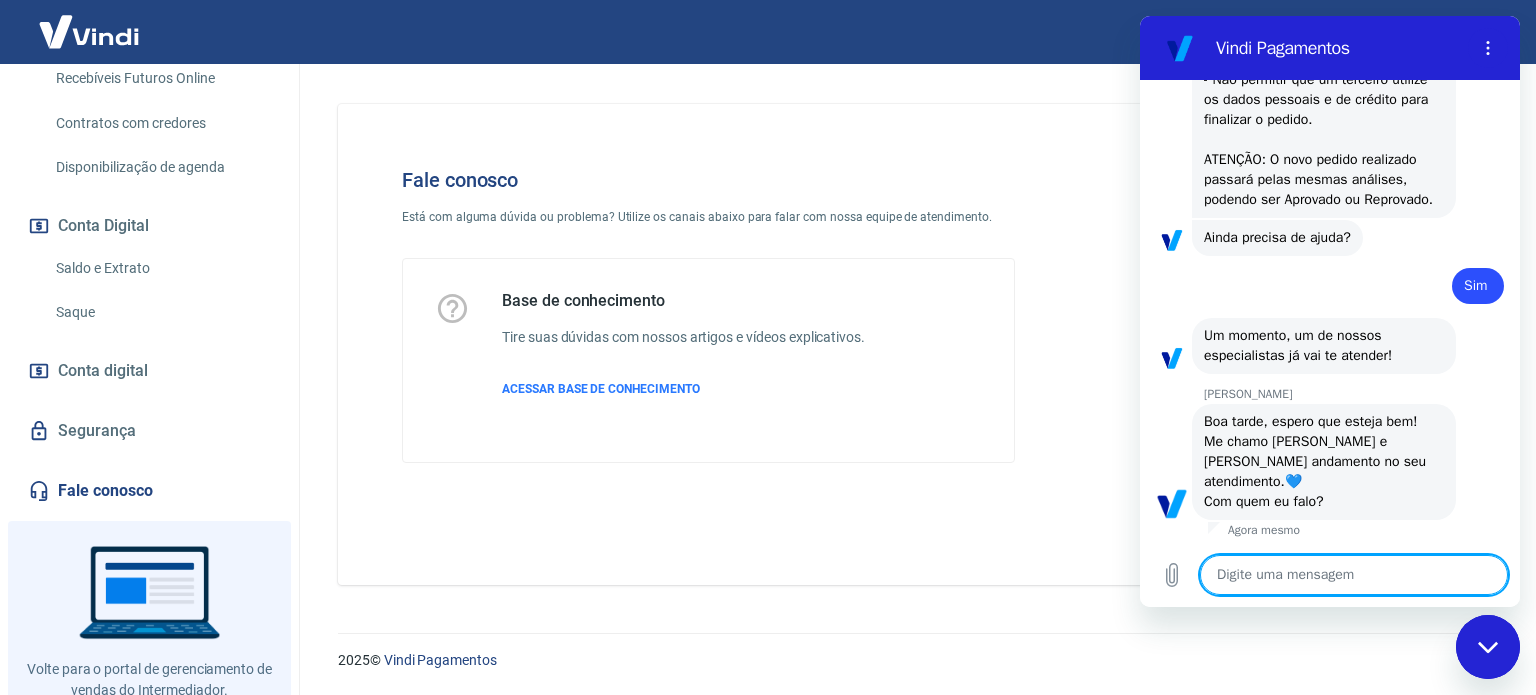 click at bounding box center (1354, 575) 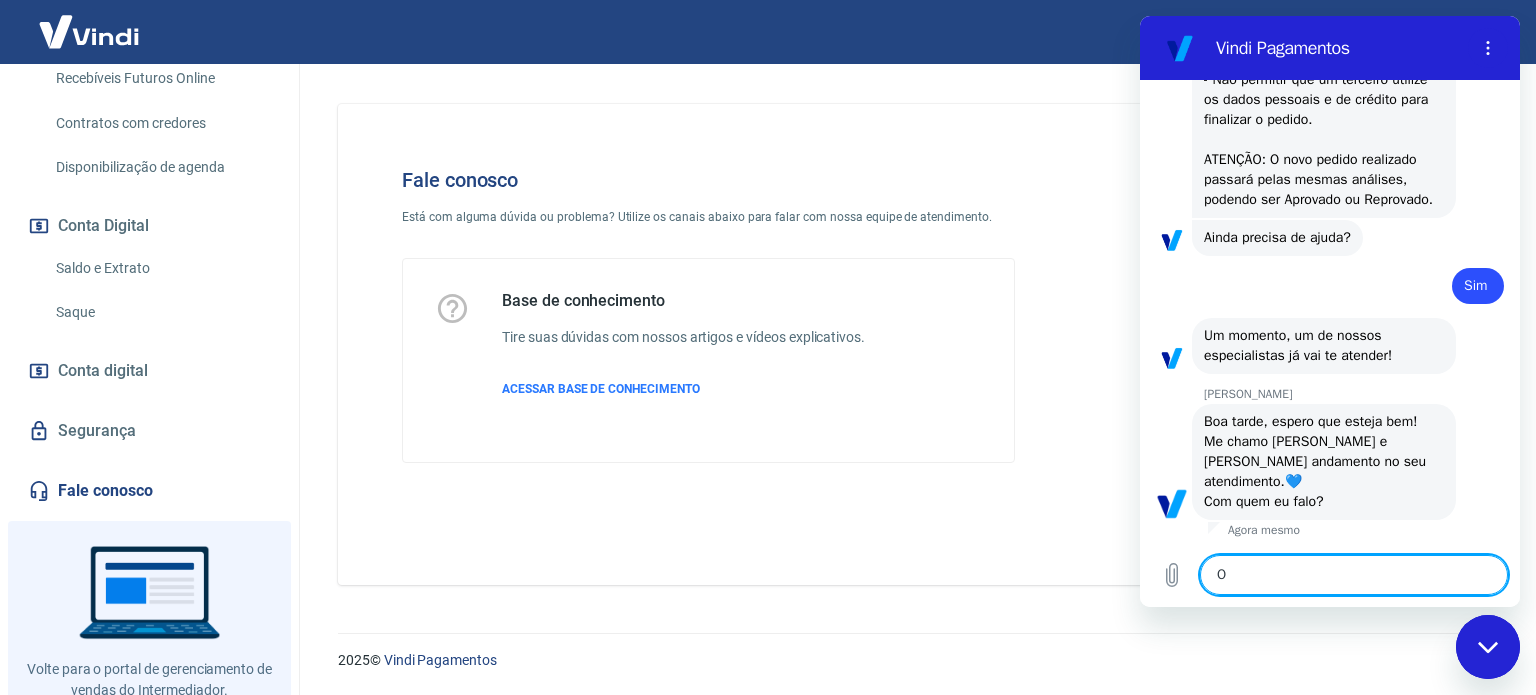 type on "Ol" 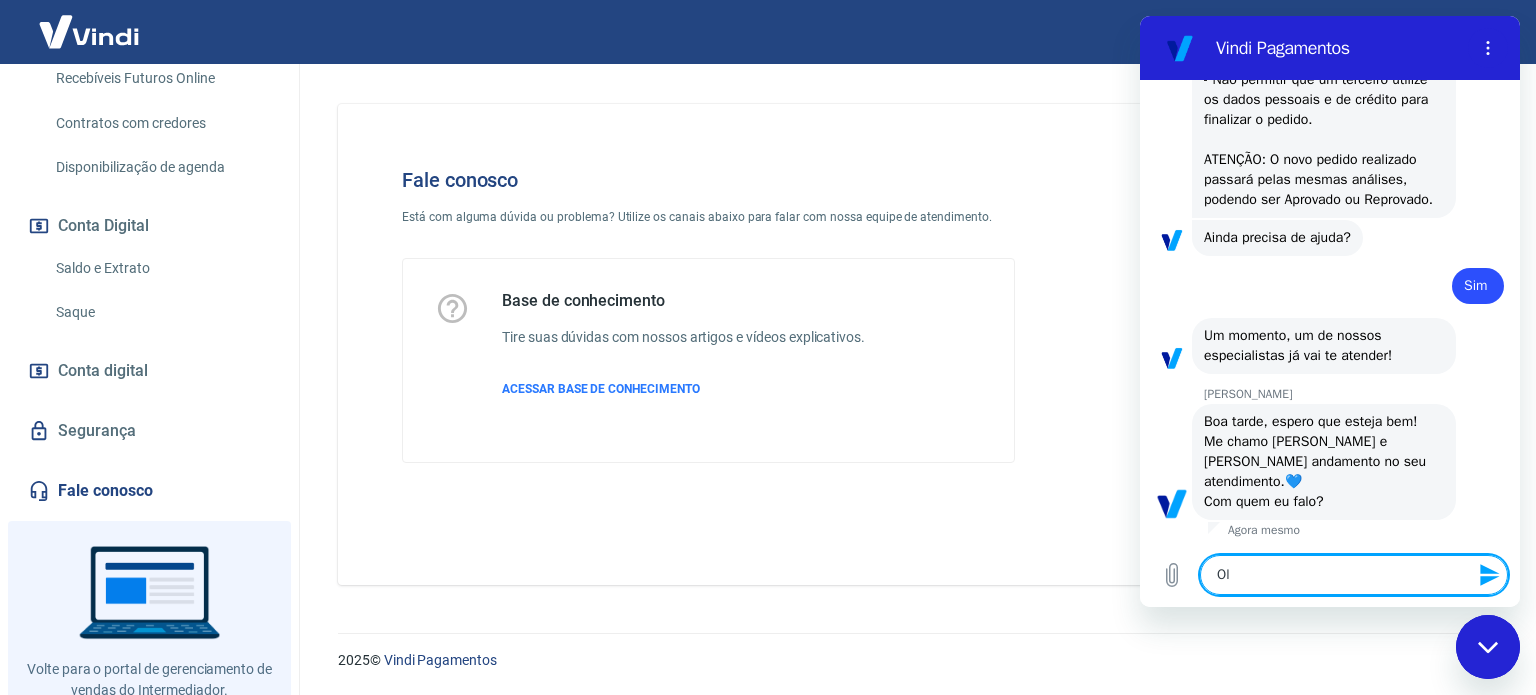 type on "Olá" 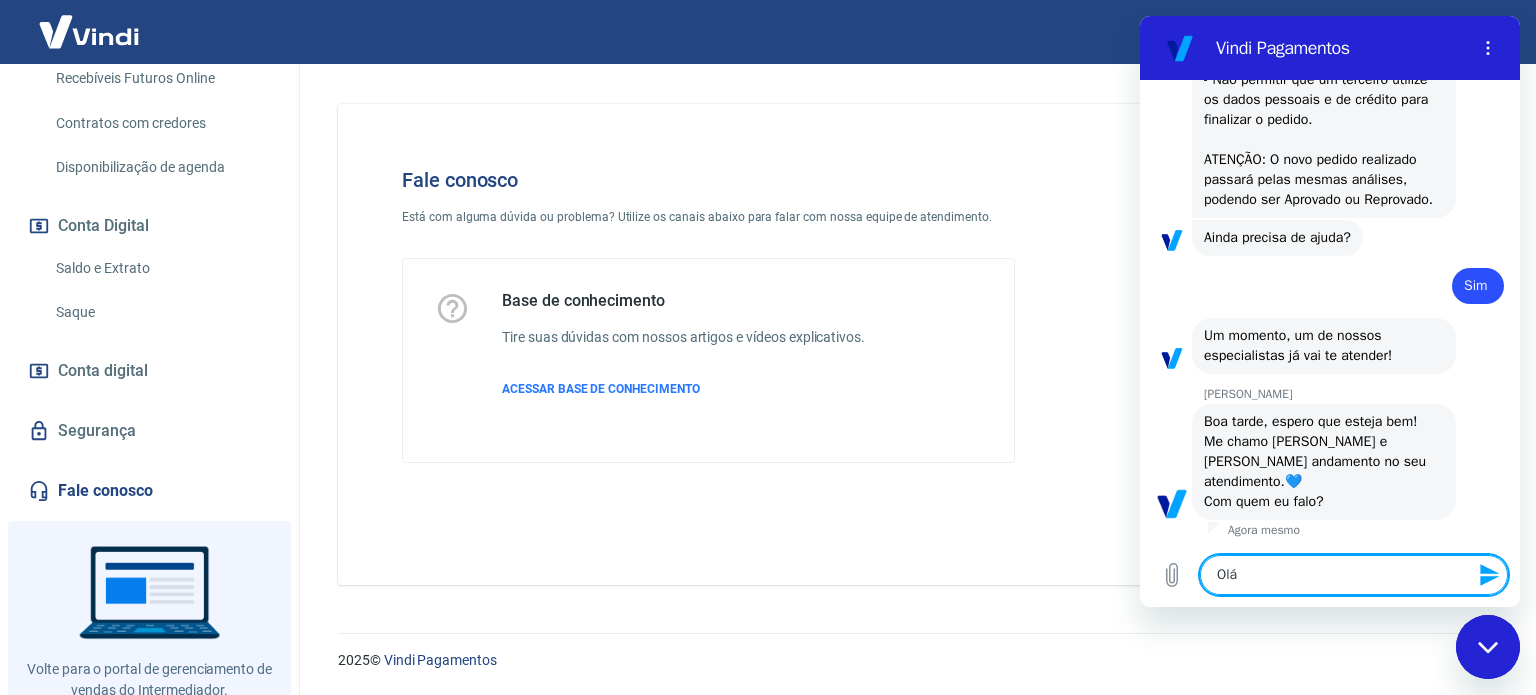 type on "Olá" 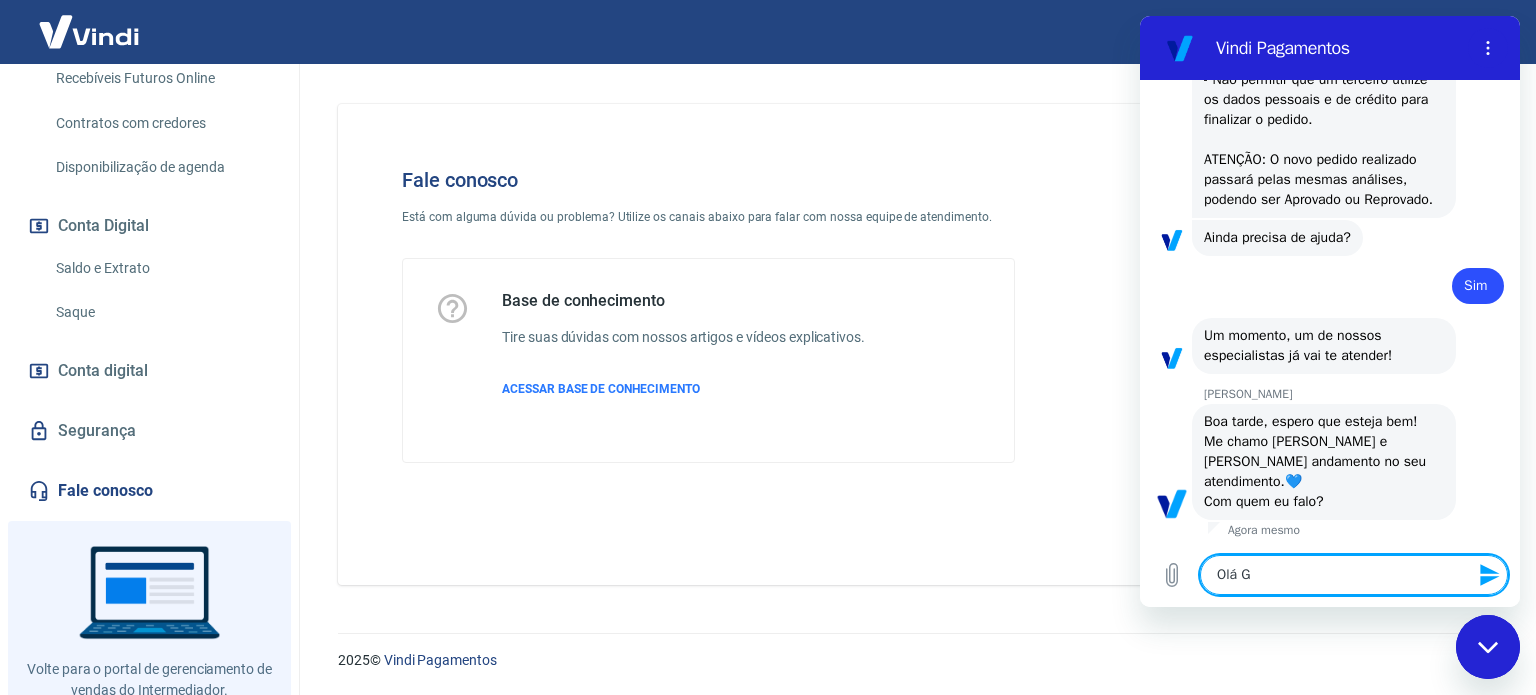 type on "Olá Ga" 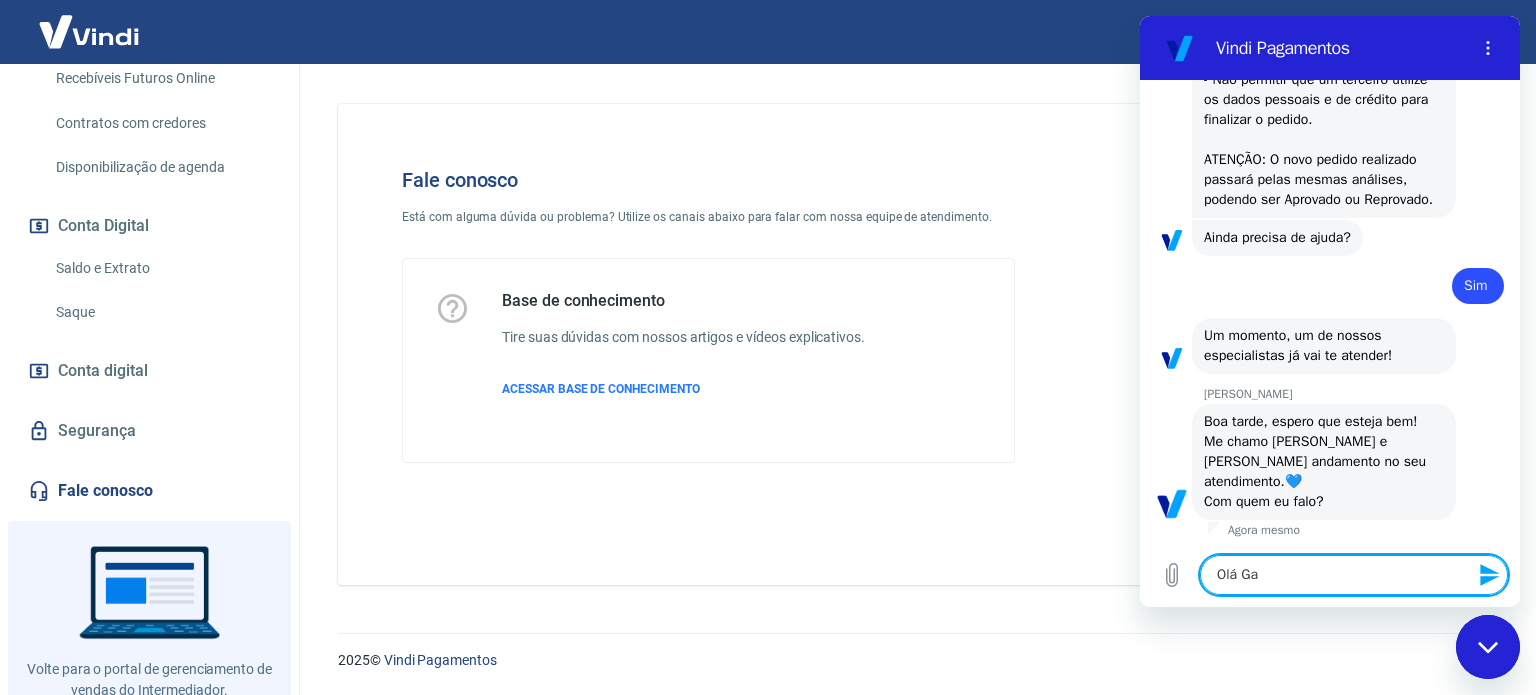 type on "Olá Gab" 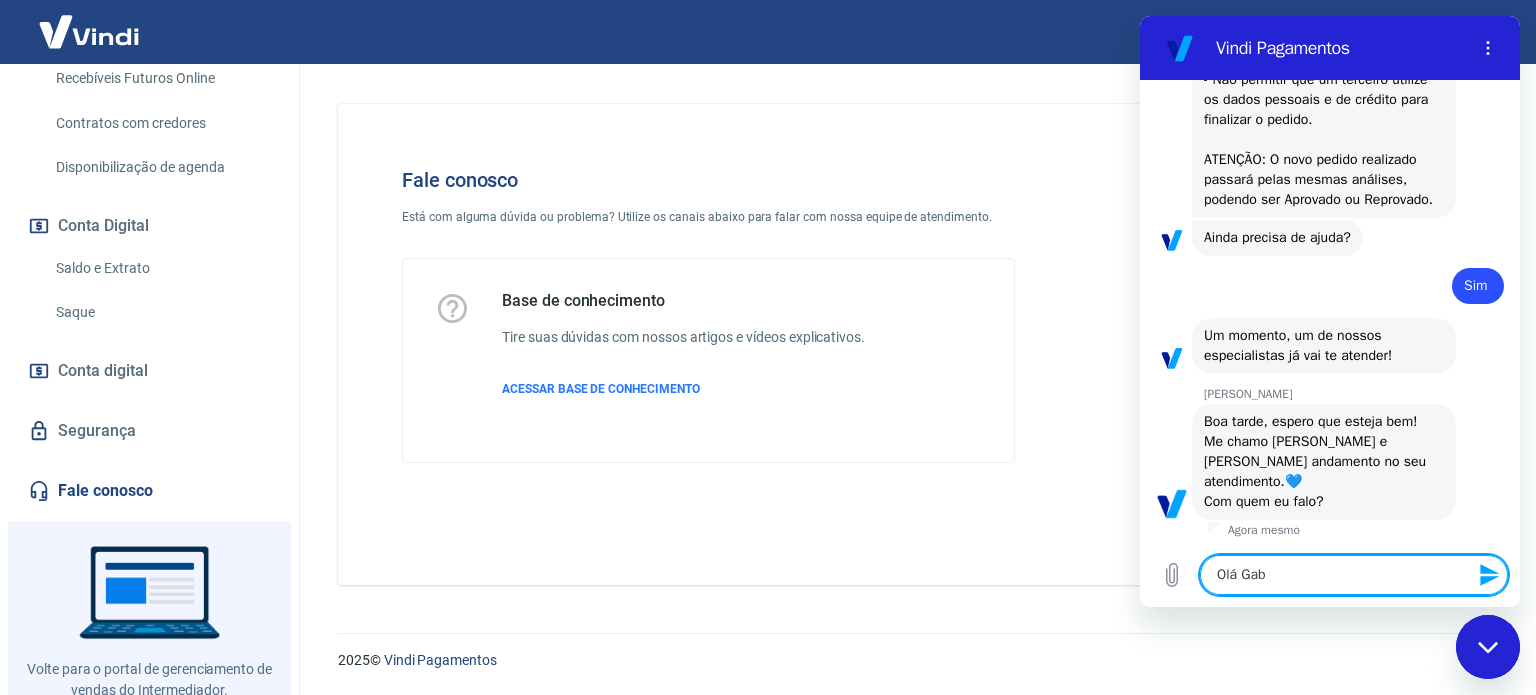 type on "Olá Gabr" 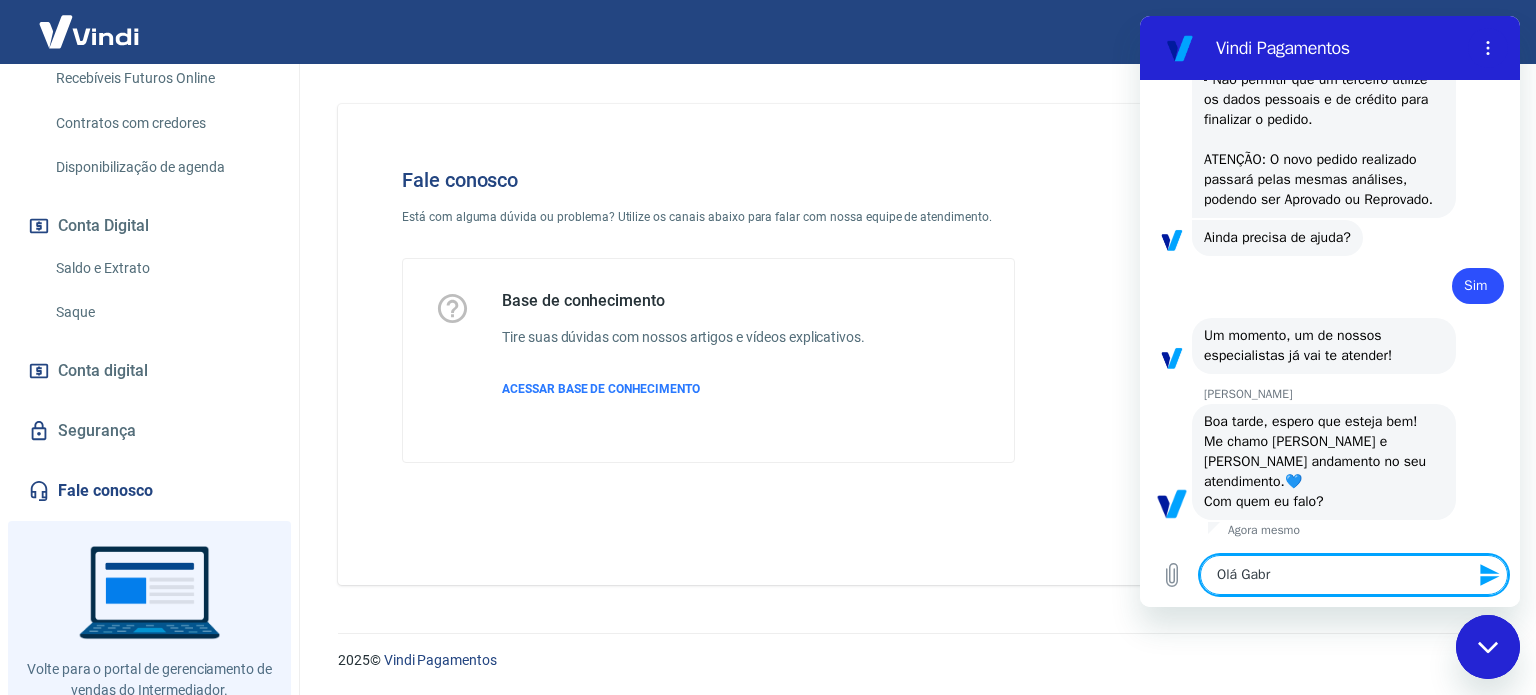 type on "Olá Gabri" 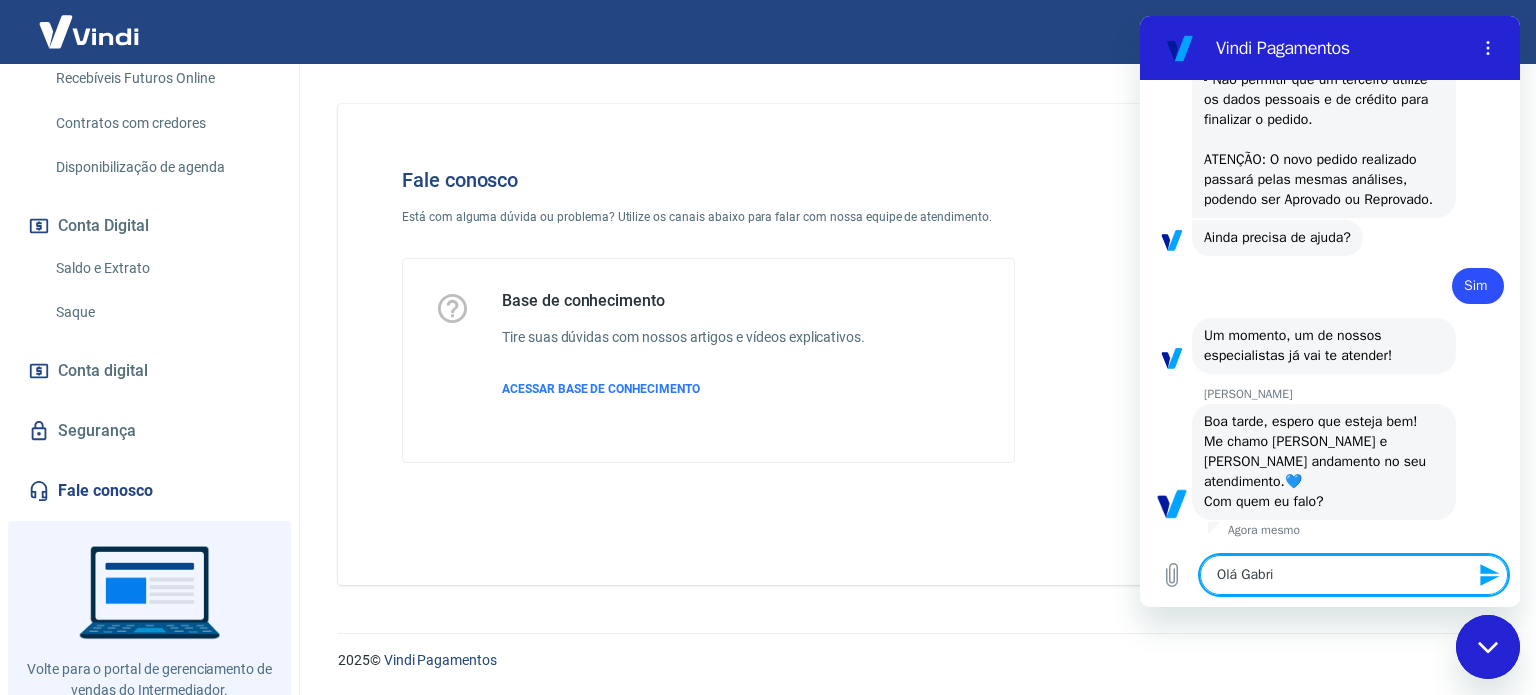 type on "Olá Gabrie" 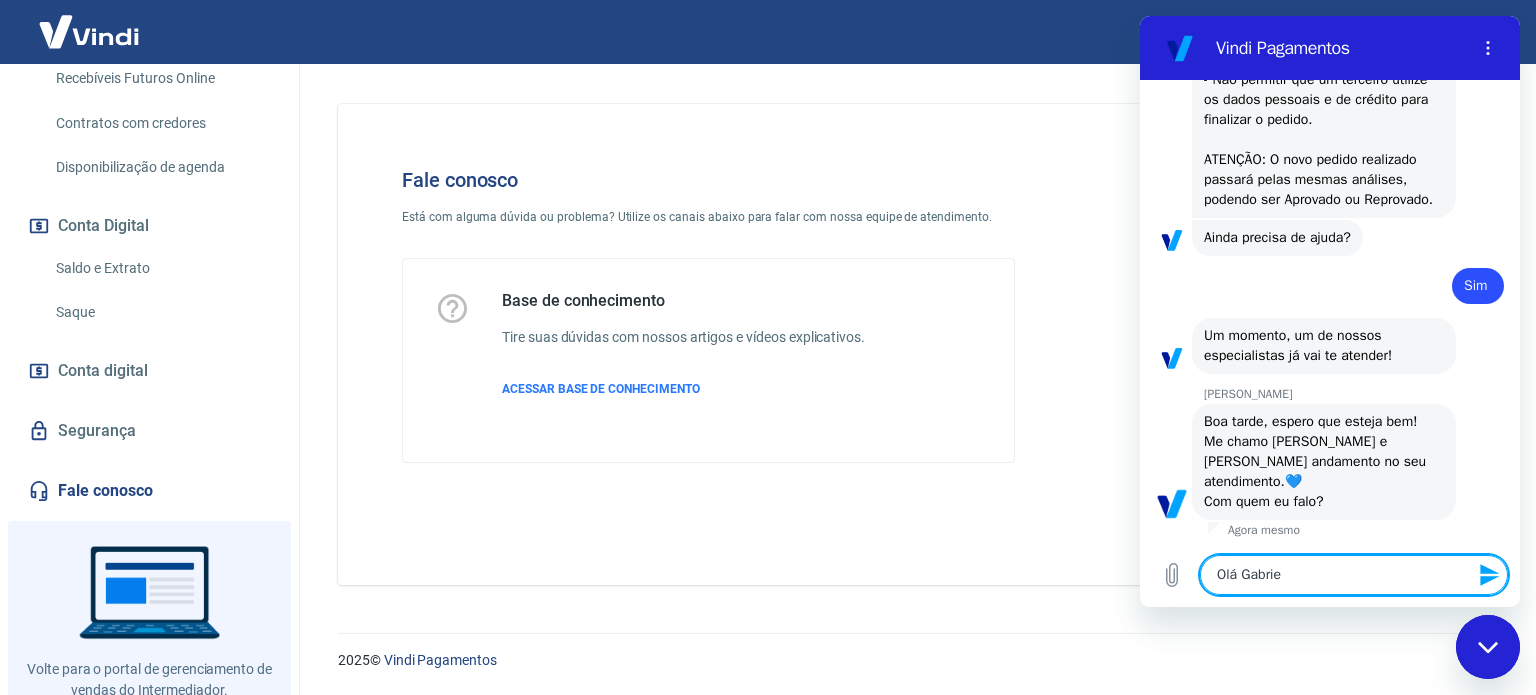 type on "Olá Gabriel" 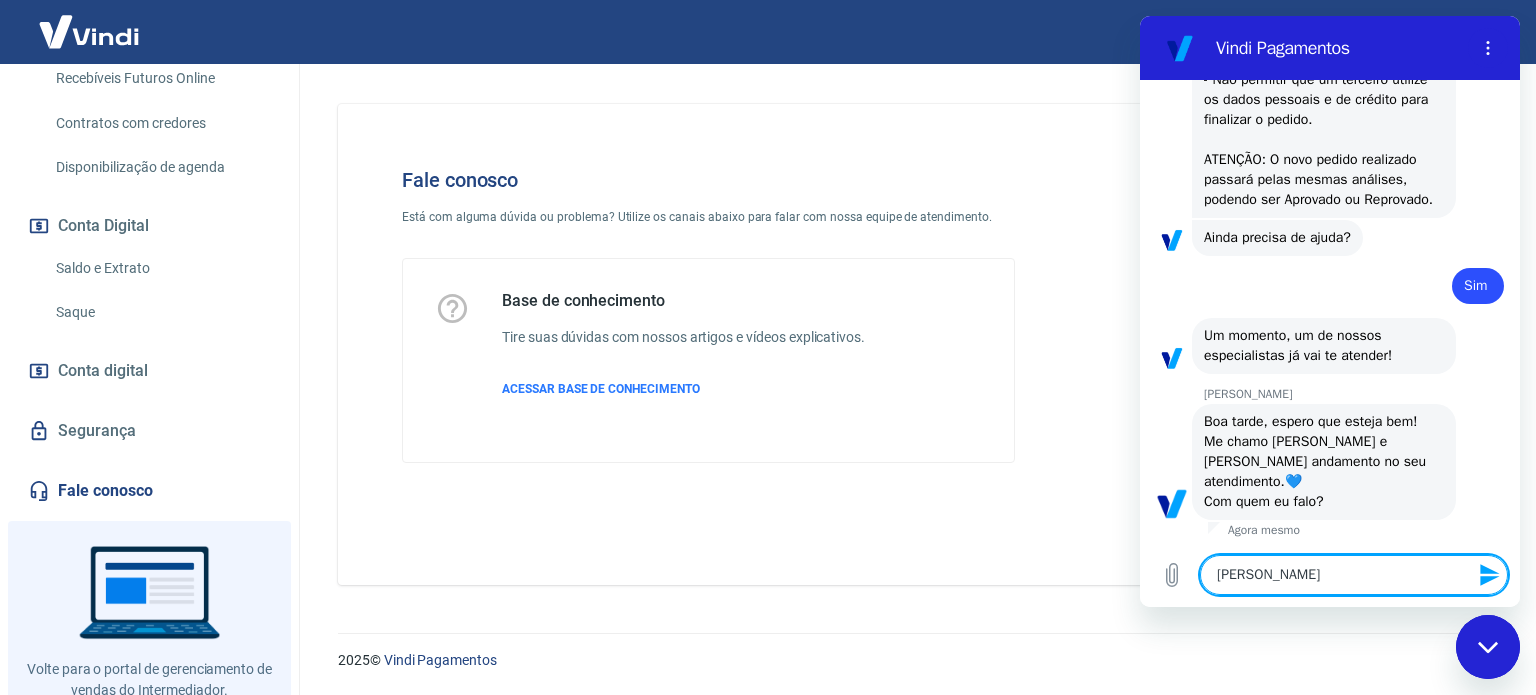 type on "Olá Gabriell" 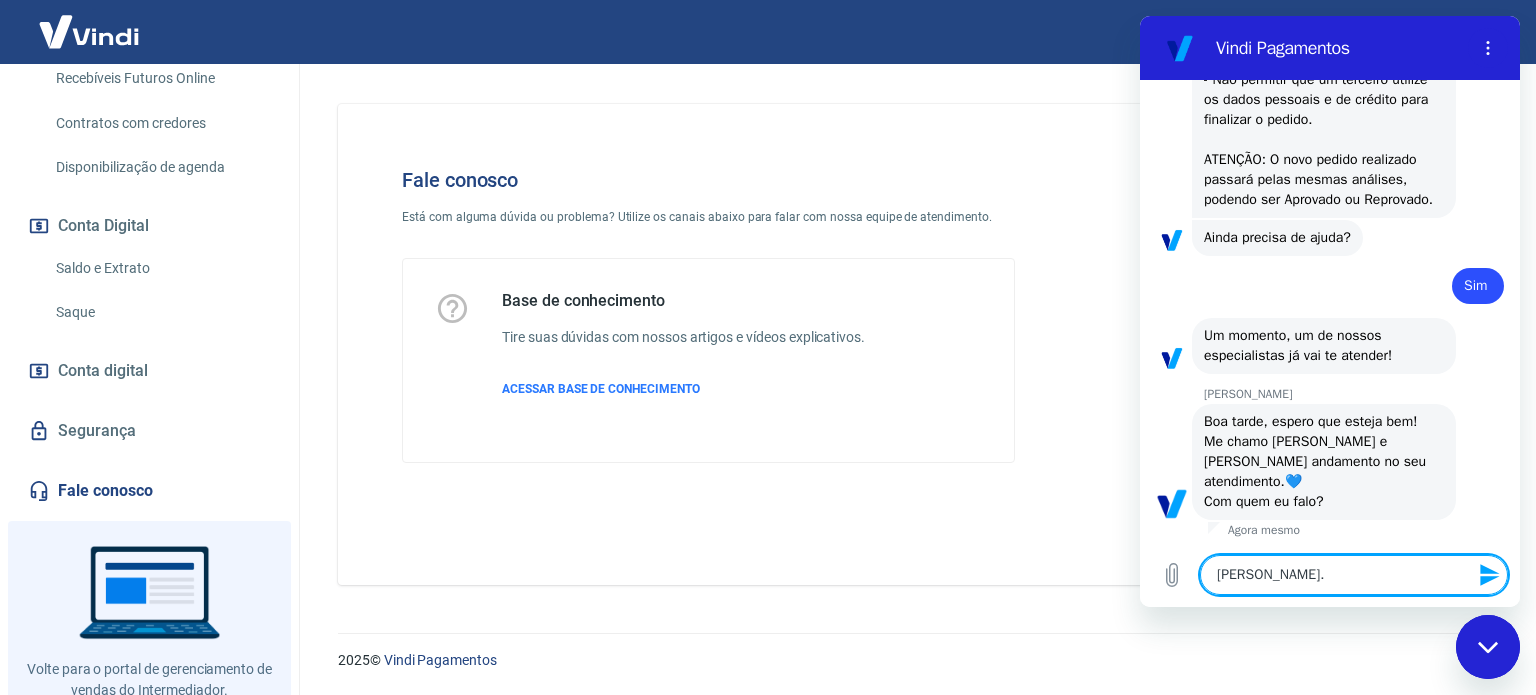 type on "Olá Gabrielle.." 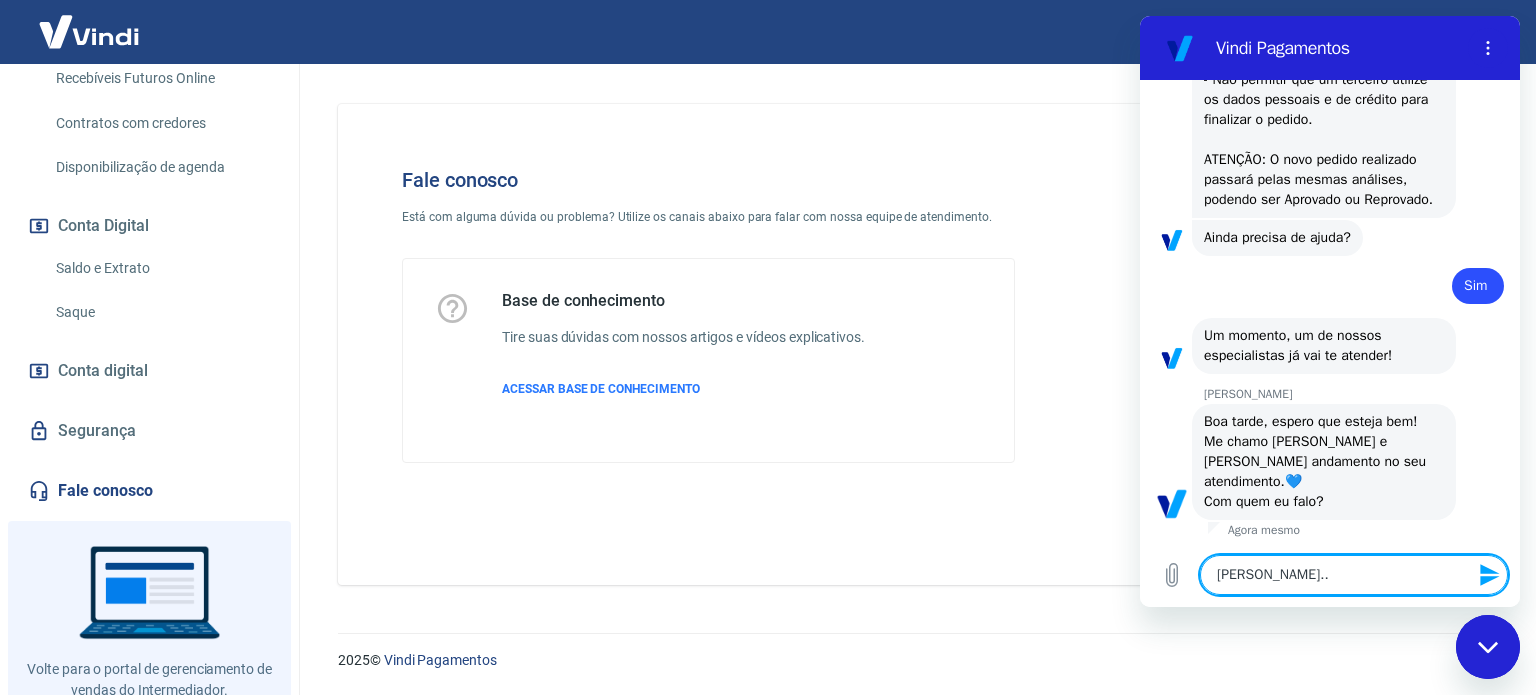 type on "Olá Gabrielle..." 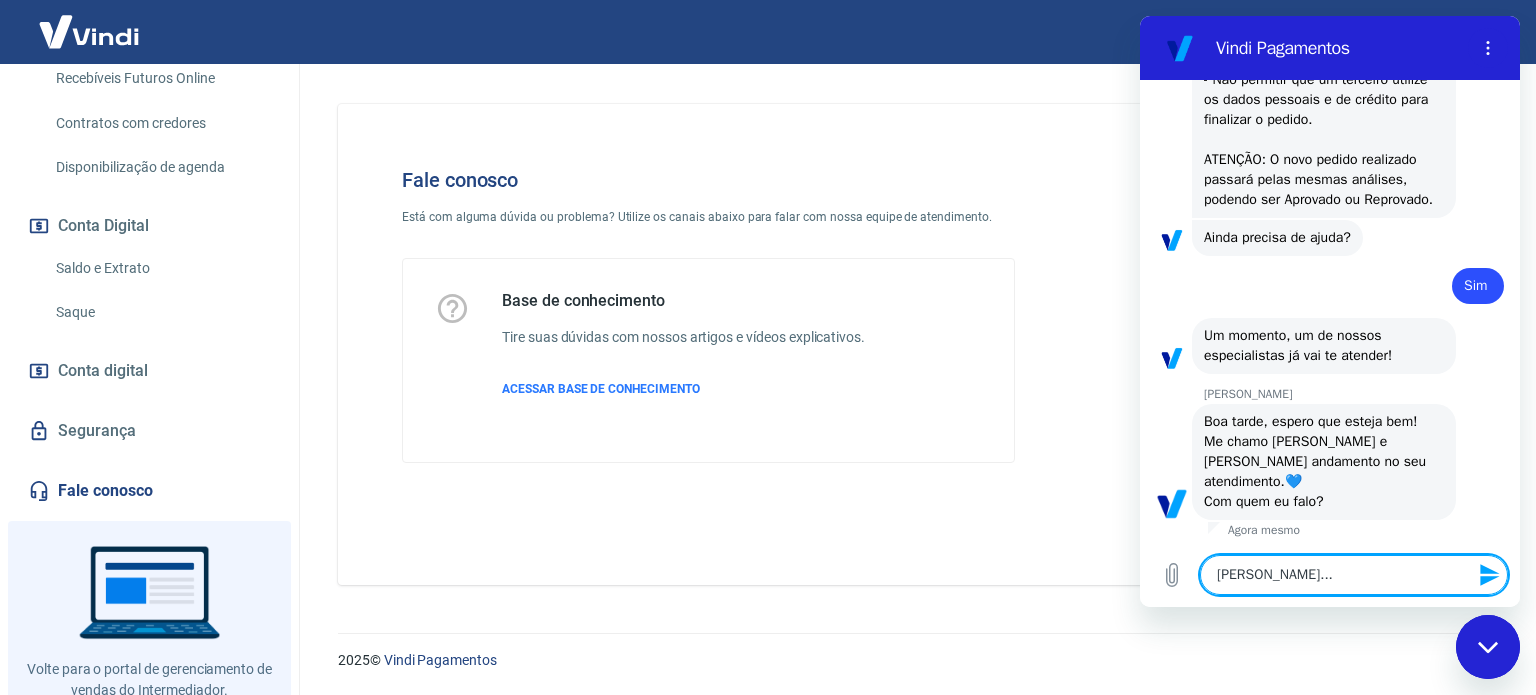 type on "Olá Gabrielle...." 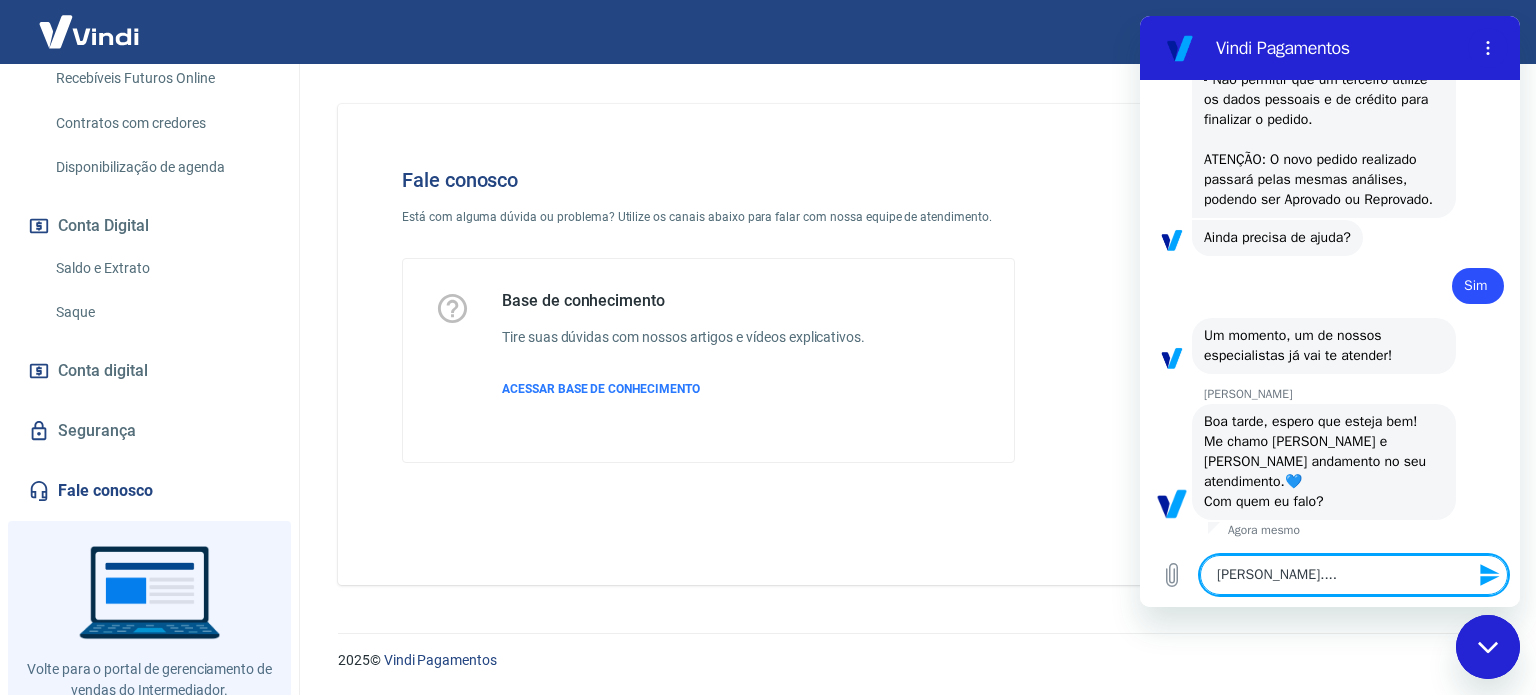 type on "Olá Gabrielle...." 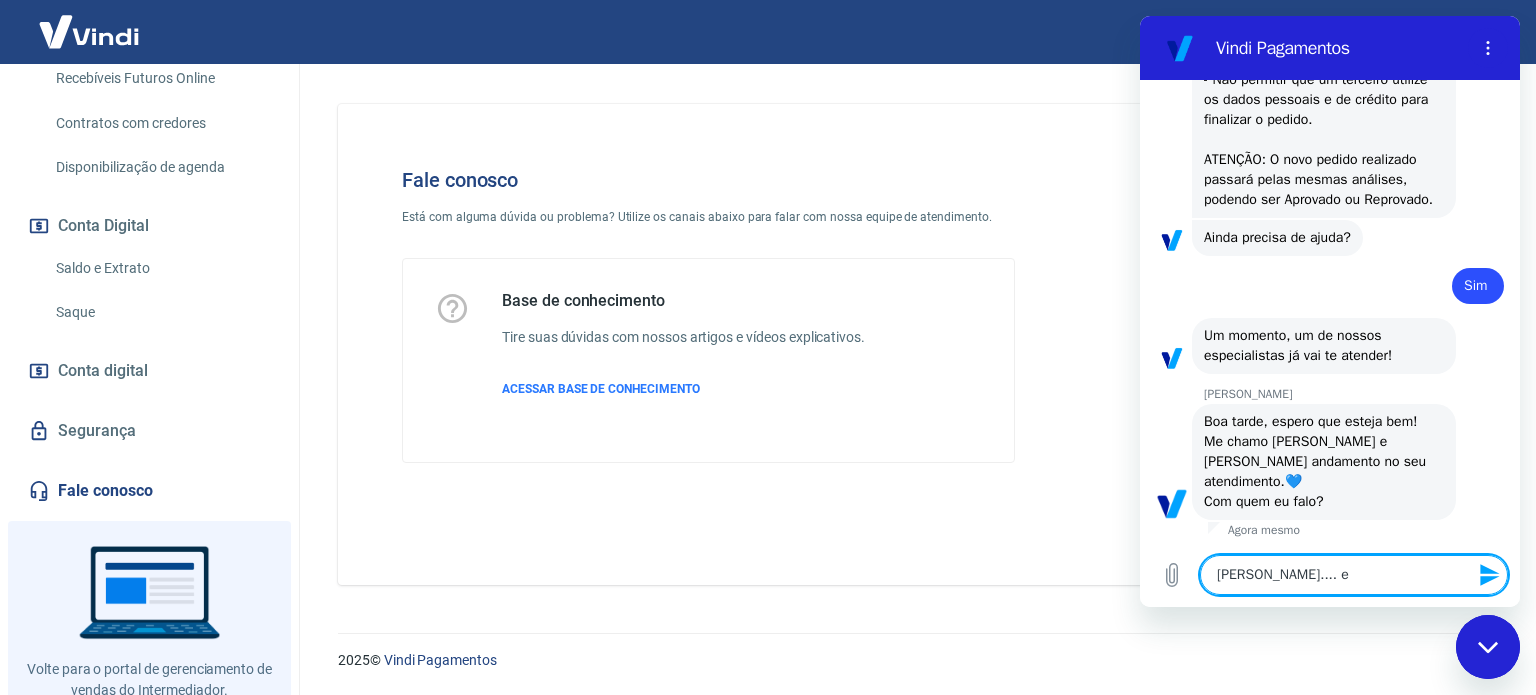 type on "Olá Gabrielle.... eu" 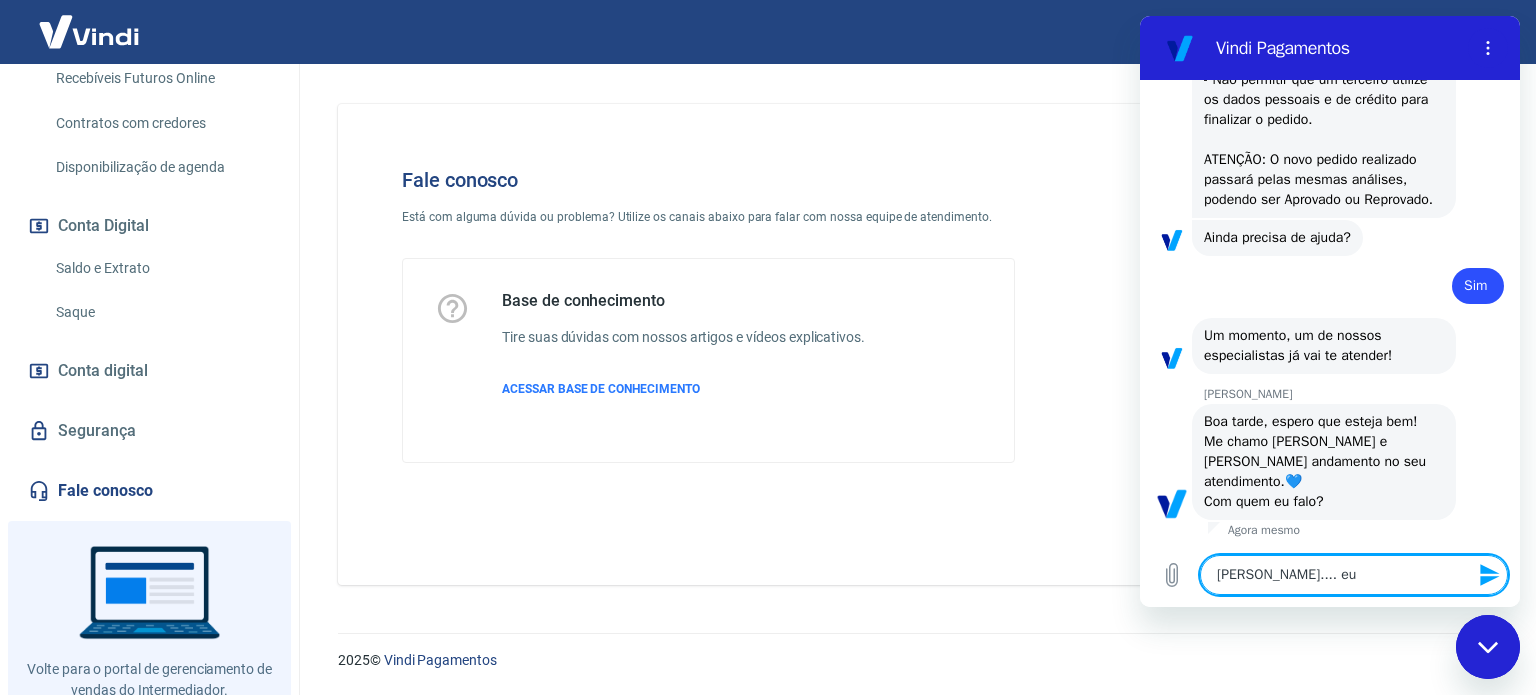 type on "Olá Gabrielle.... eu" 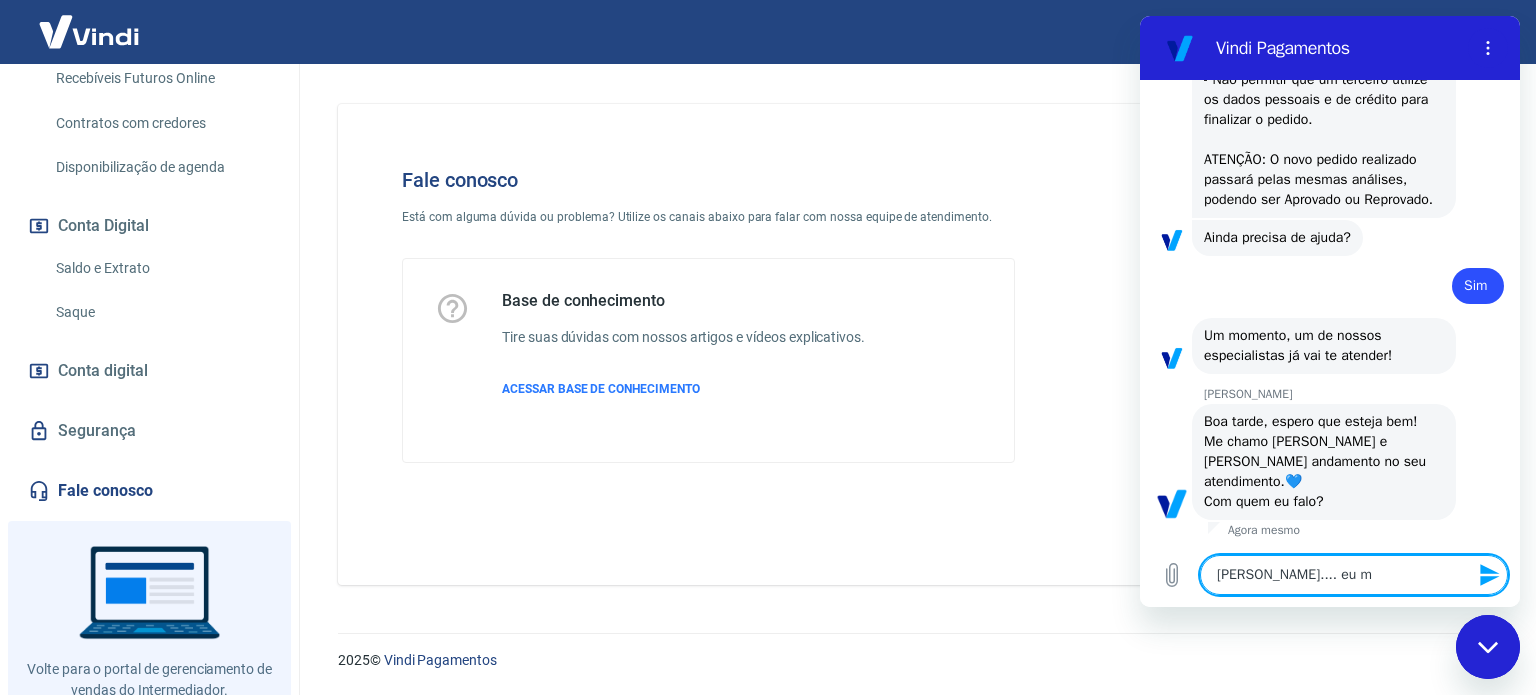 type on "Olá Gabrielle.... eu me" 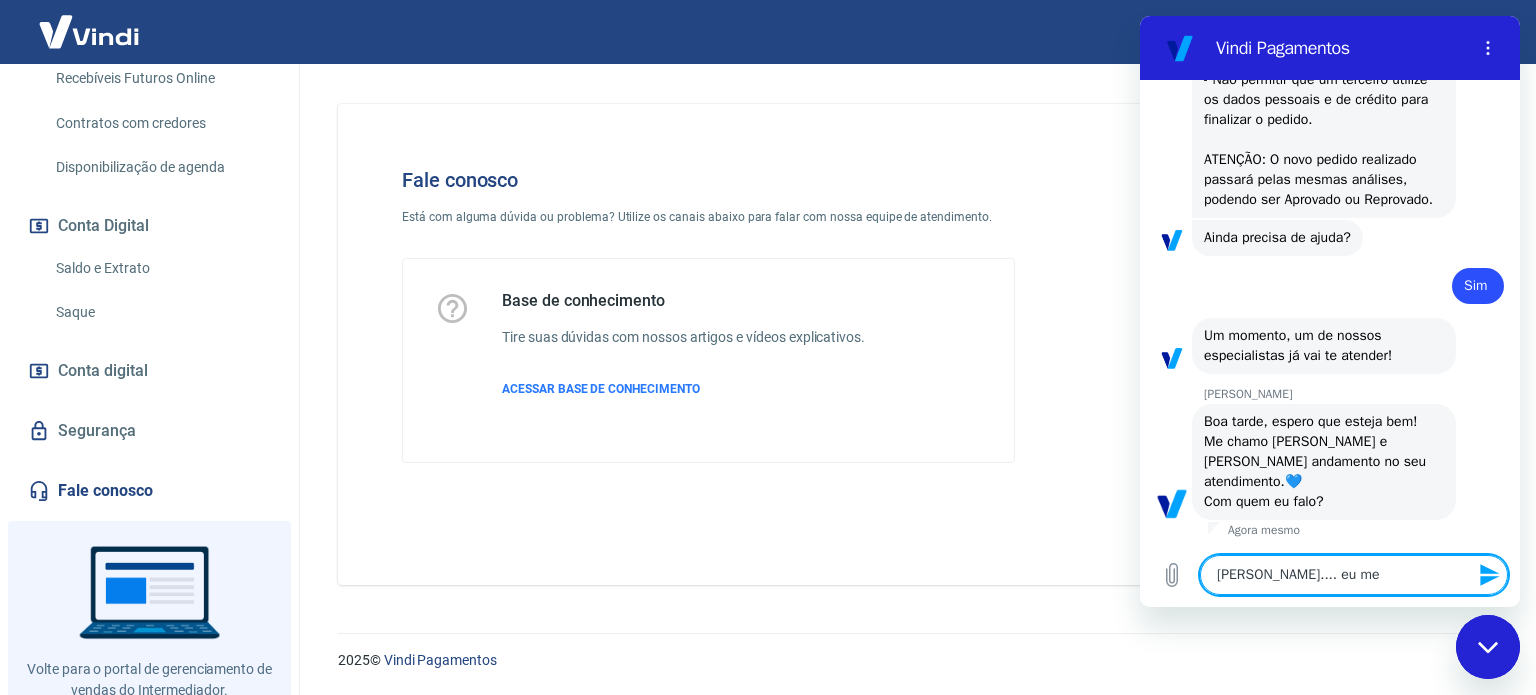 type on "Olá Gabrielle.... eu me" 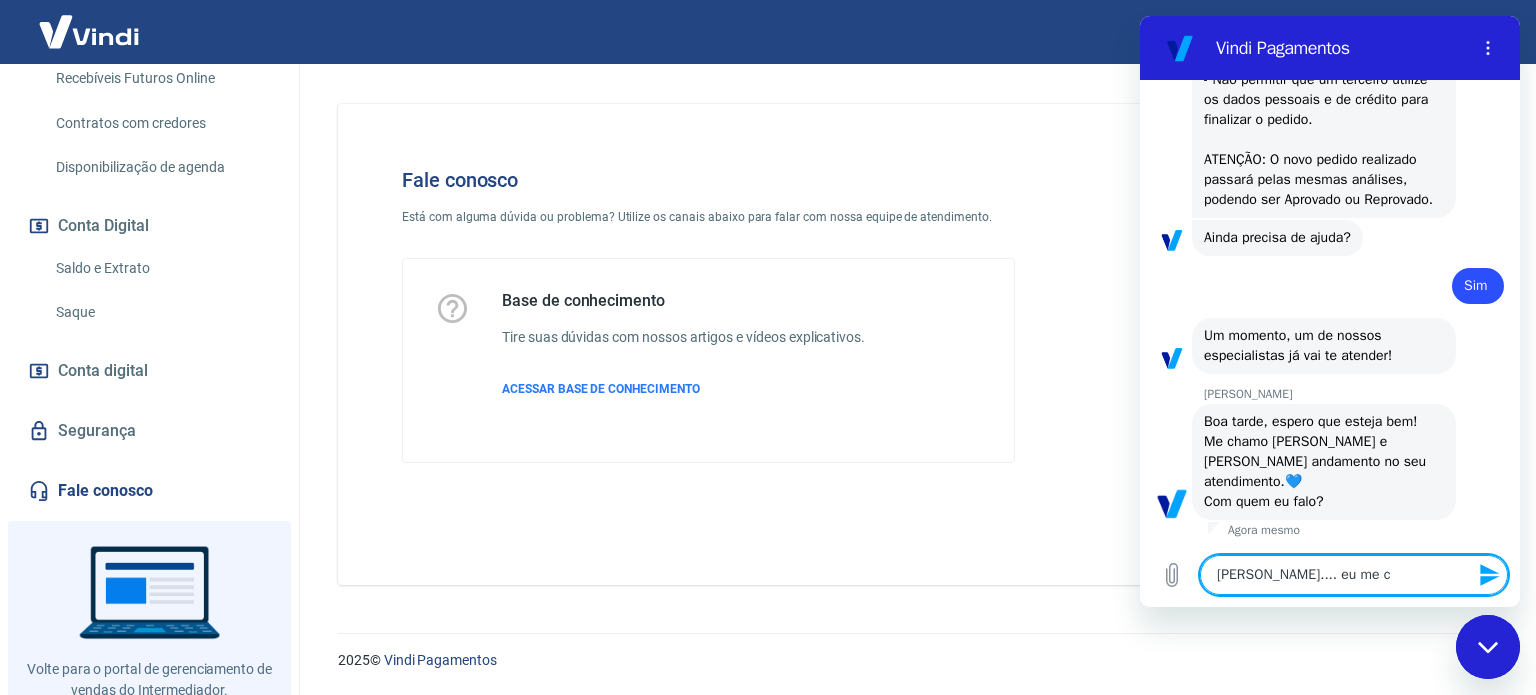 type on "Olá Gabrielle.... eu me ch" 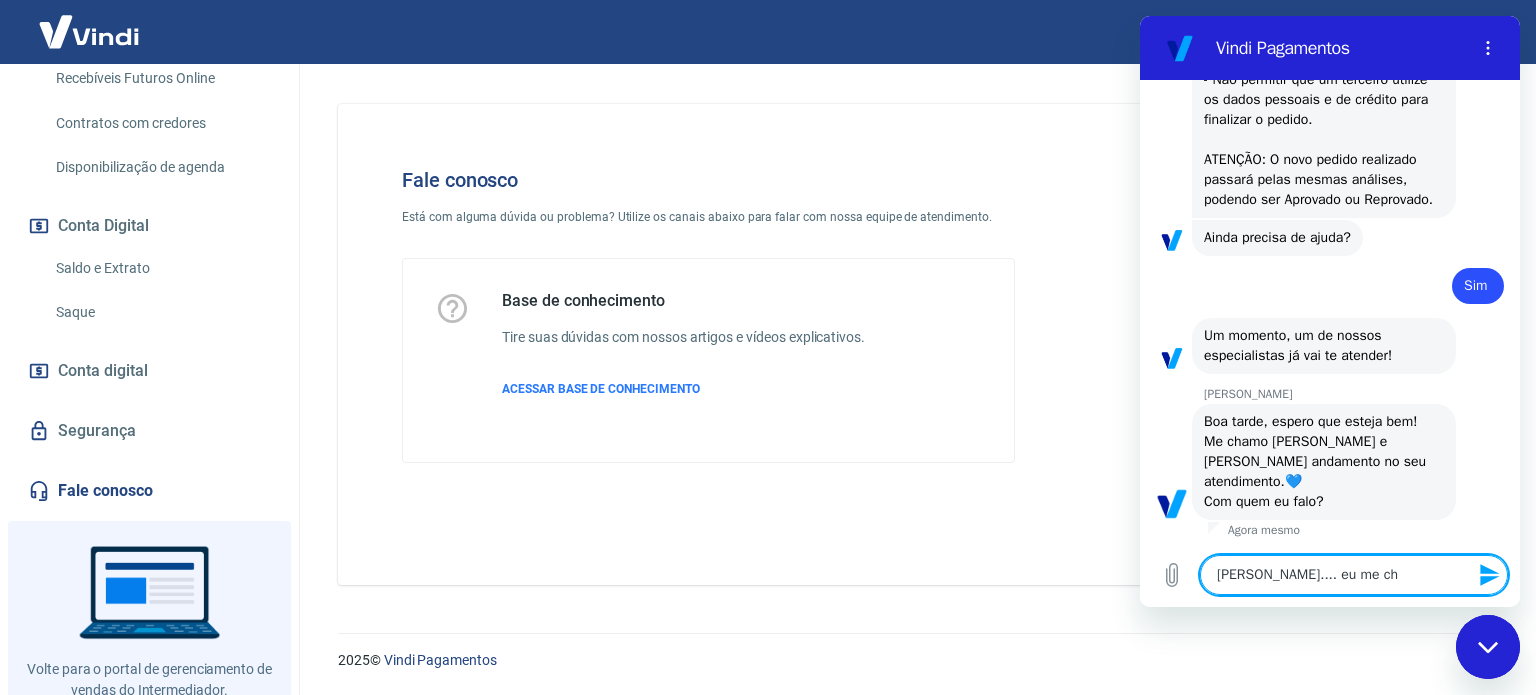 type on "Olá Gabrielle.... eu me cha" 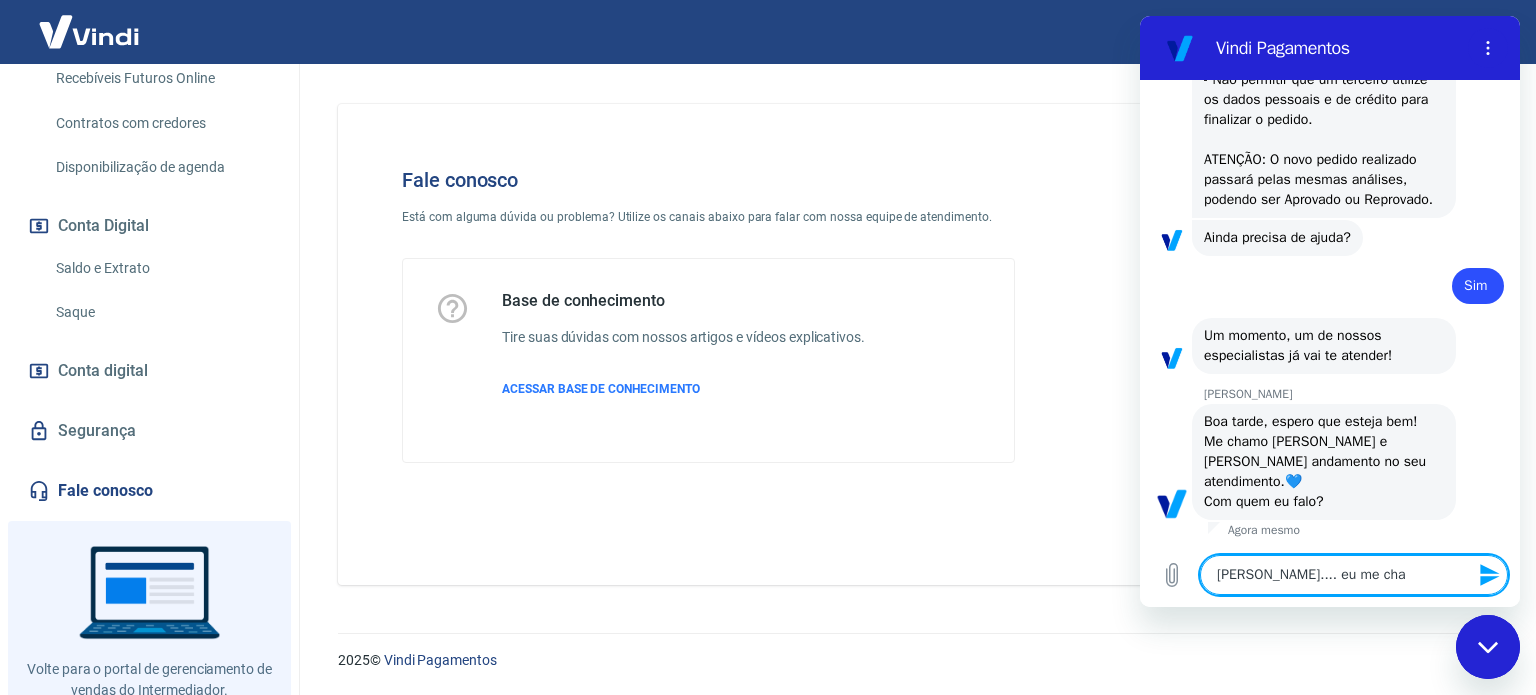 type on "Olá Gabrielle.... eu me cham" 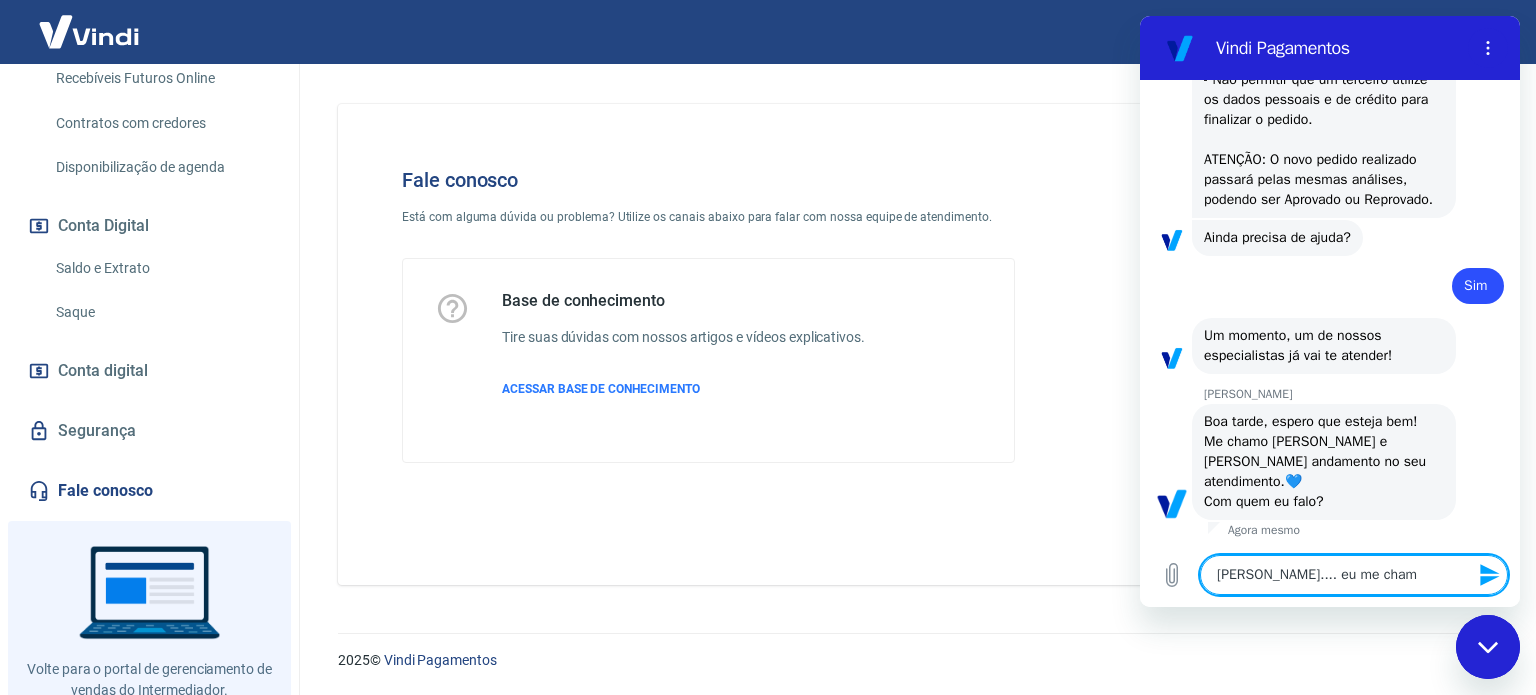 type on "x" 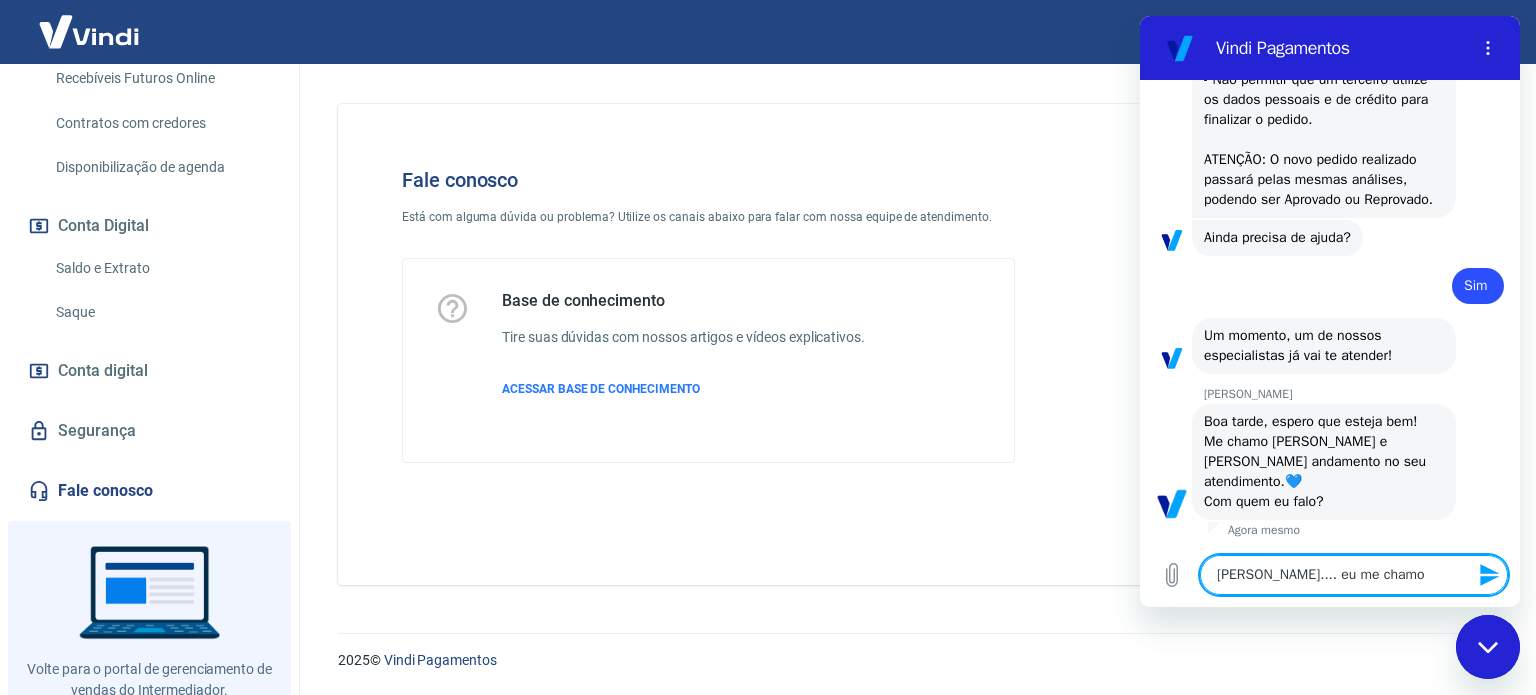 type on "x" 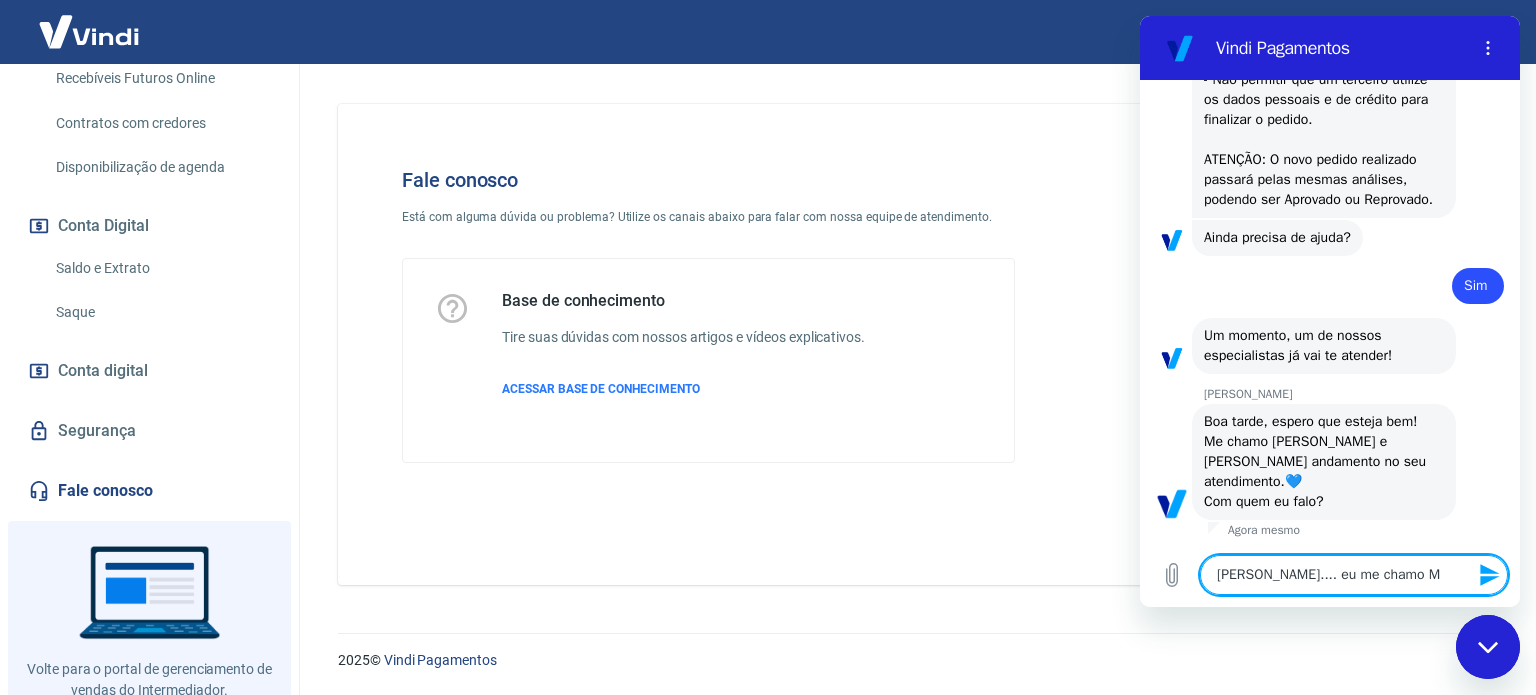 type on "Olá Gabrielle.... eu me chamo Ma" 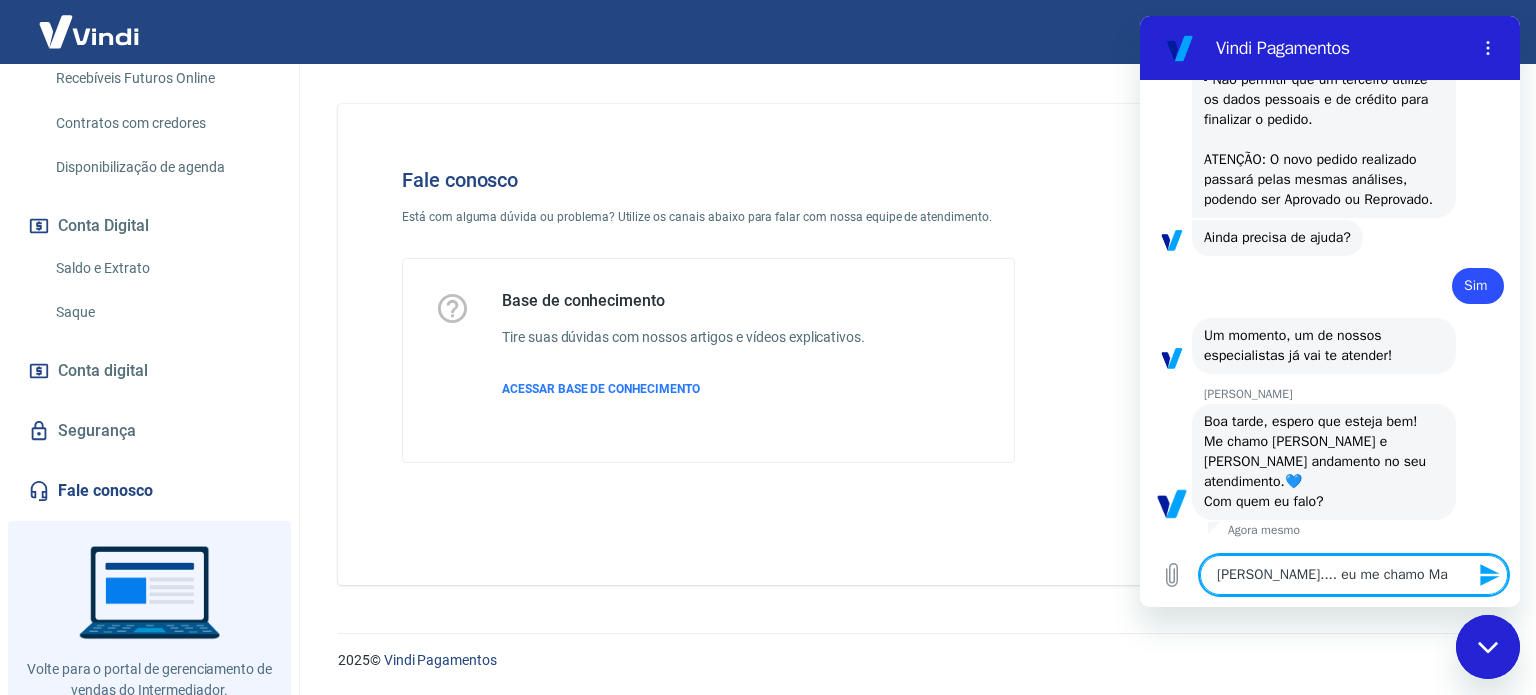type on "Olá Gabrielle.... eu me chamo Mar" 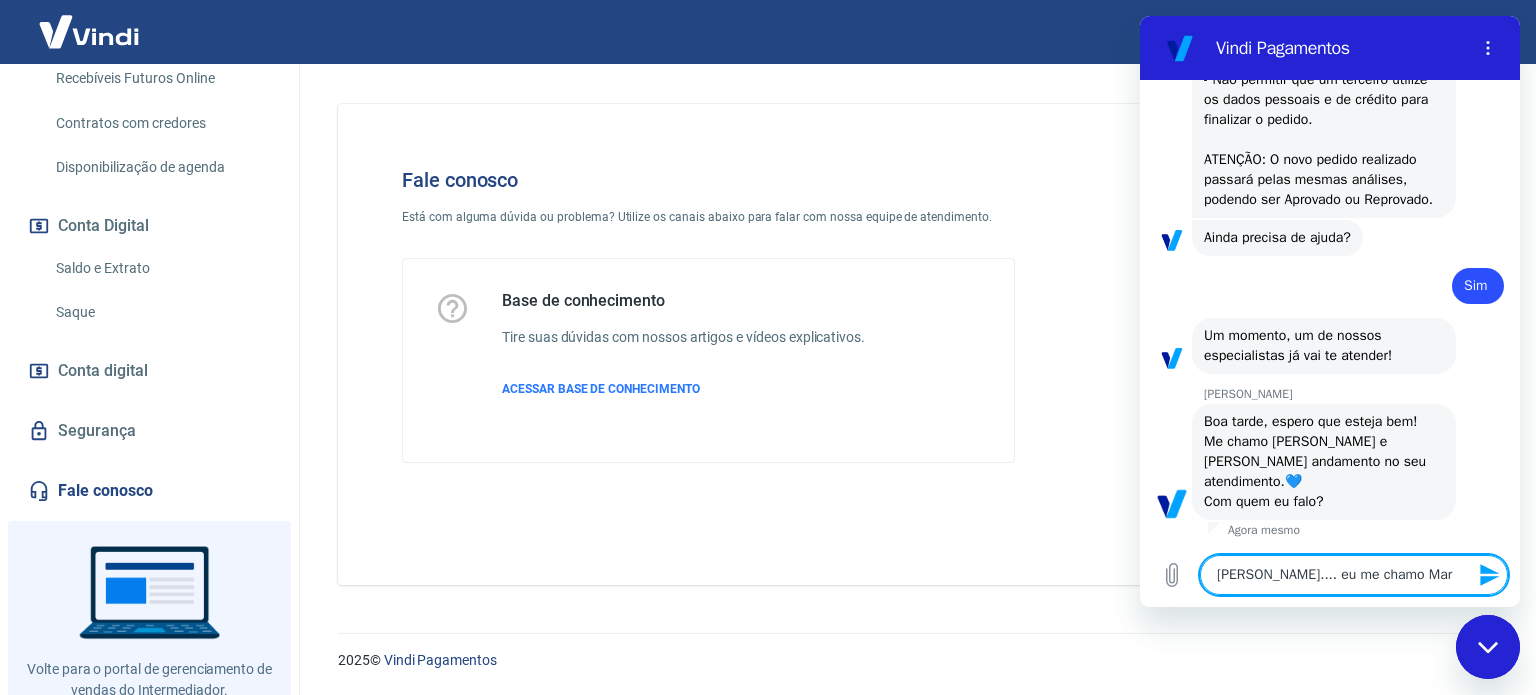 type on "Olá Gabrielle.... eu me chamo Marc" 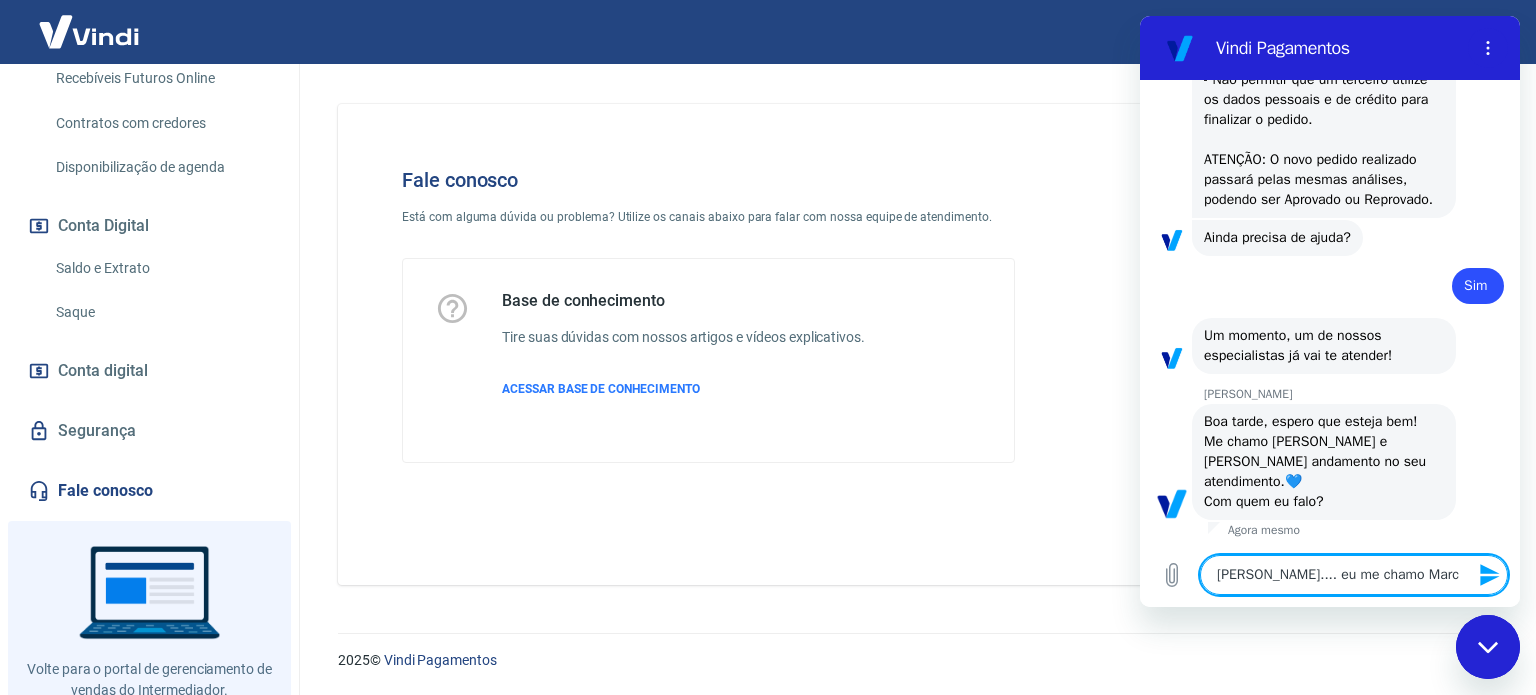 type on "Olá Gabrielle.... eu me chamo Marce" 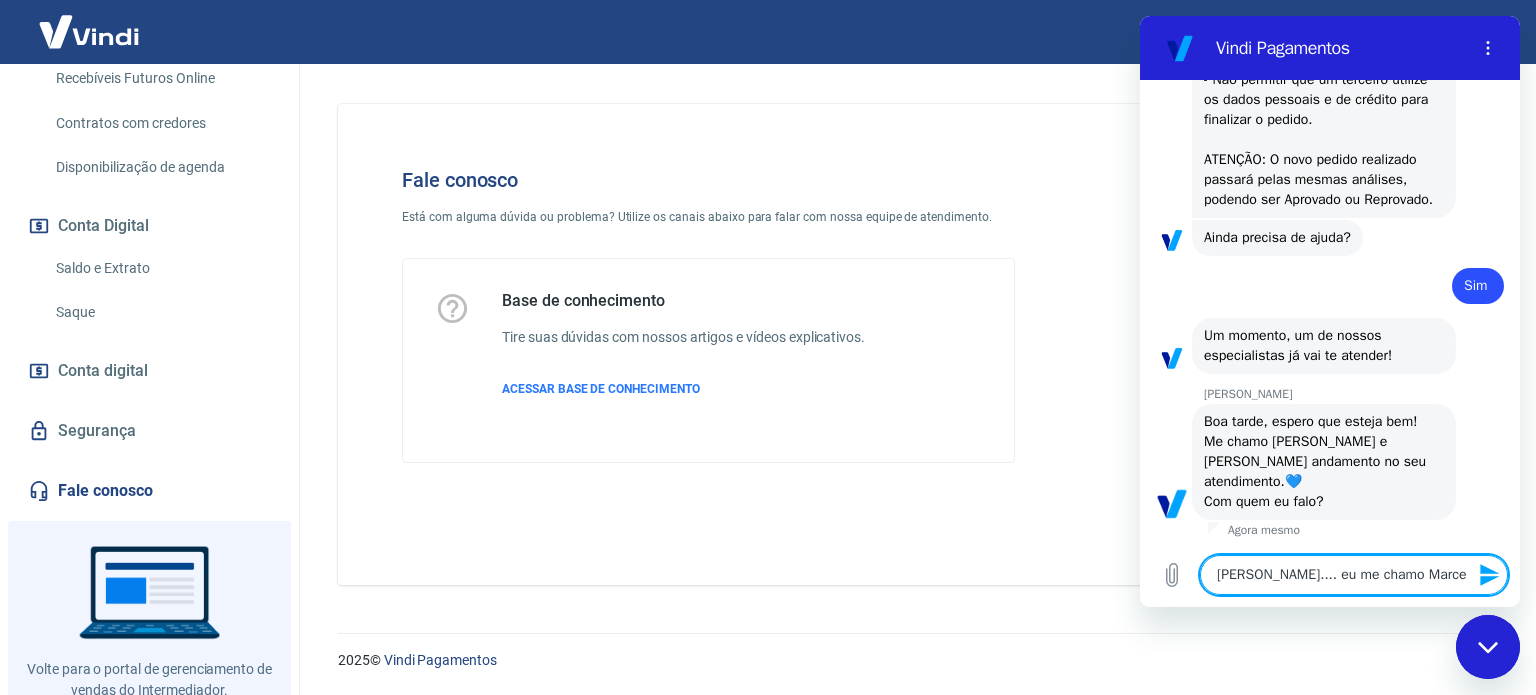 type on "Olá Gabrielle.... eu me chamo Marcel" 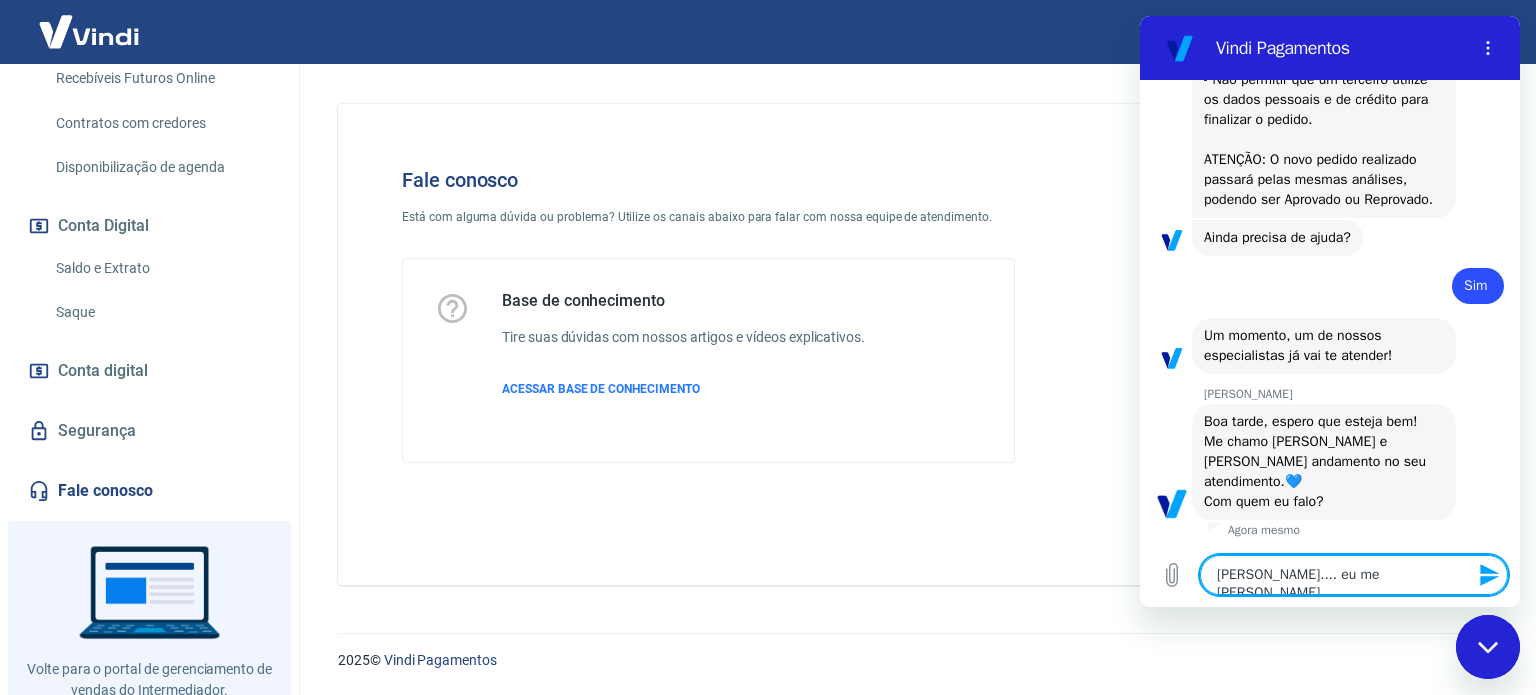 type on "Olá Gabrielle.... eu me chamo Marcell" 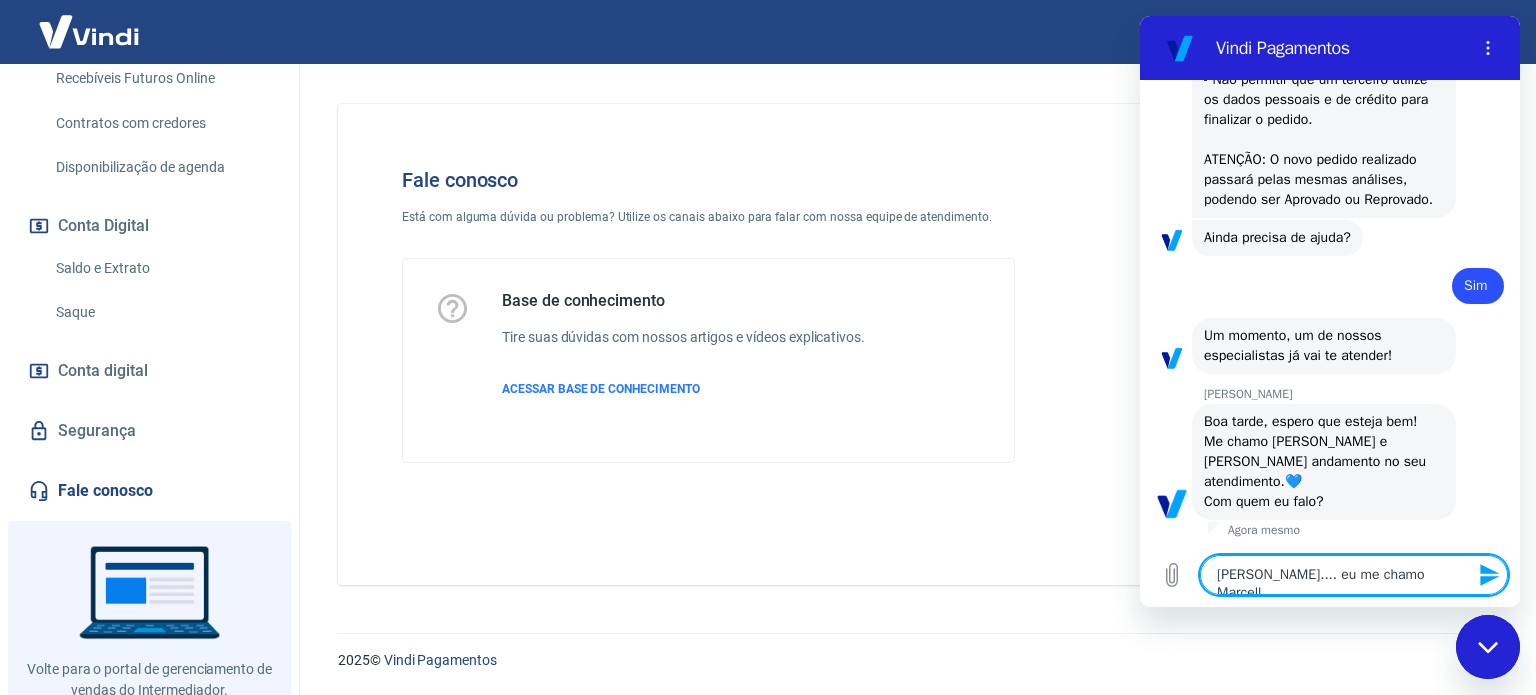 type on "[PERSON_NAME].... eu me chamo [PERSON_NAME]" 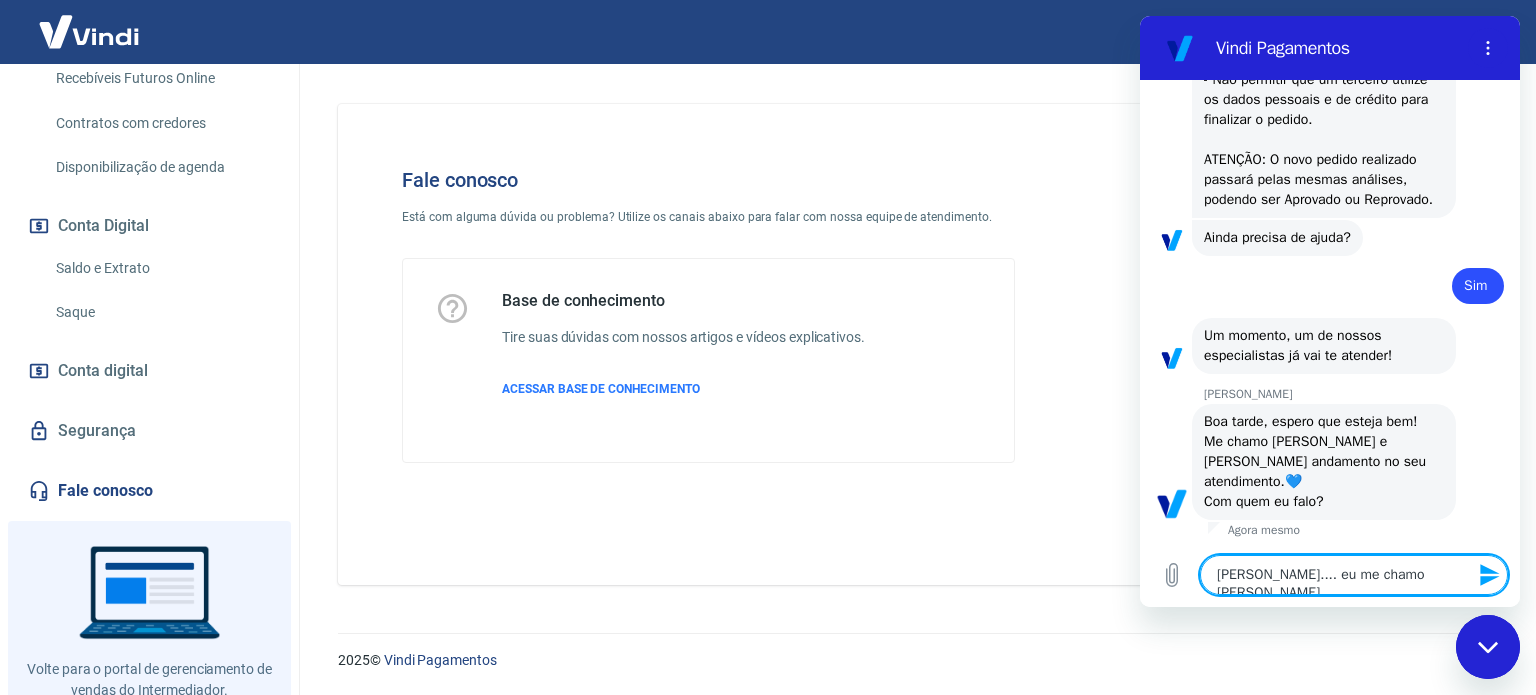 type 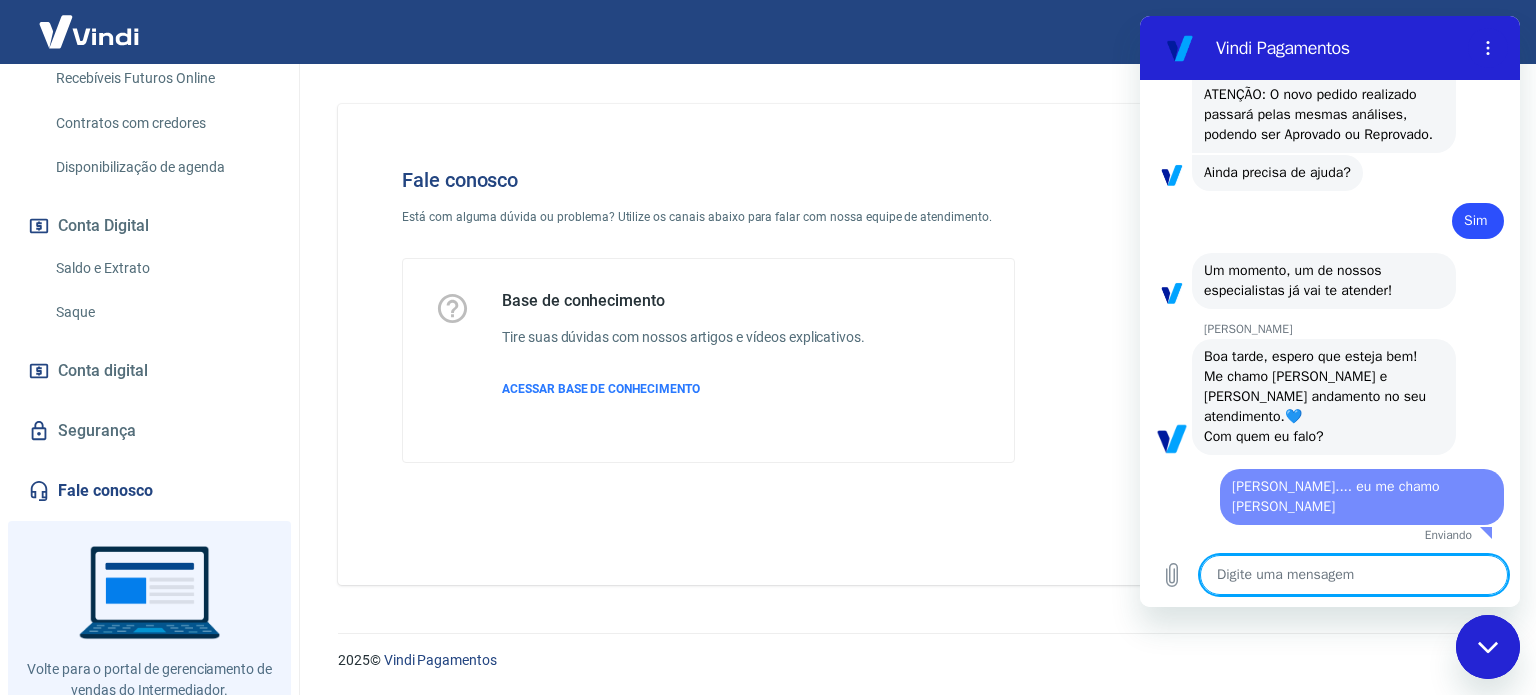 type on "x" 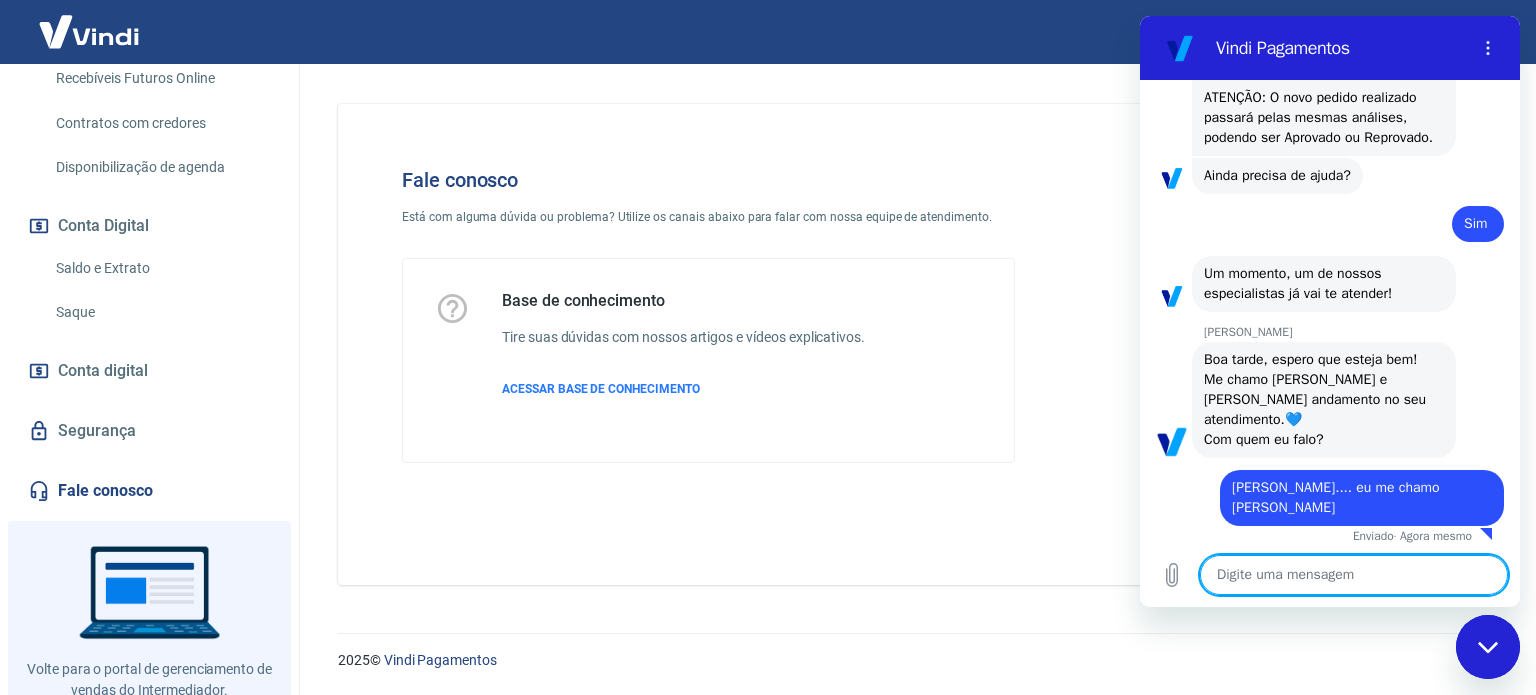 scroll, scrollTop: 3356, scrollLeft: 0, axis: vertical 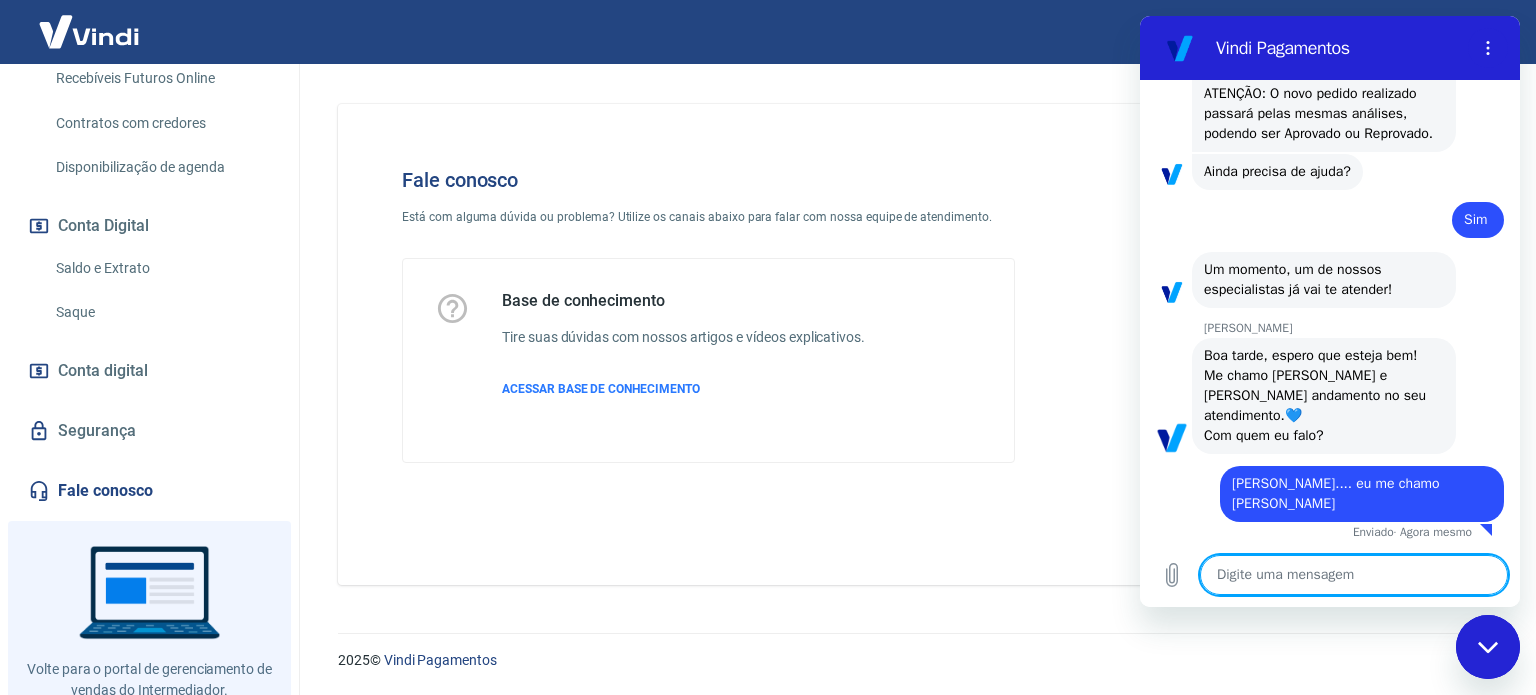 type on "E" 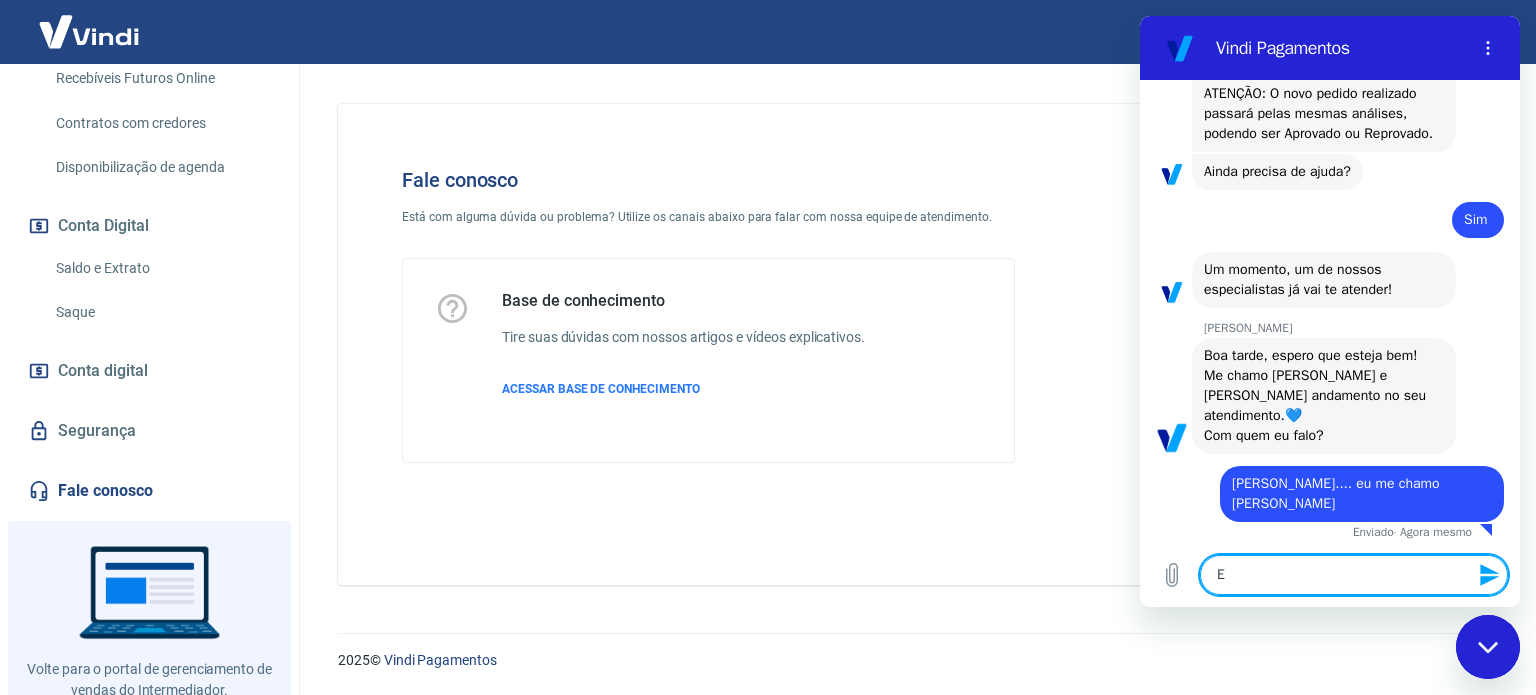 type on "Es" 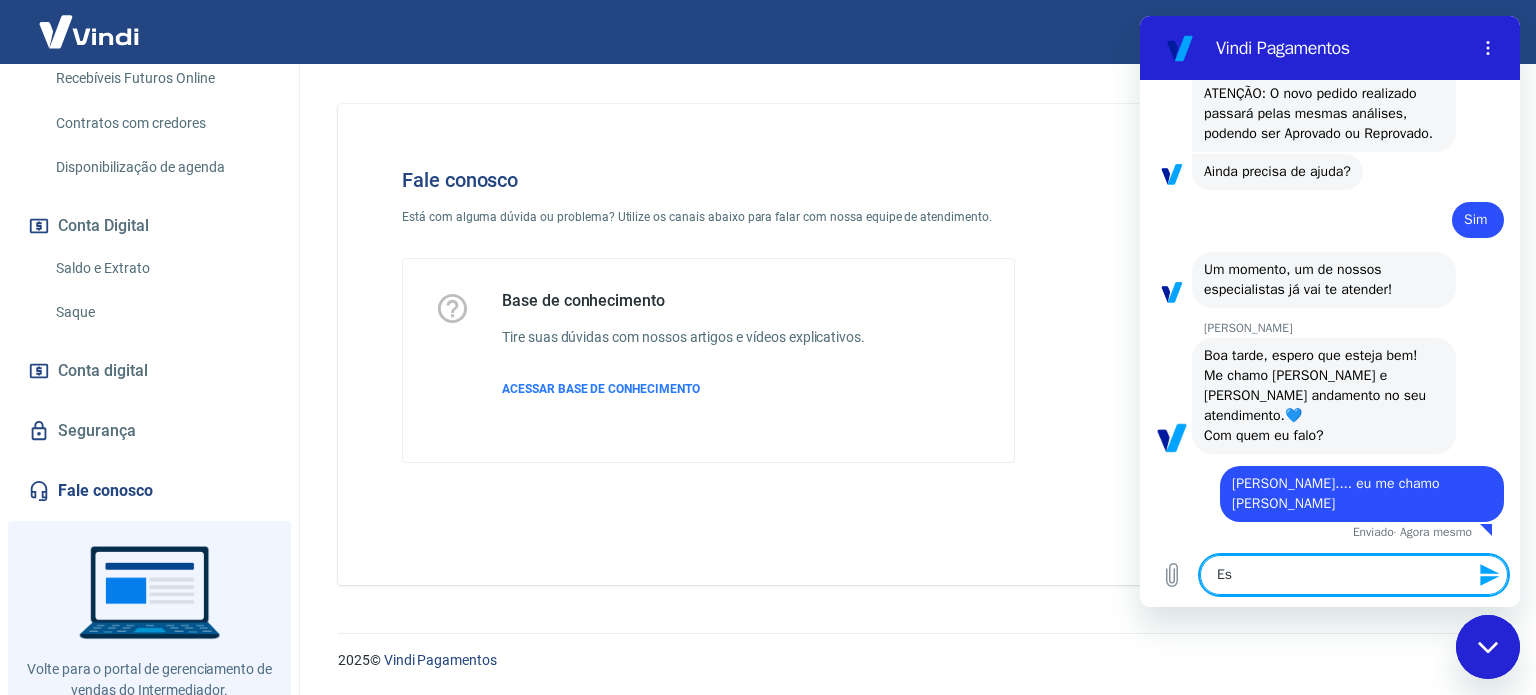 type on "Est" 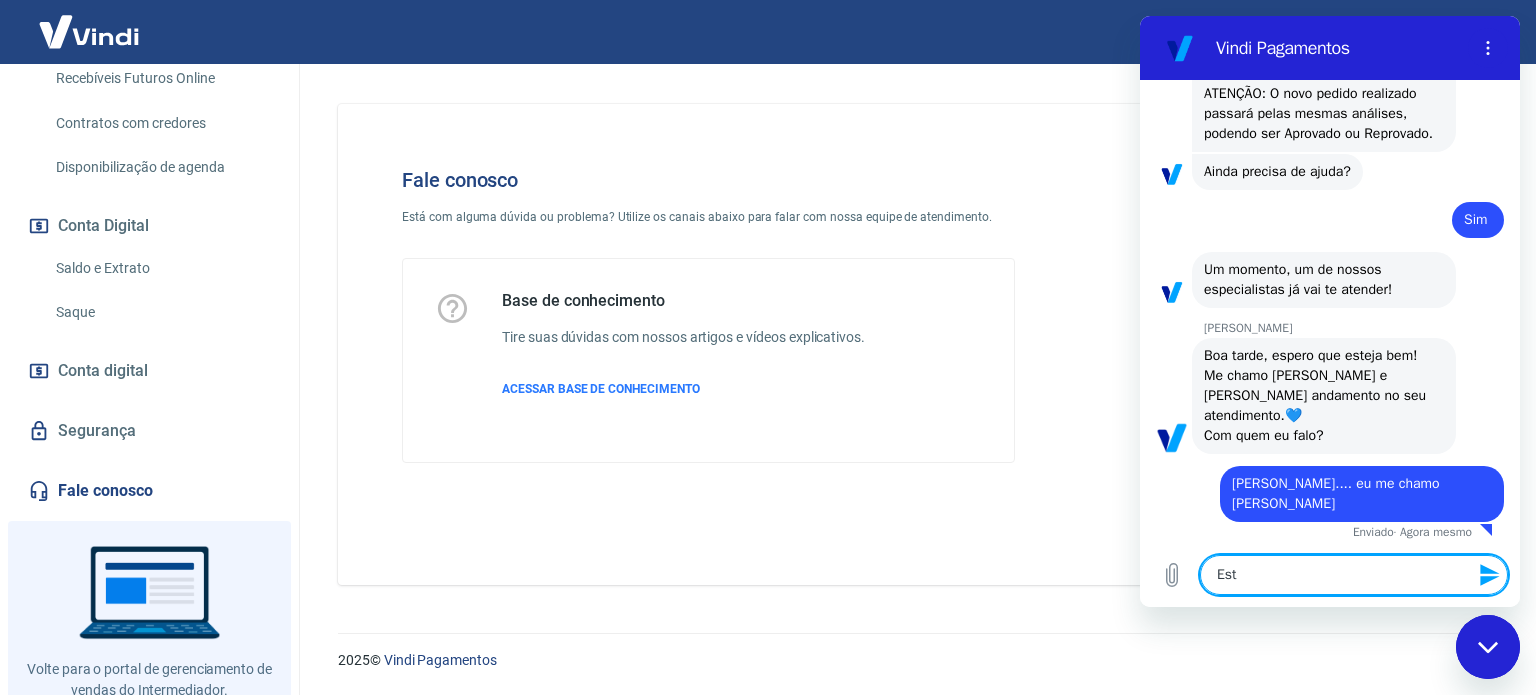 type on "Esto" 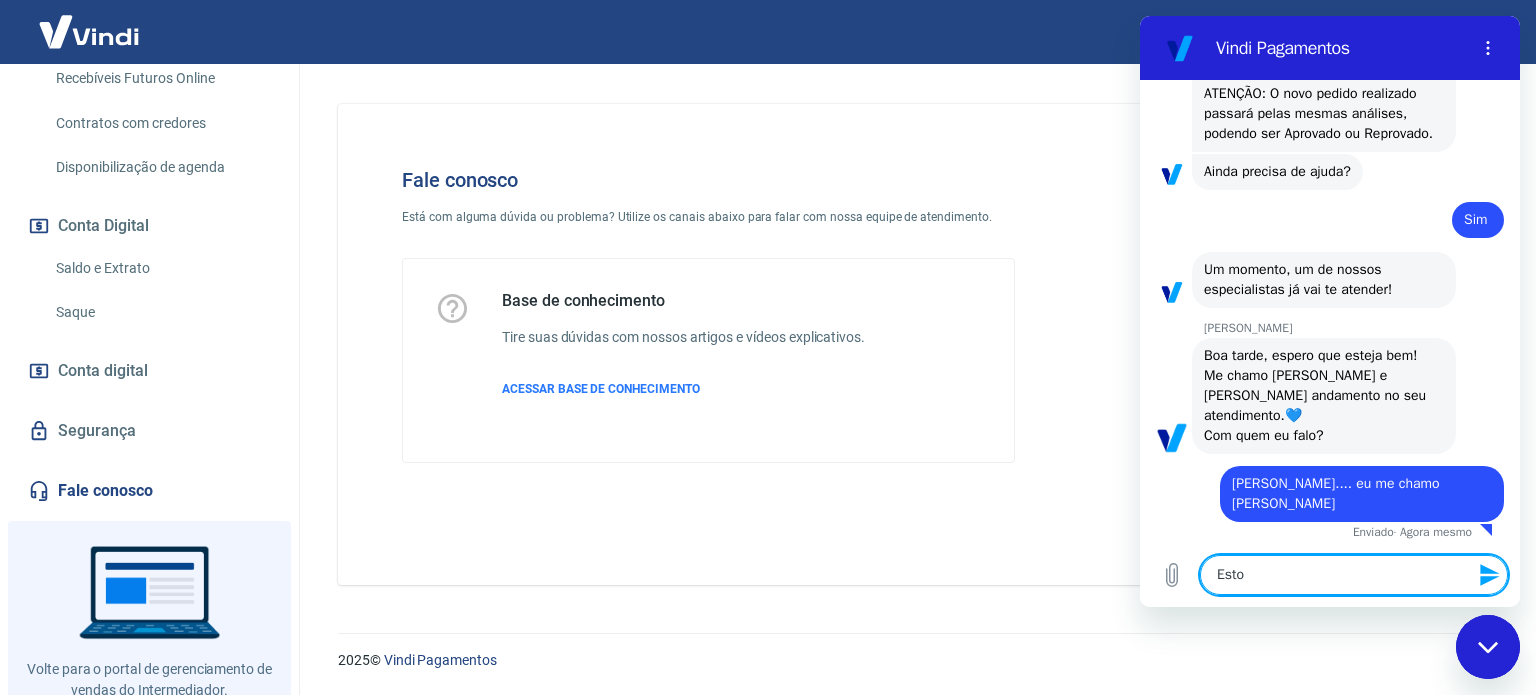type on "x" 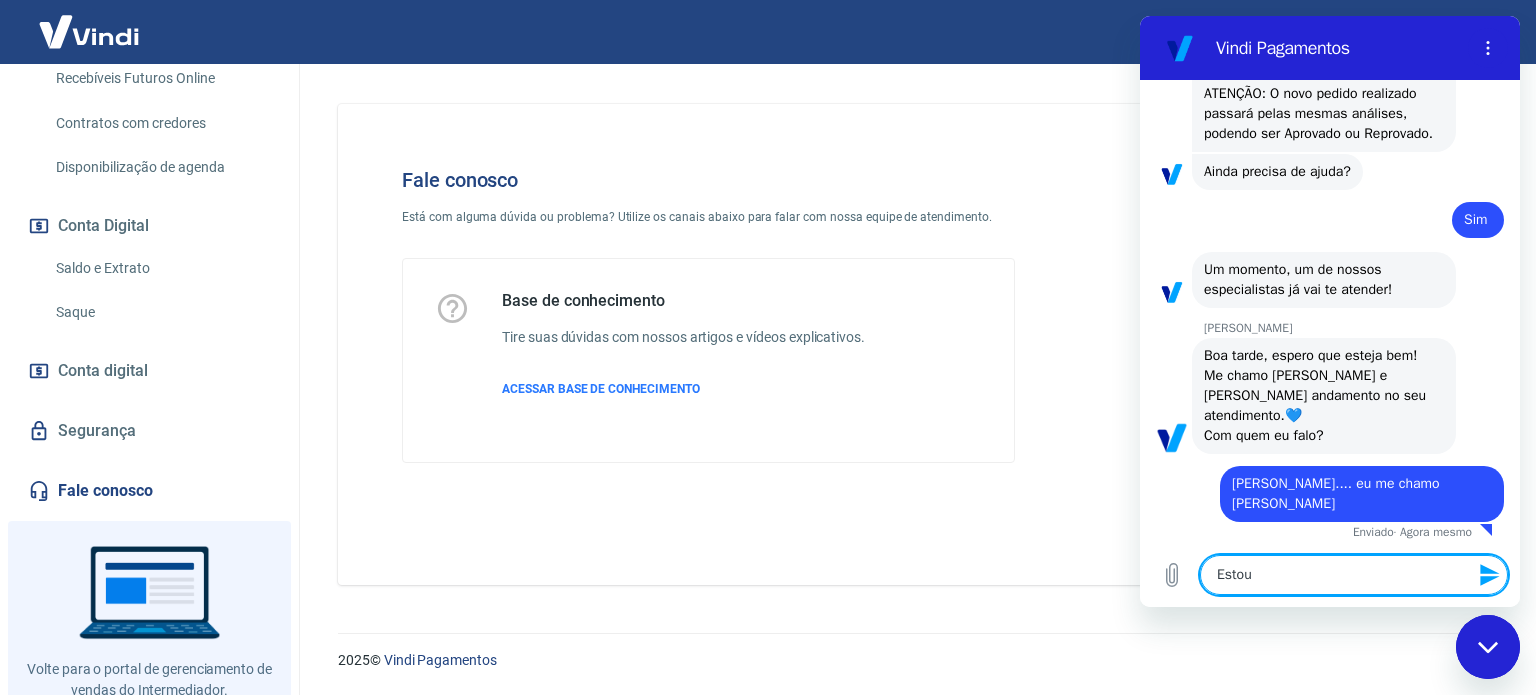 type on "Estou" 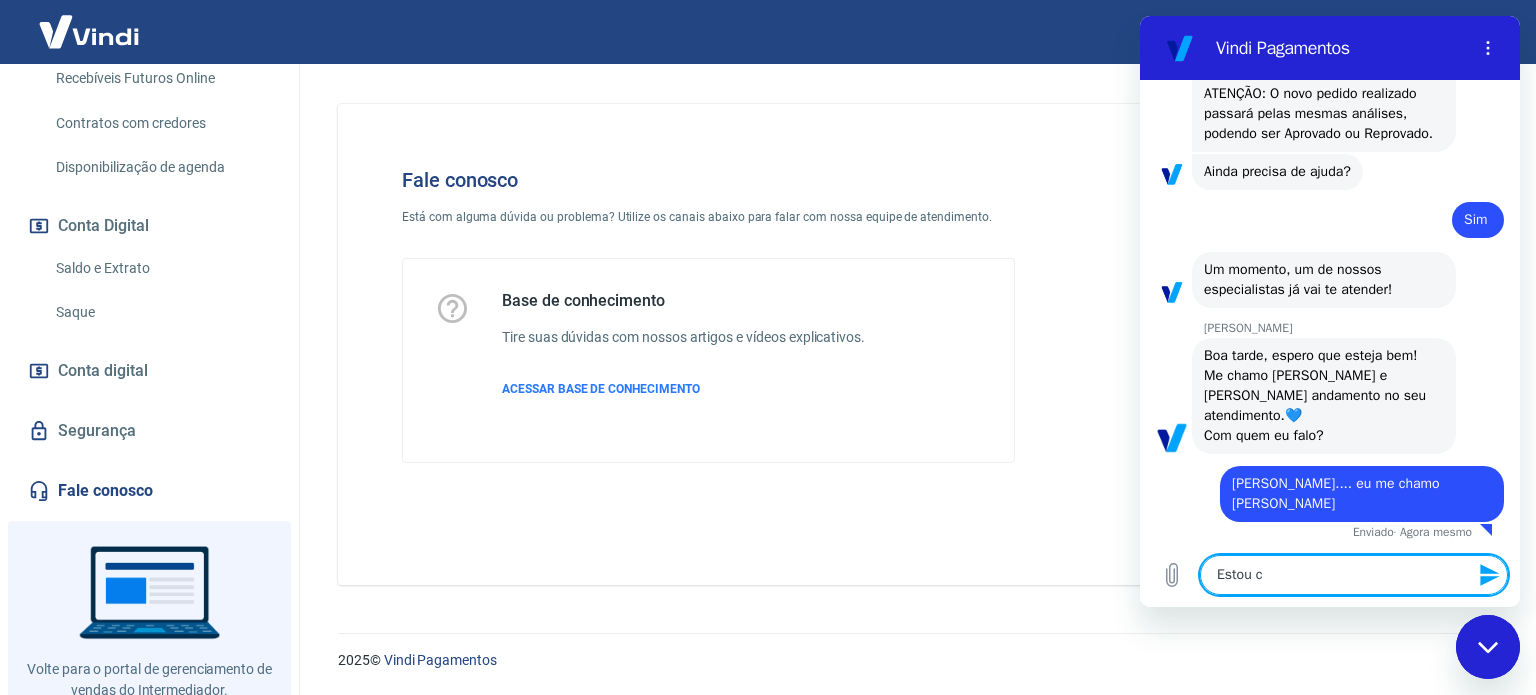 type on "Estou co" 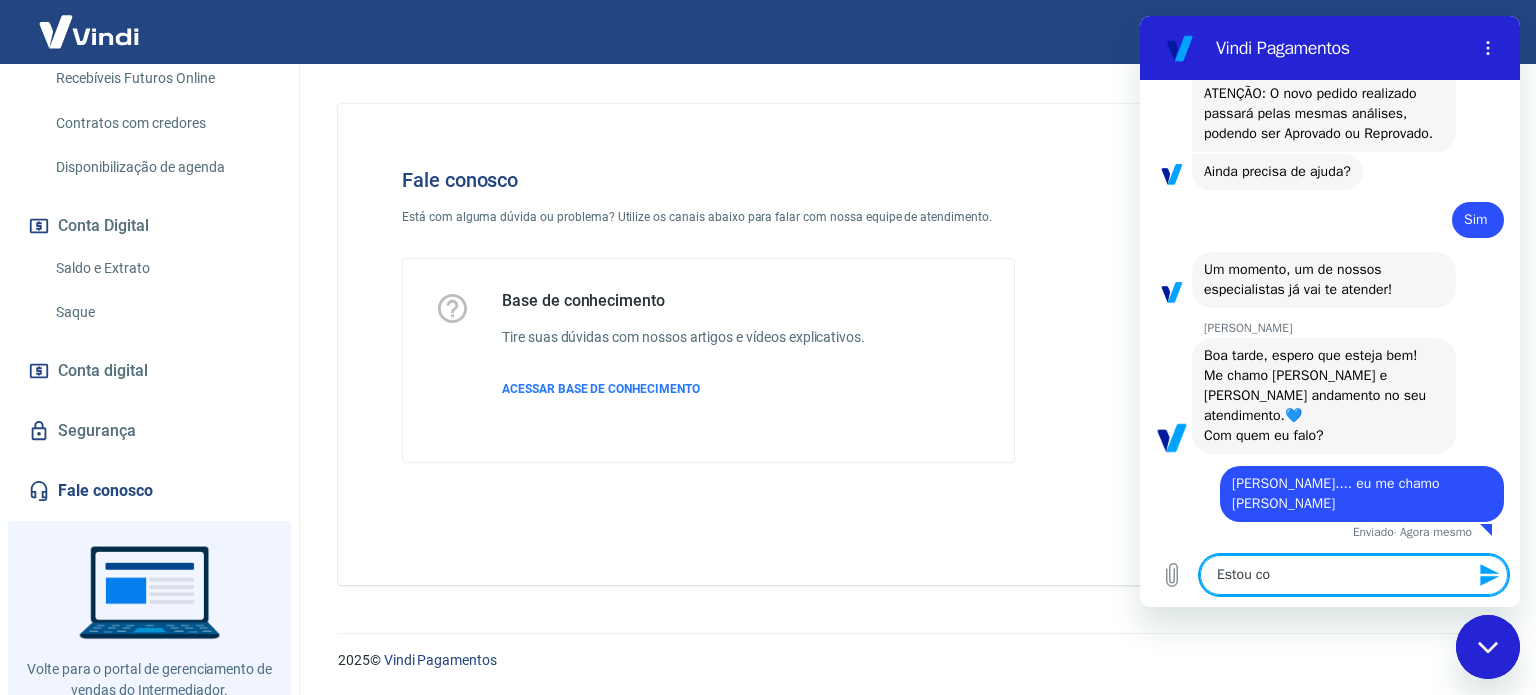 type on "x" 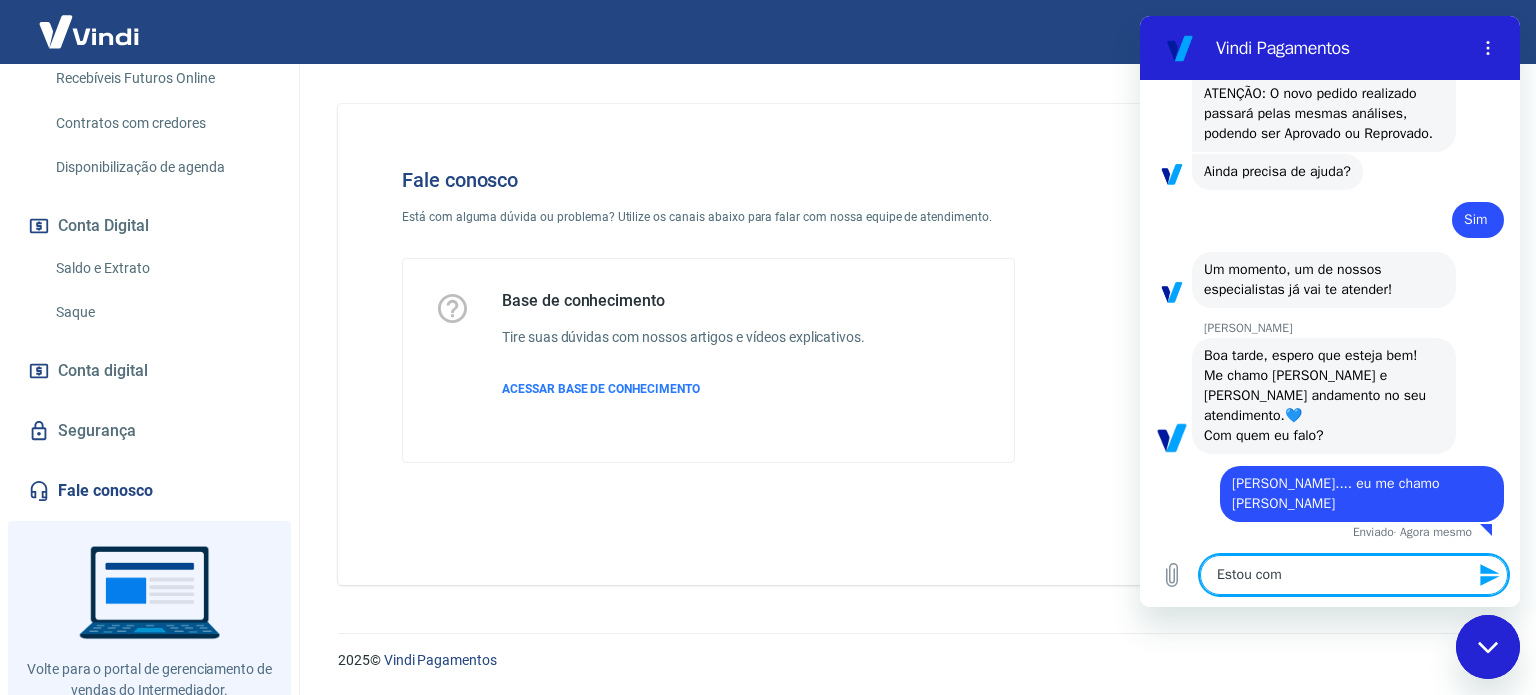 type on "Estou com" 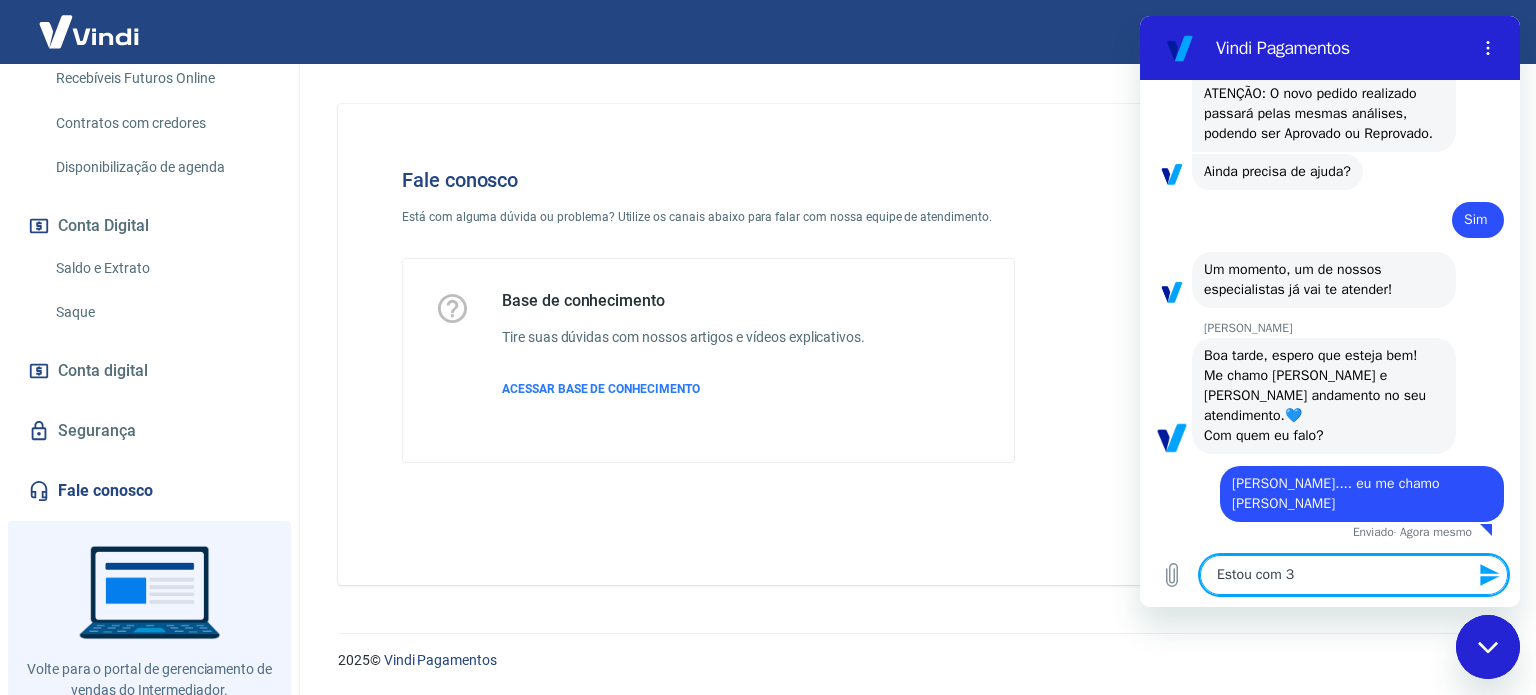 type on "Estou com 3" 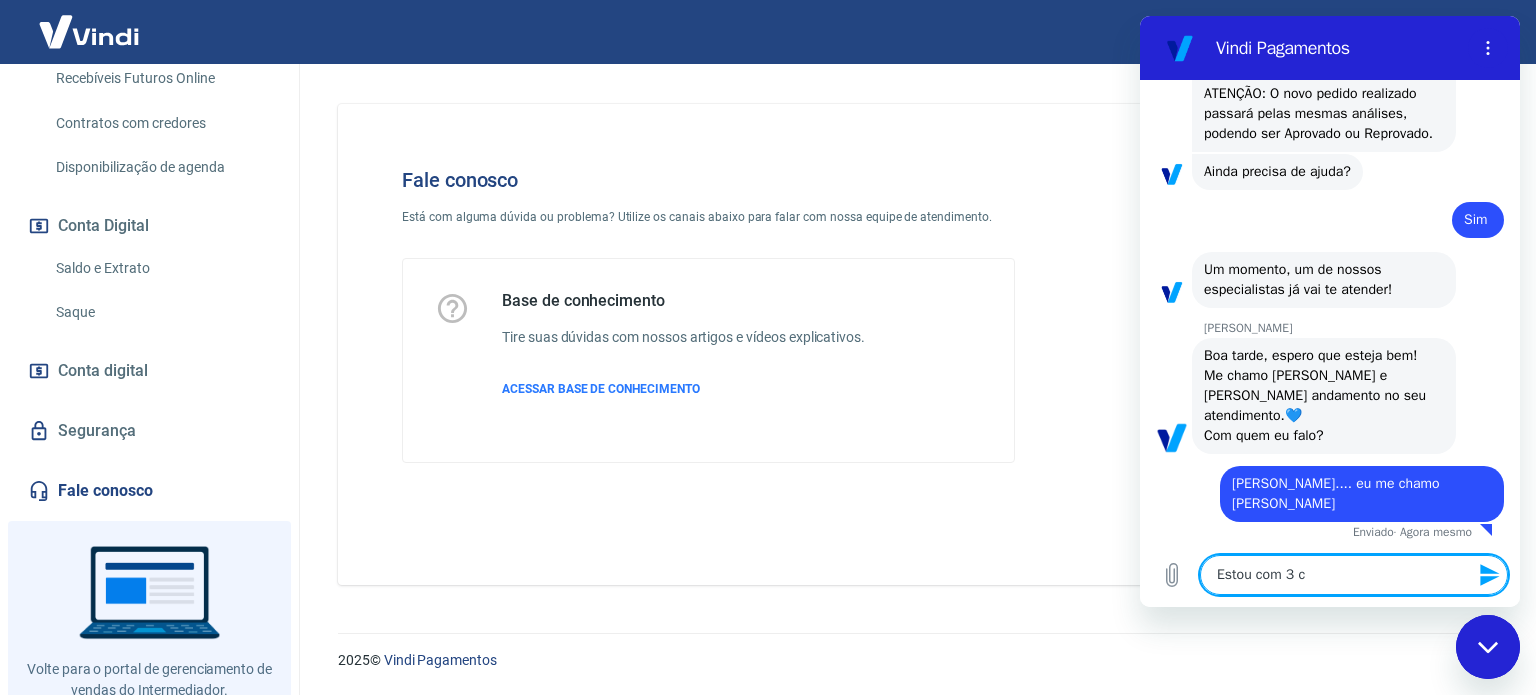 type on "Estou com 3 ca" 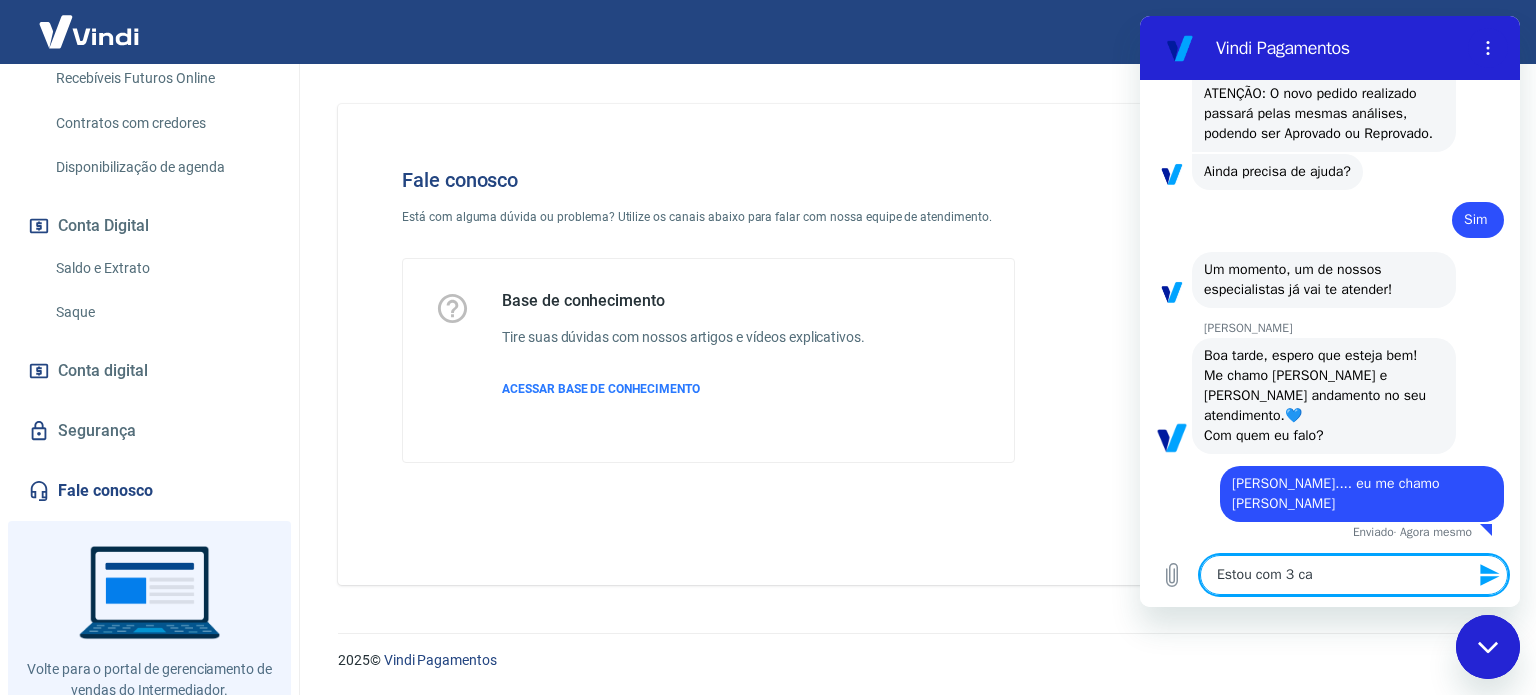 type on "Estou com 3 cas" 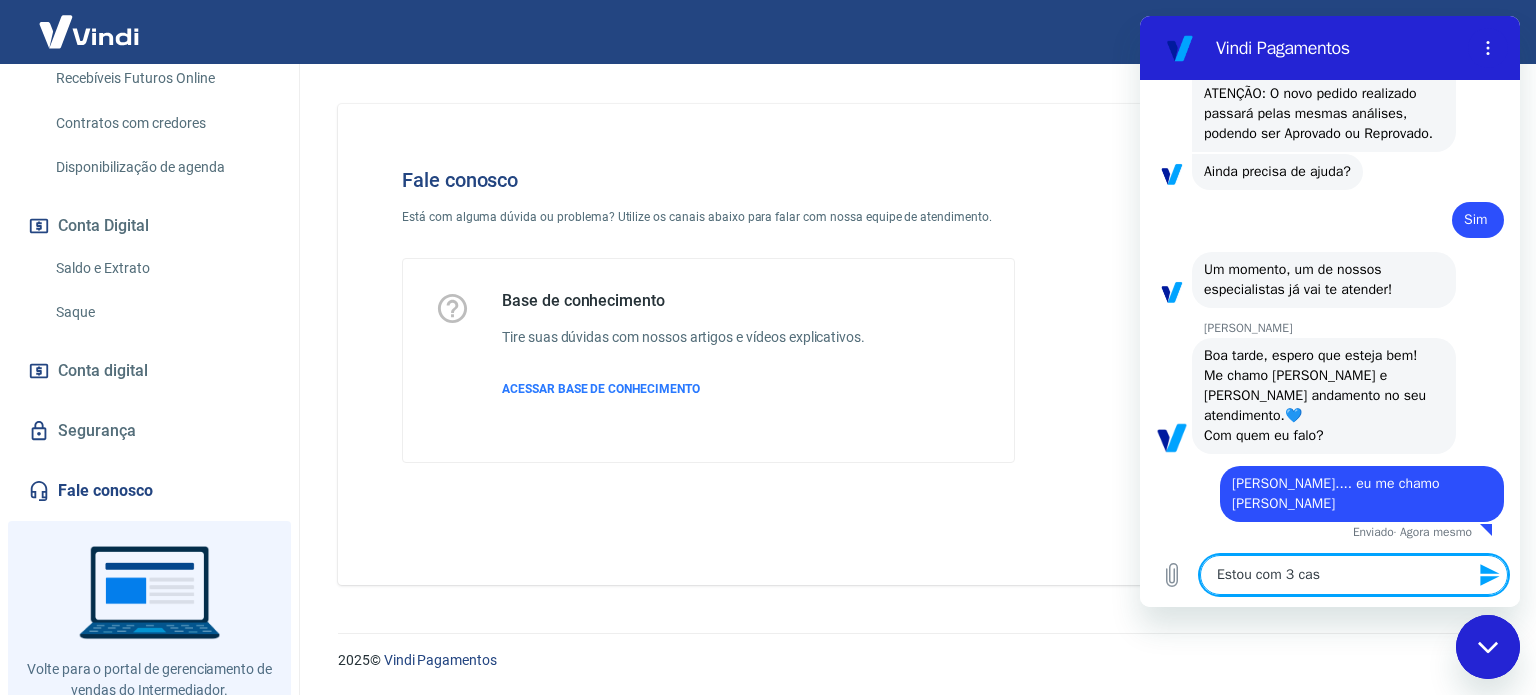 type on "Estou com 3 caso" 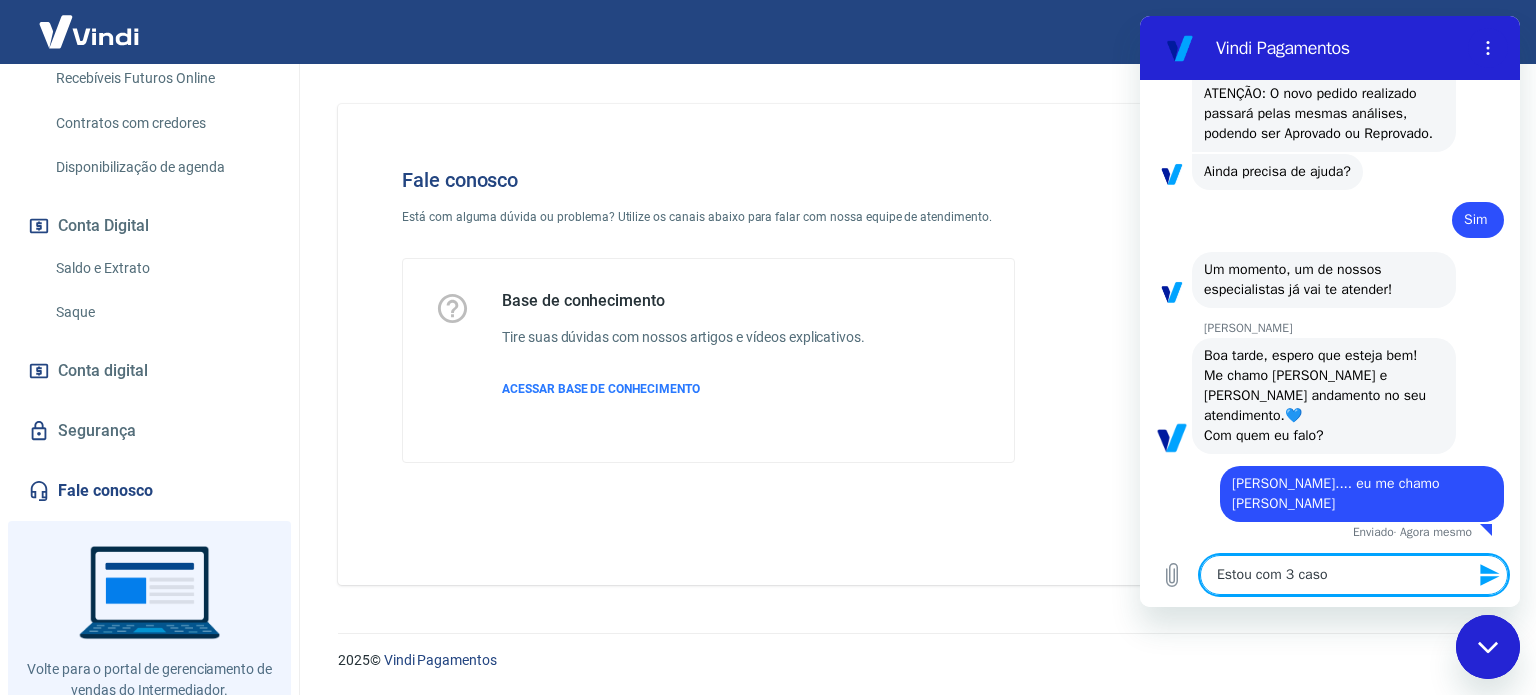 type on "Estou com 3 casos" 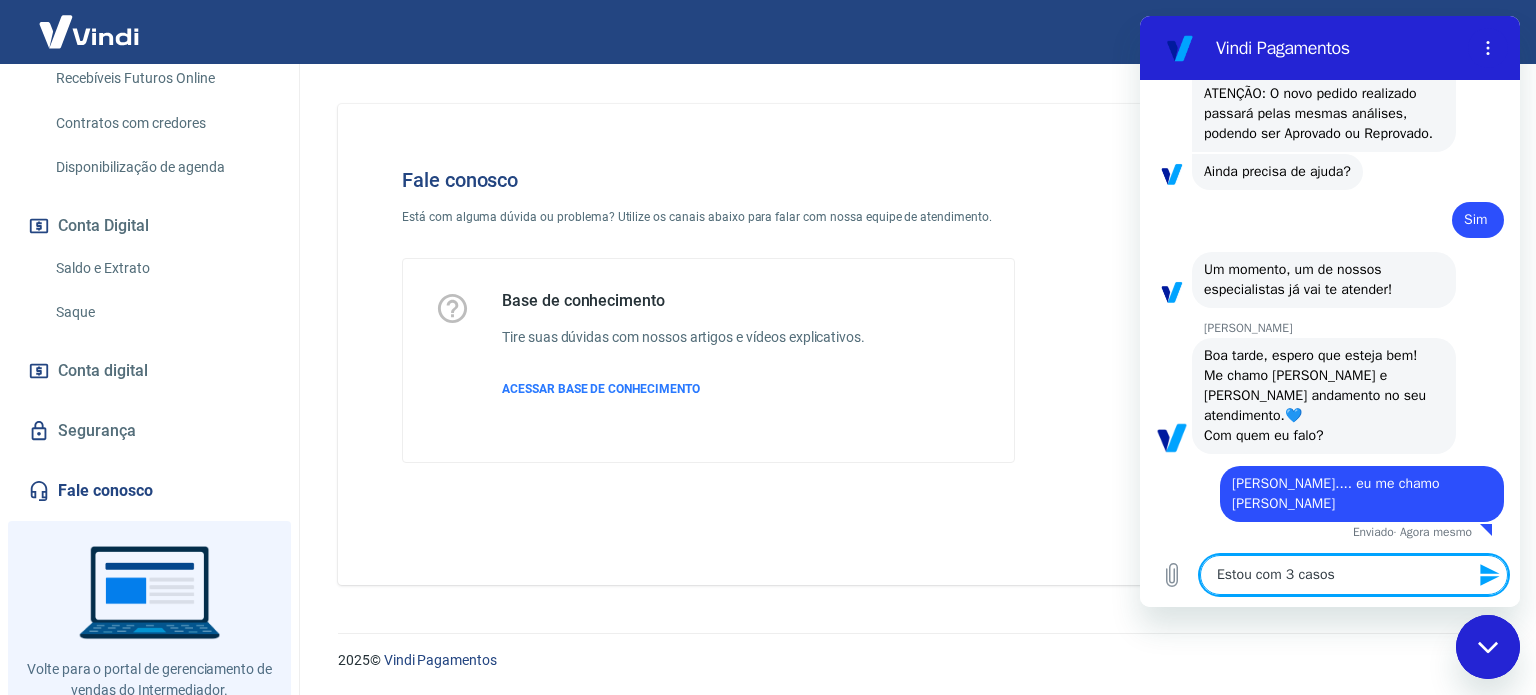 type on "Estou com 3 casos" 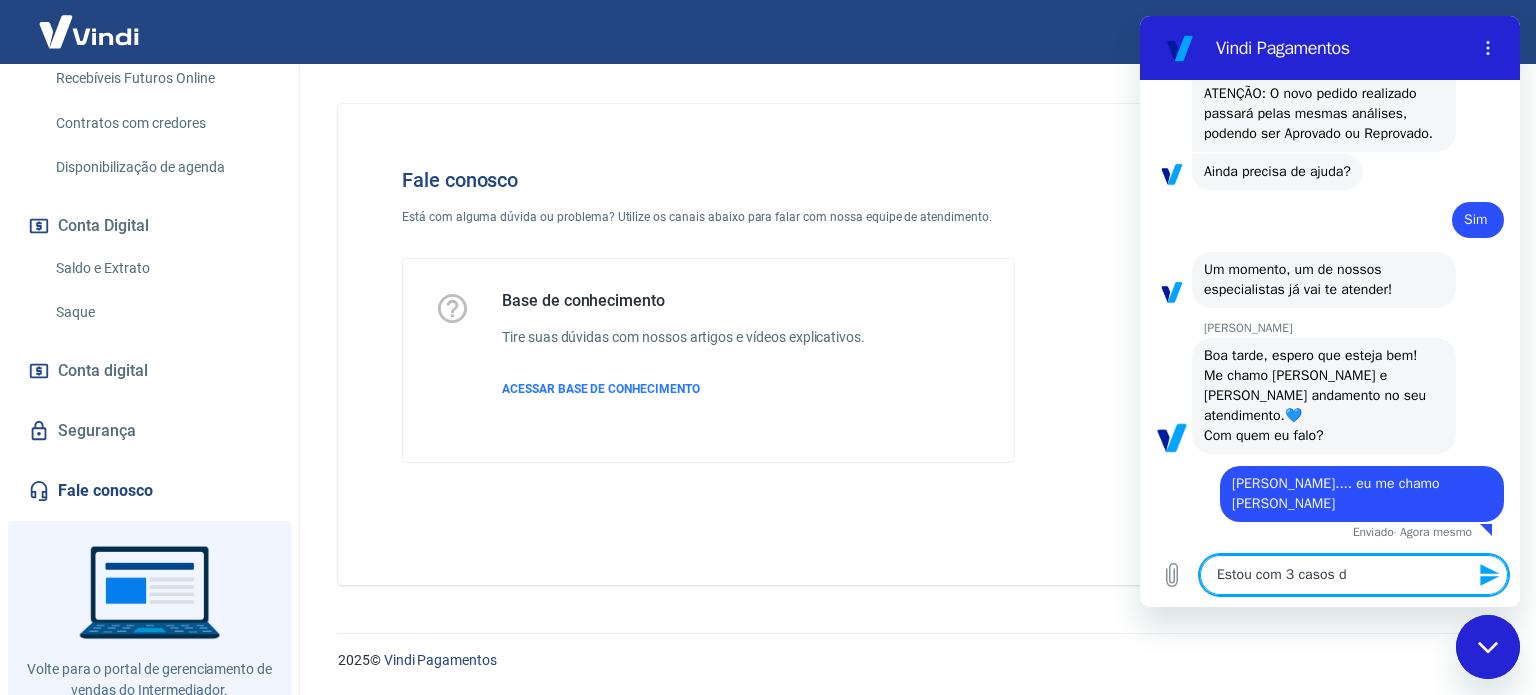 type on "Estou com 3 casos de" 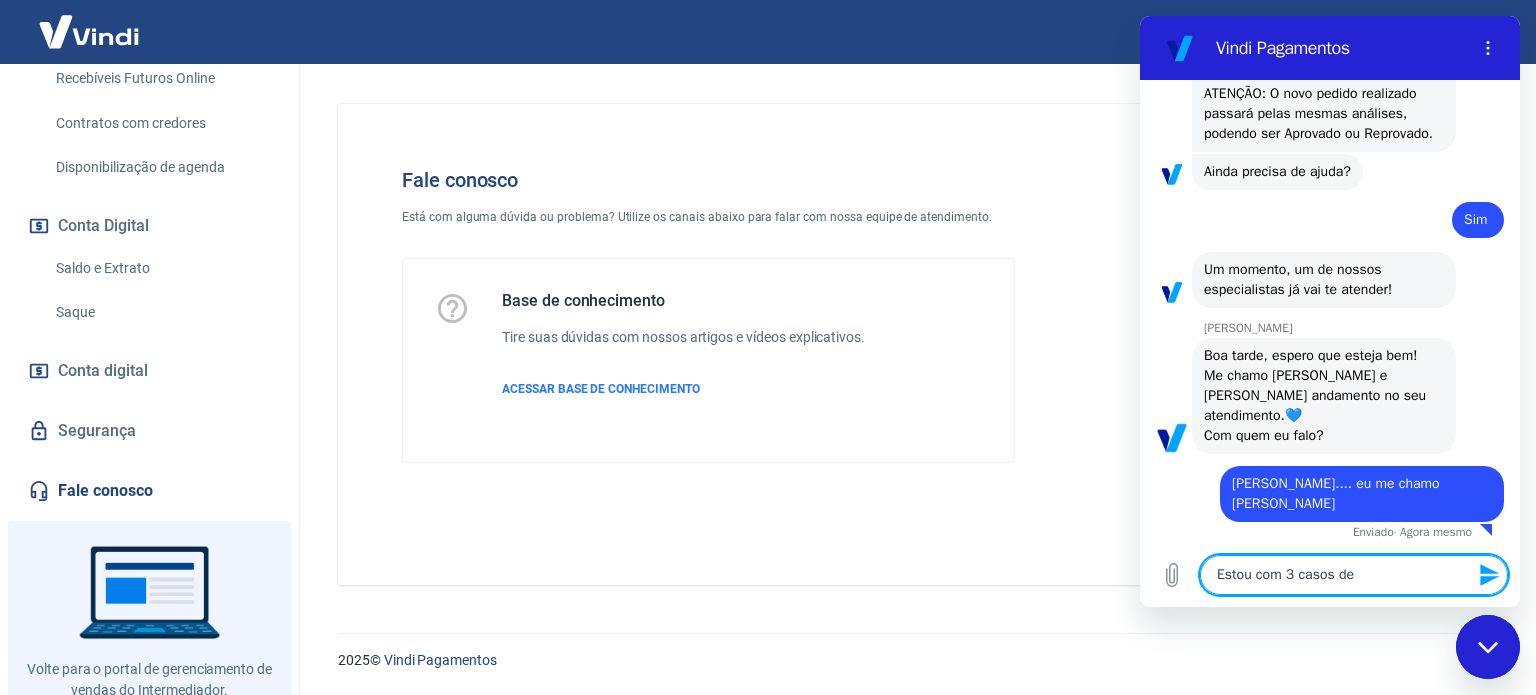 type on "Estou com 3 casos de" 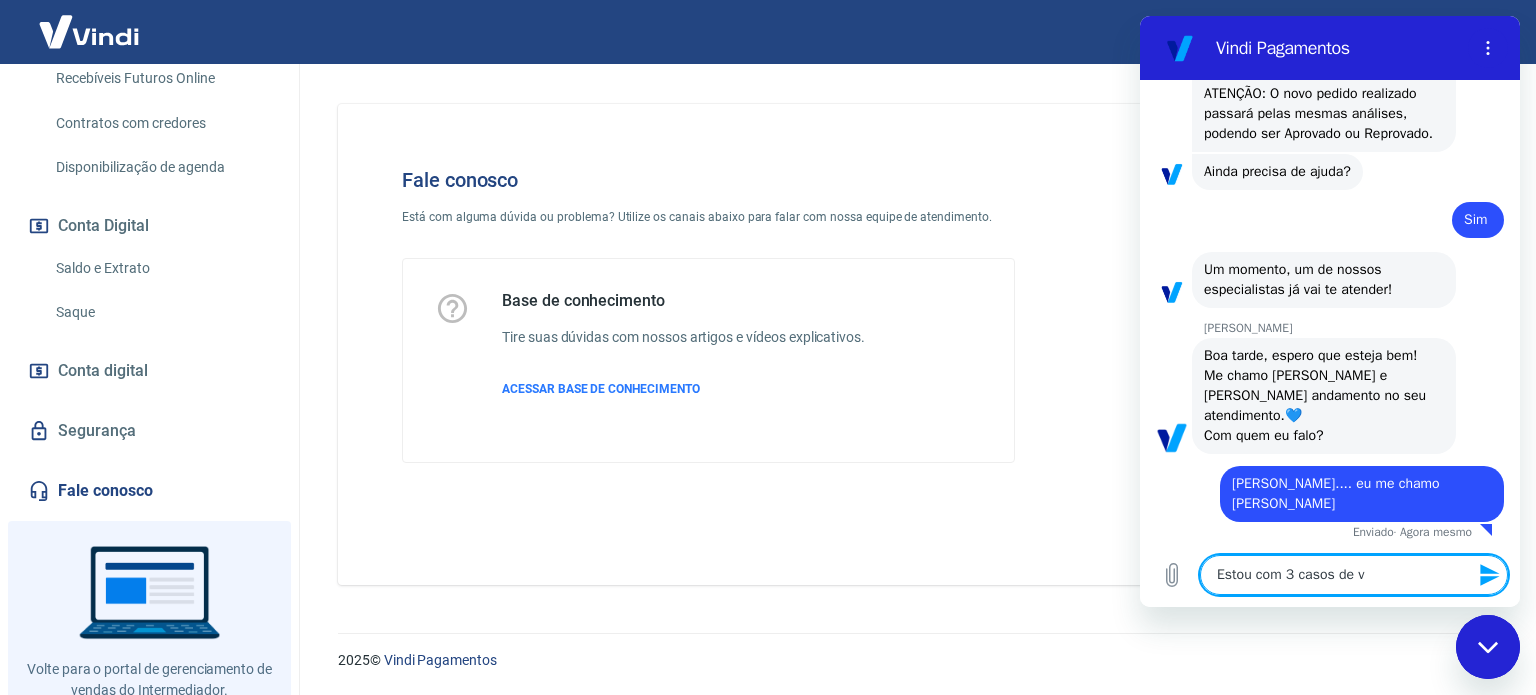 type on "Estou com 3 casos de ve" 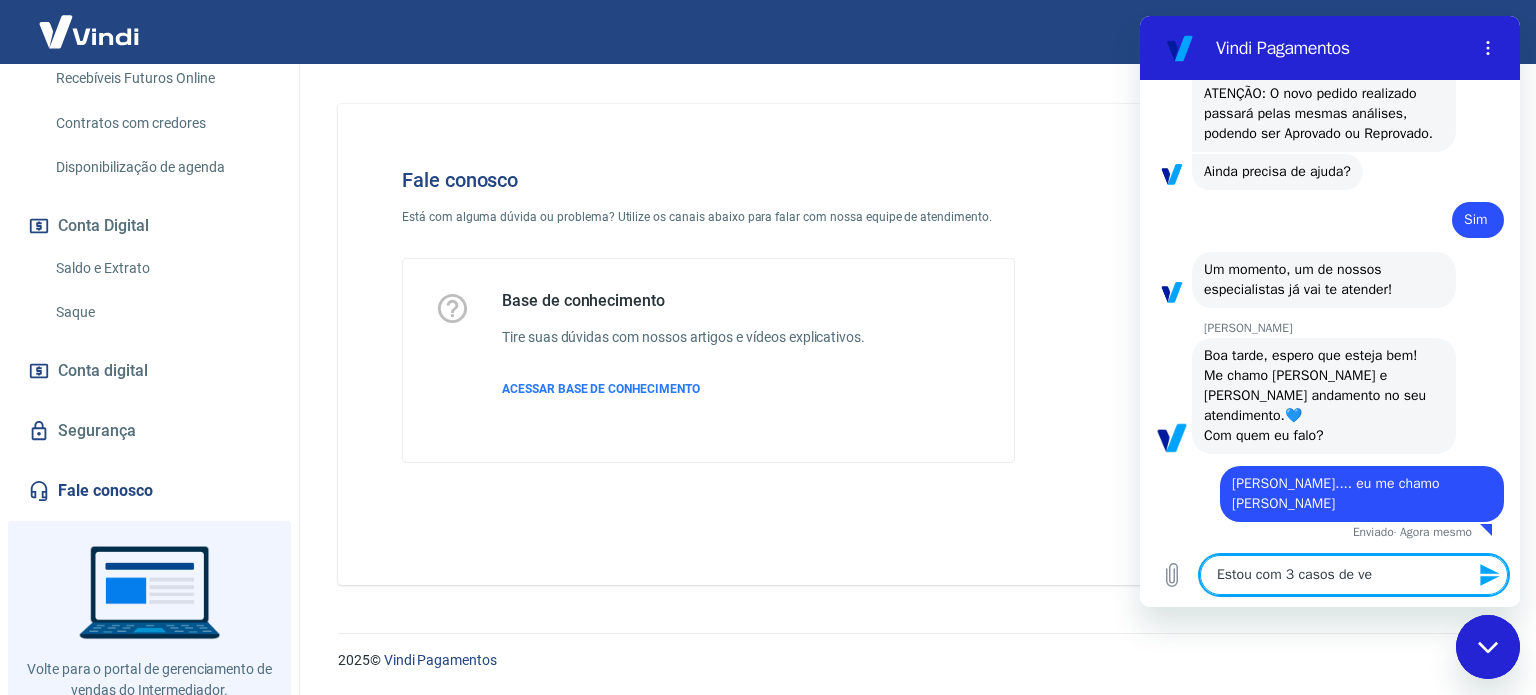 type on "Estou com 3 casos de ven" 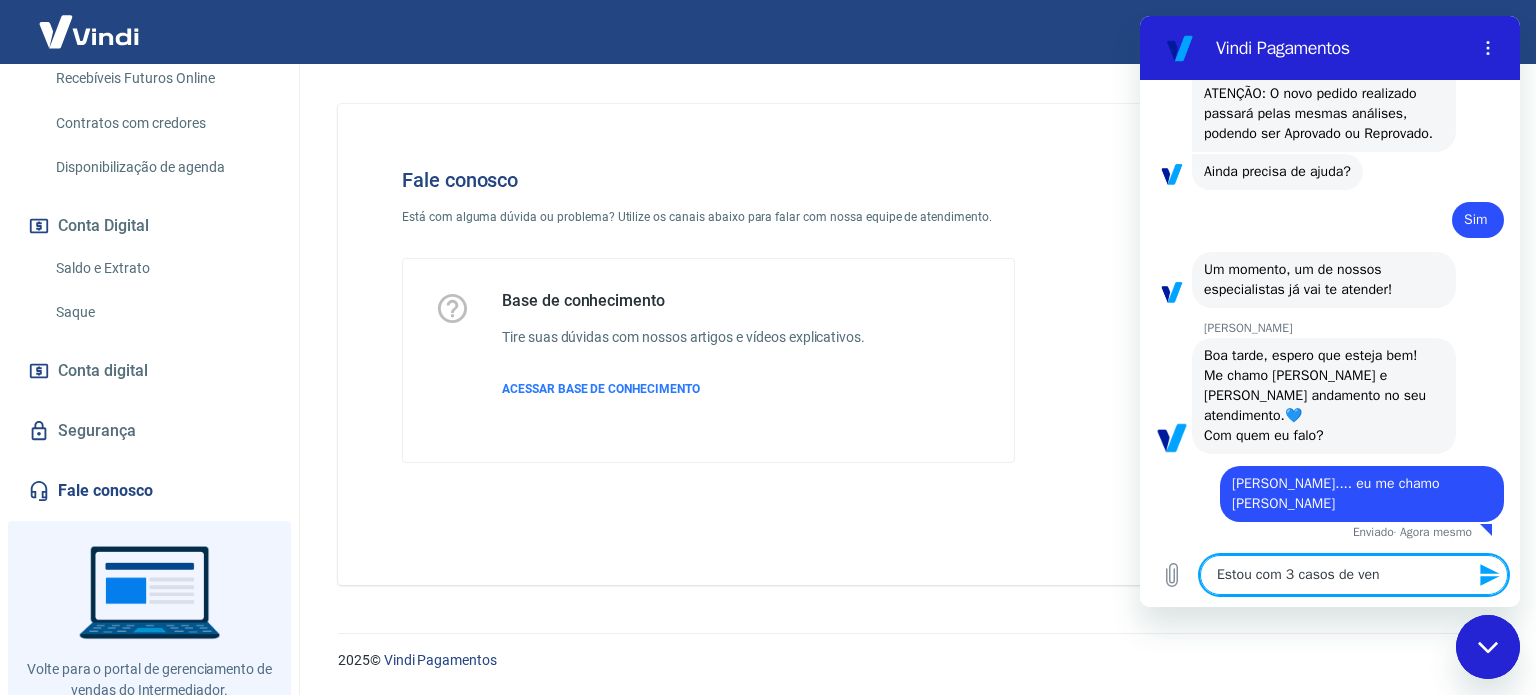 type on "Estou com 3 casos de vend" 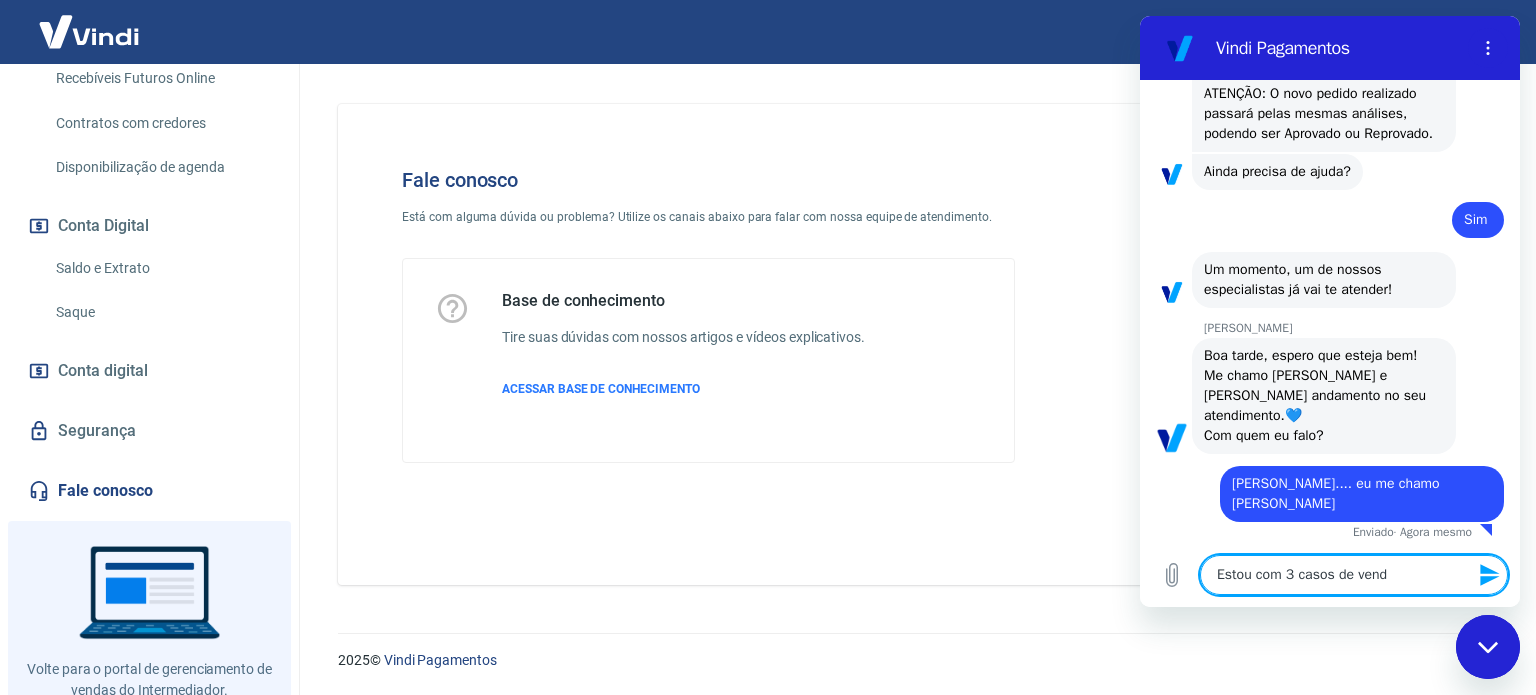 type on "Estou com 3 casos de venda" 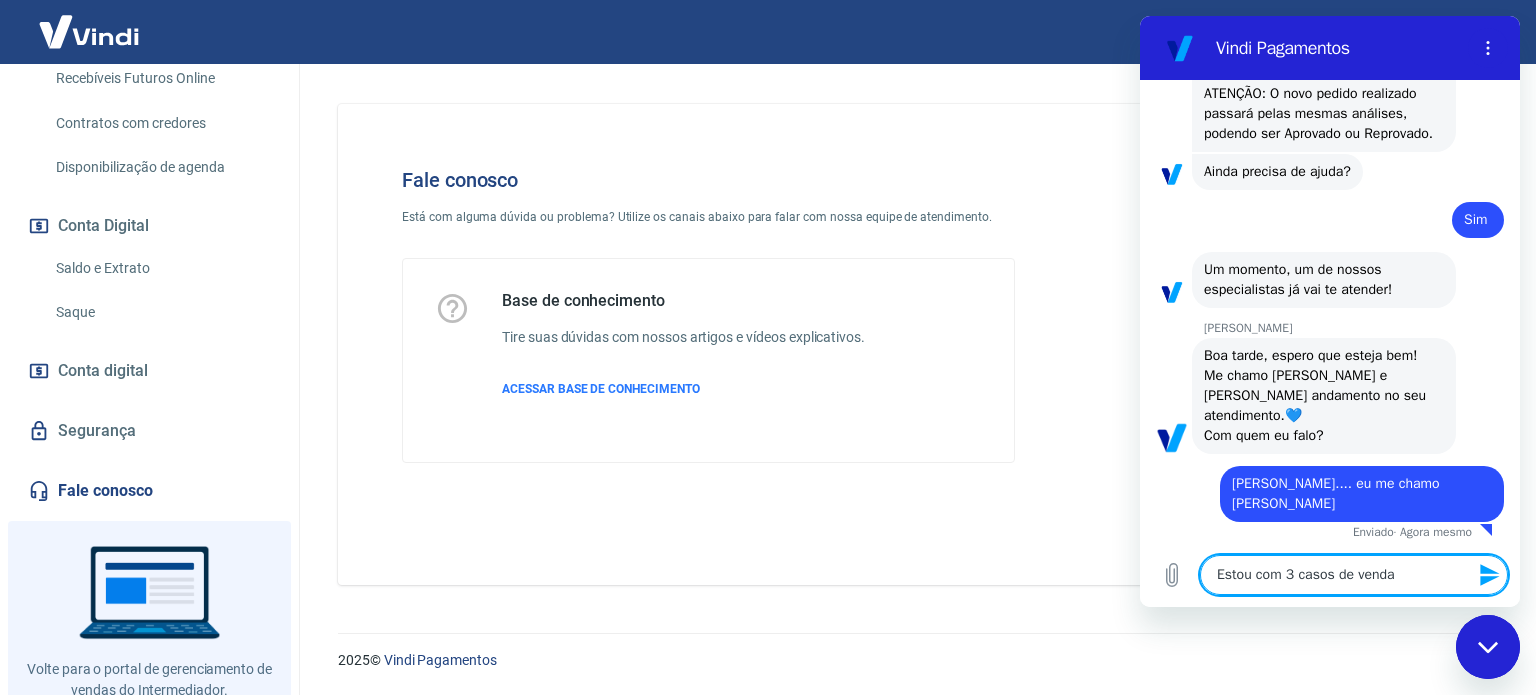 type on "Estou com 3 casos de venda" 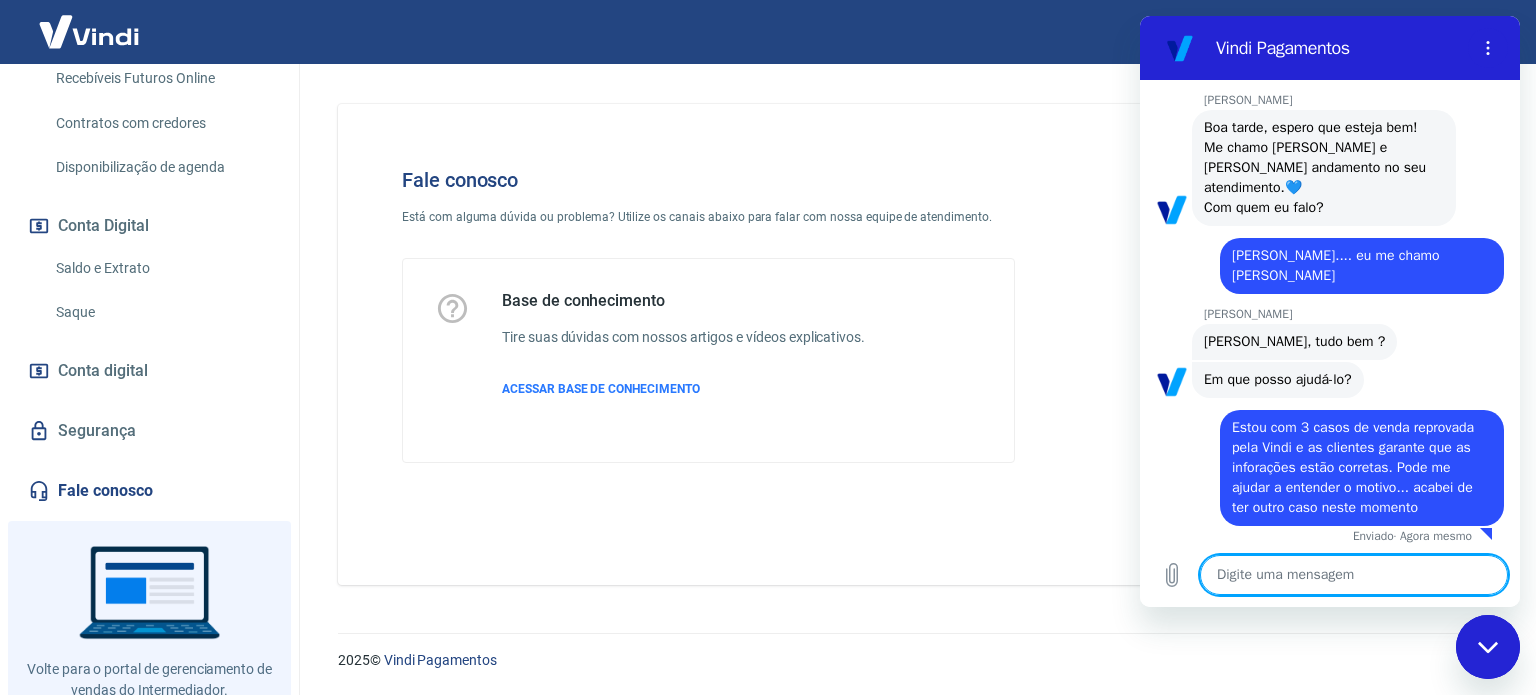 scroll, scrollTop: 3588, scrollLeft: 0, axis: vertical 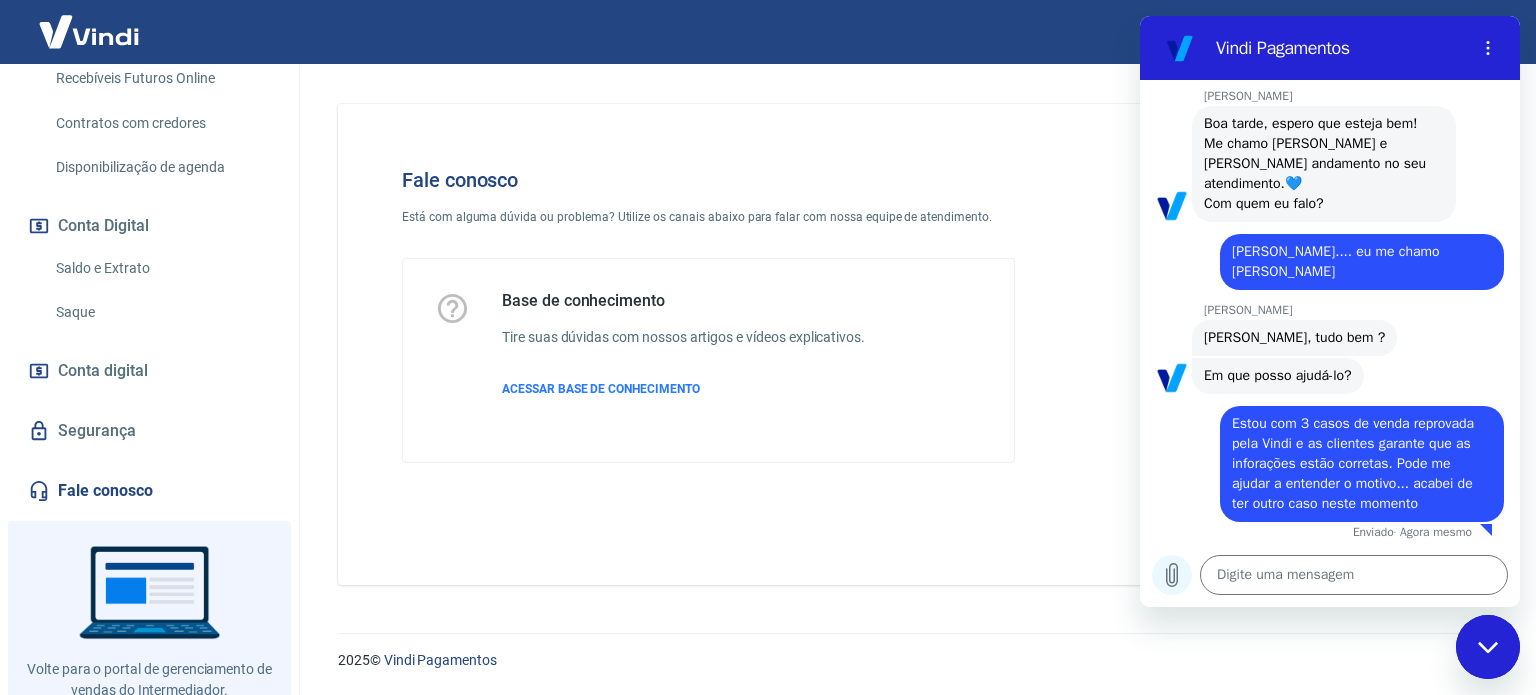 click 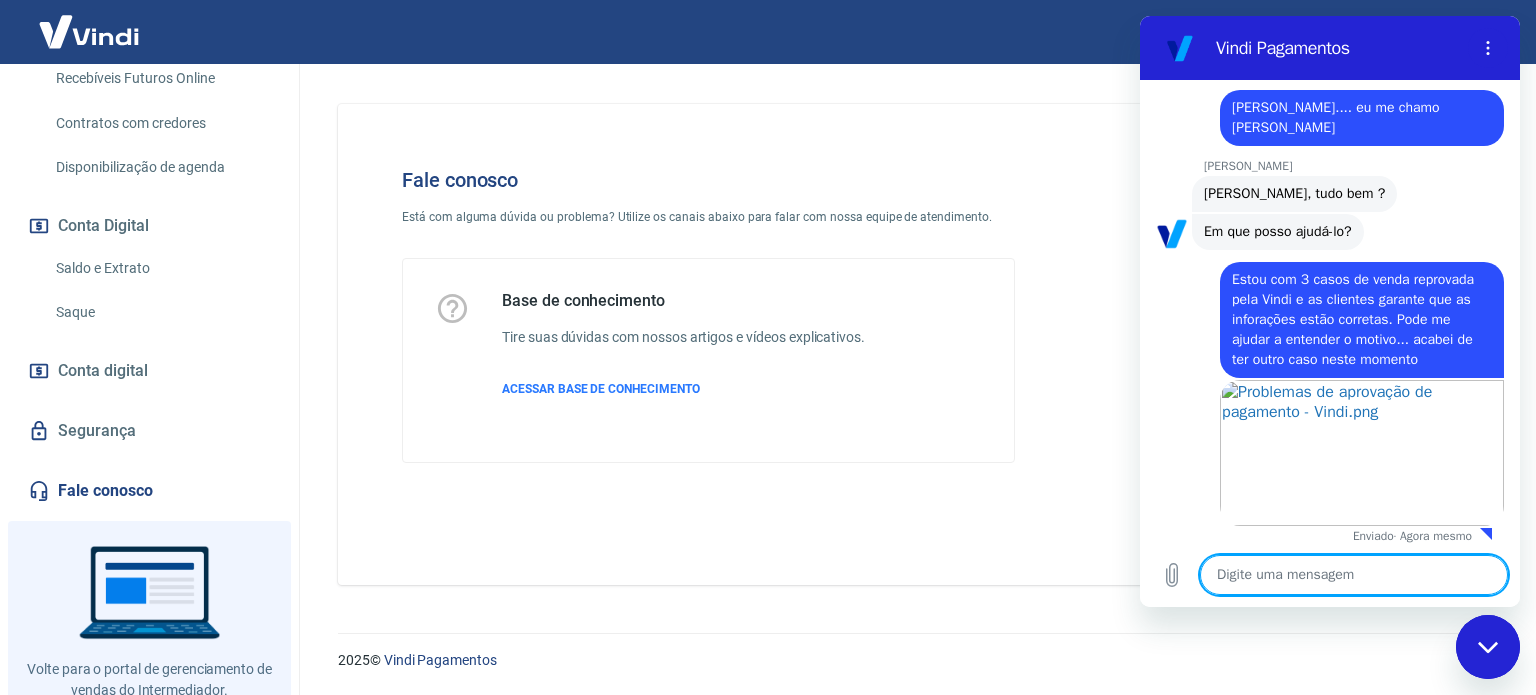 scroll, scrollTop: 3736, scrollLeft: 0, axis: vertical 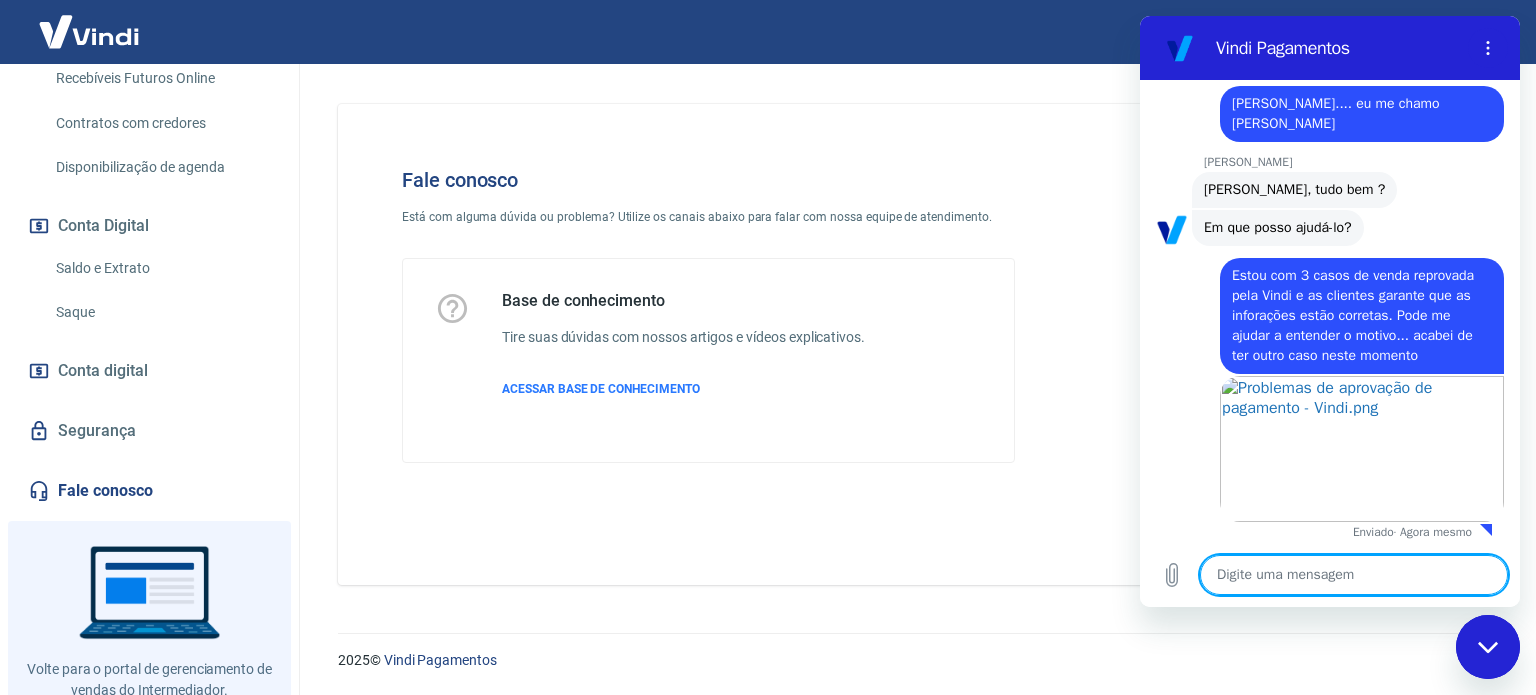 click at bounding box center [1354, 575] 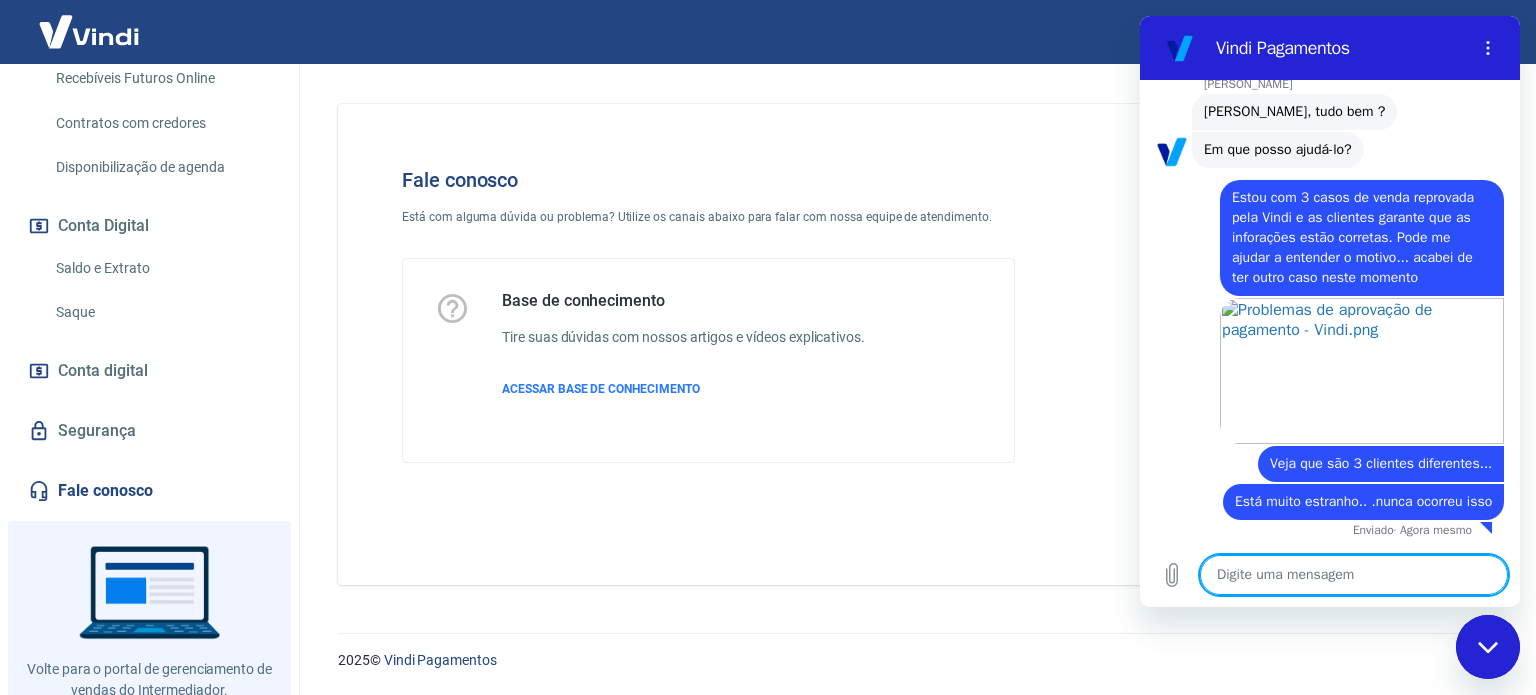 scroll, scrollTop: 3832, scrollLeft: 0, axis: vertical 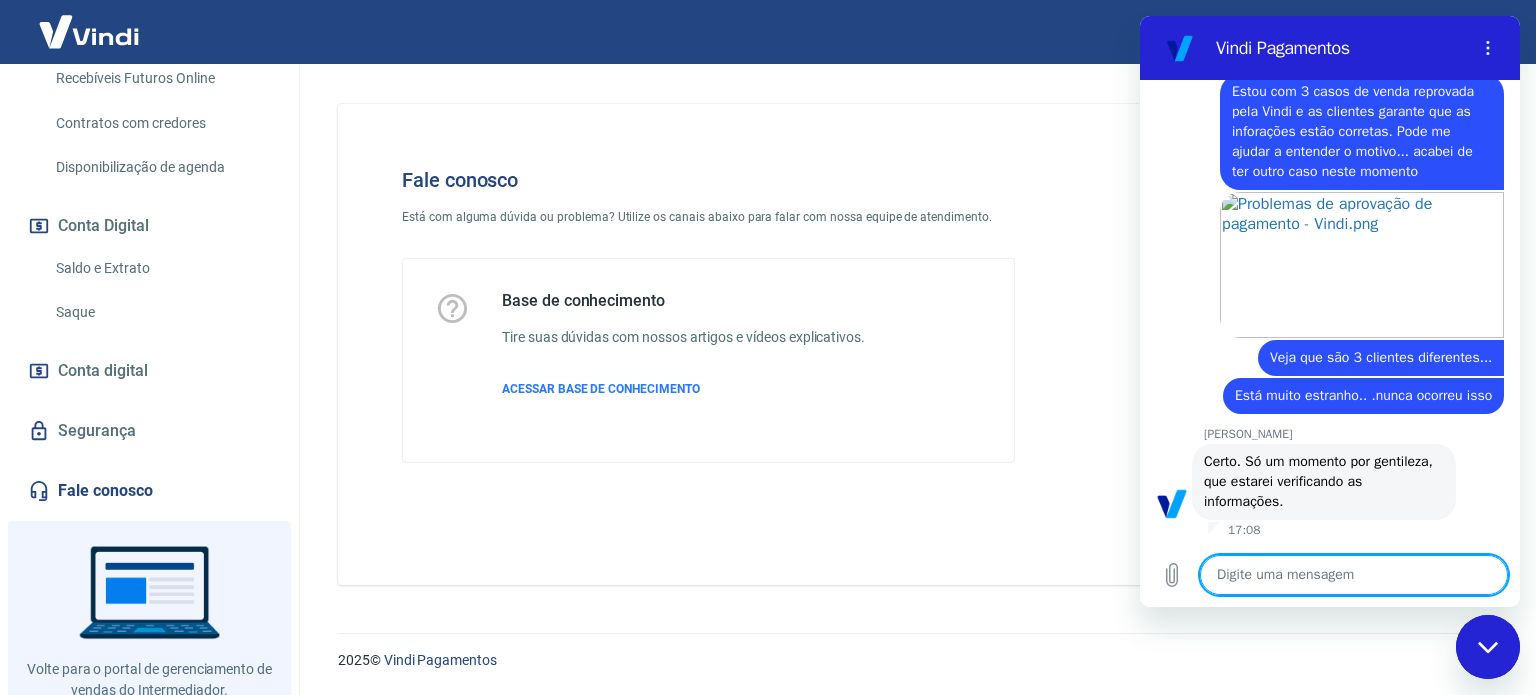 click at bounding box center (1354, 575) 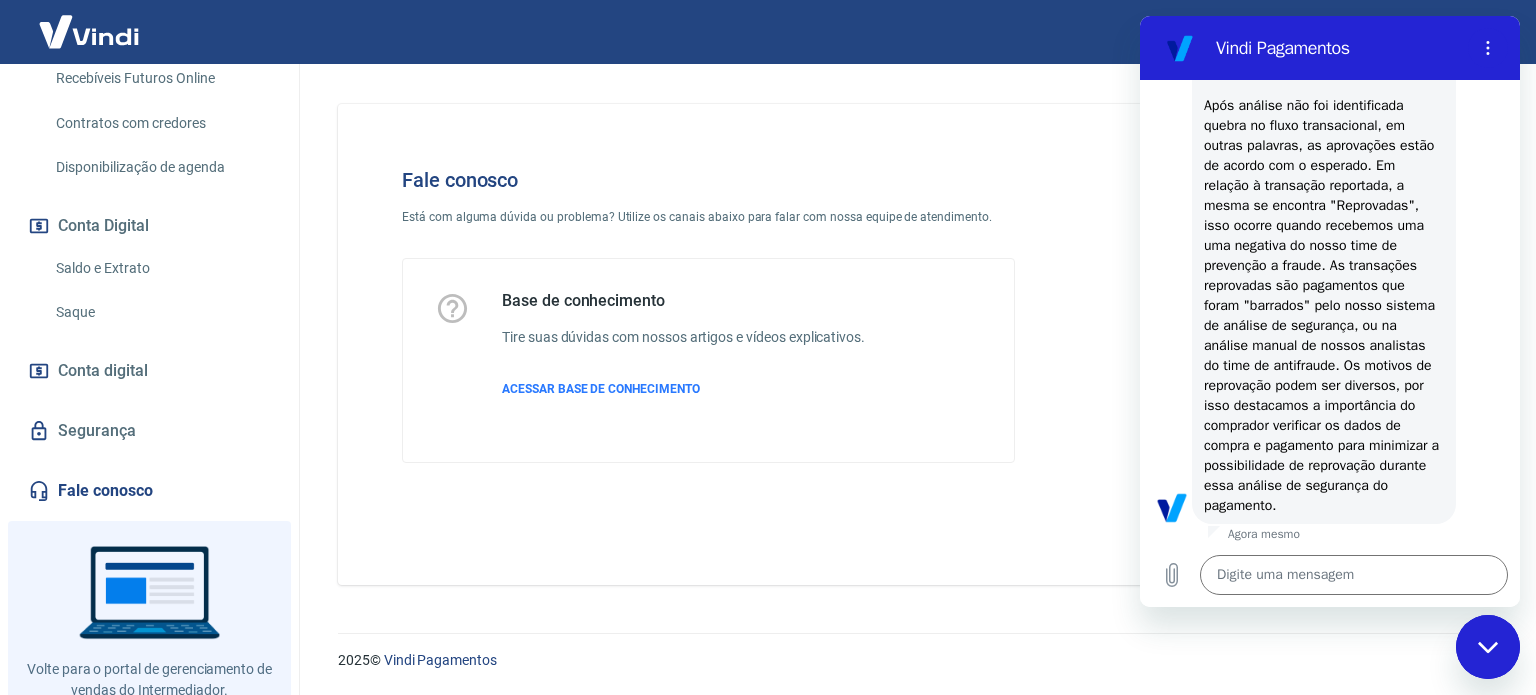scroll, scrollTop: 4416, scrollLeft: 0, axis: vertical 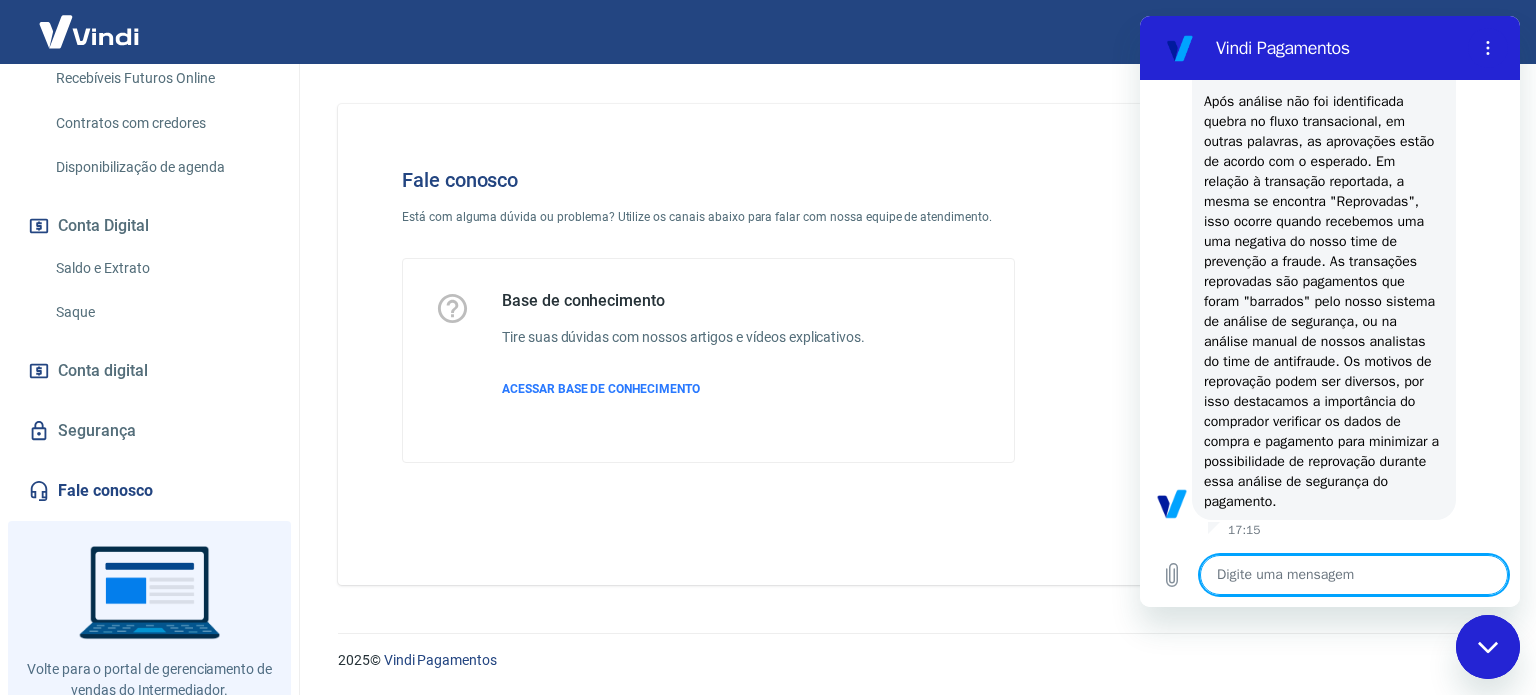 click at bounding box center [1354, 575] 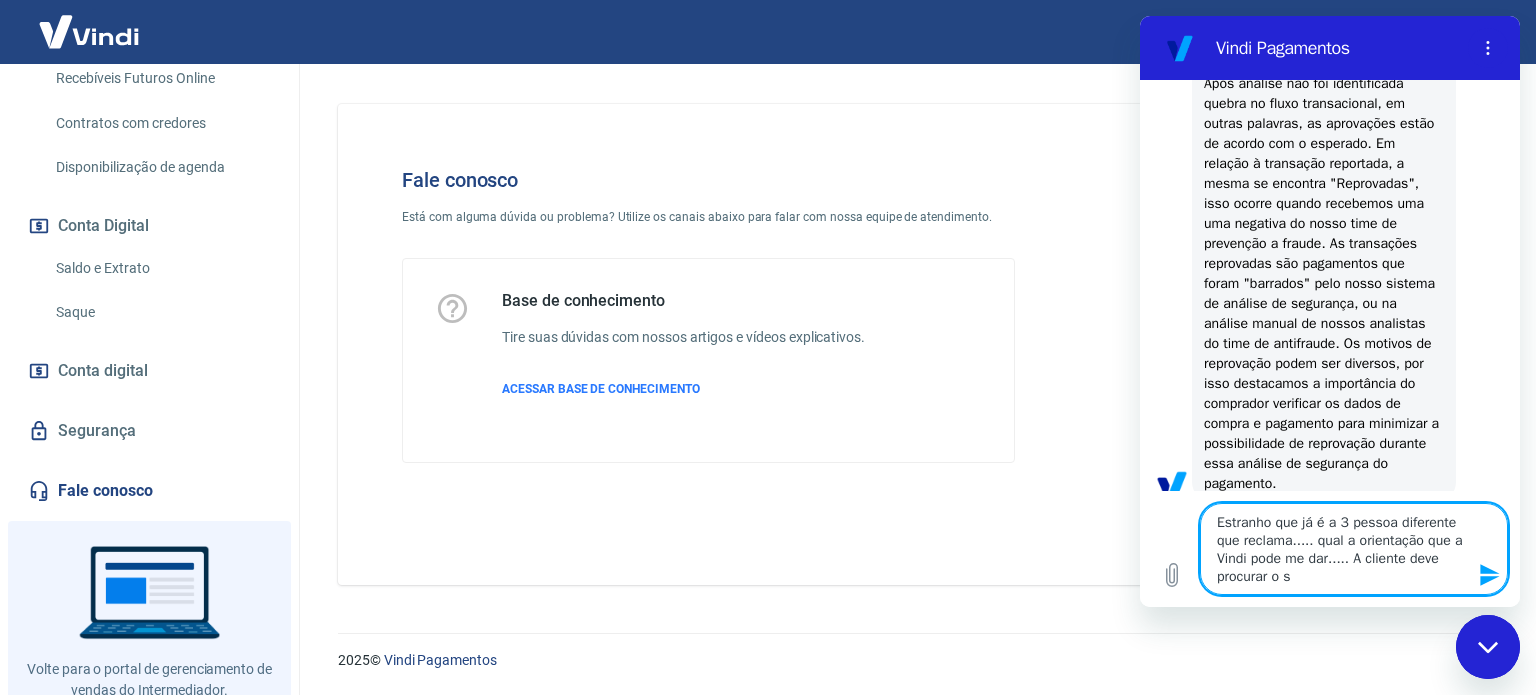 click on "Estranho que já é a 3 pessoa diferente que reclama..... qual a orientação que a Vindi pode me dar..... A cliente deve procurar o s" at bounding box center (1354, 549) 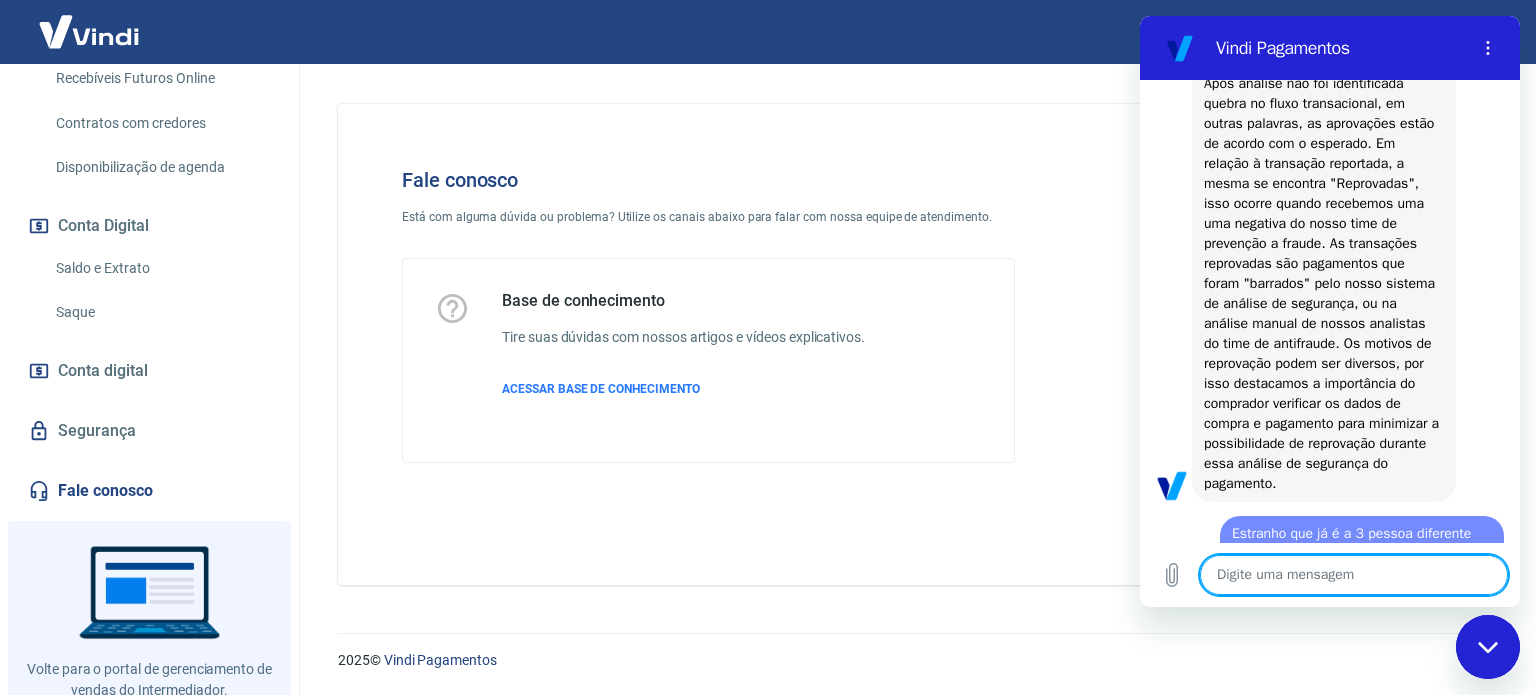 scroll, scrollTop: 0, scrollLeft: 0, axis: both 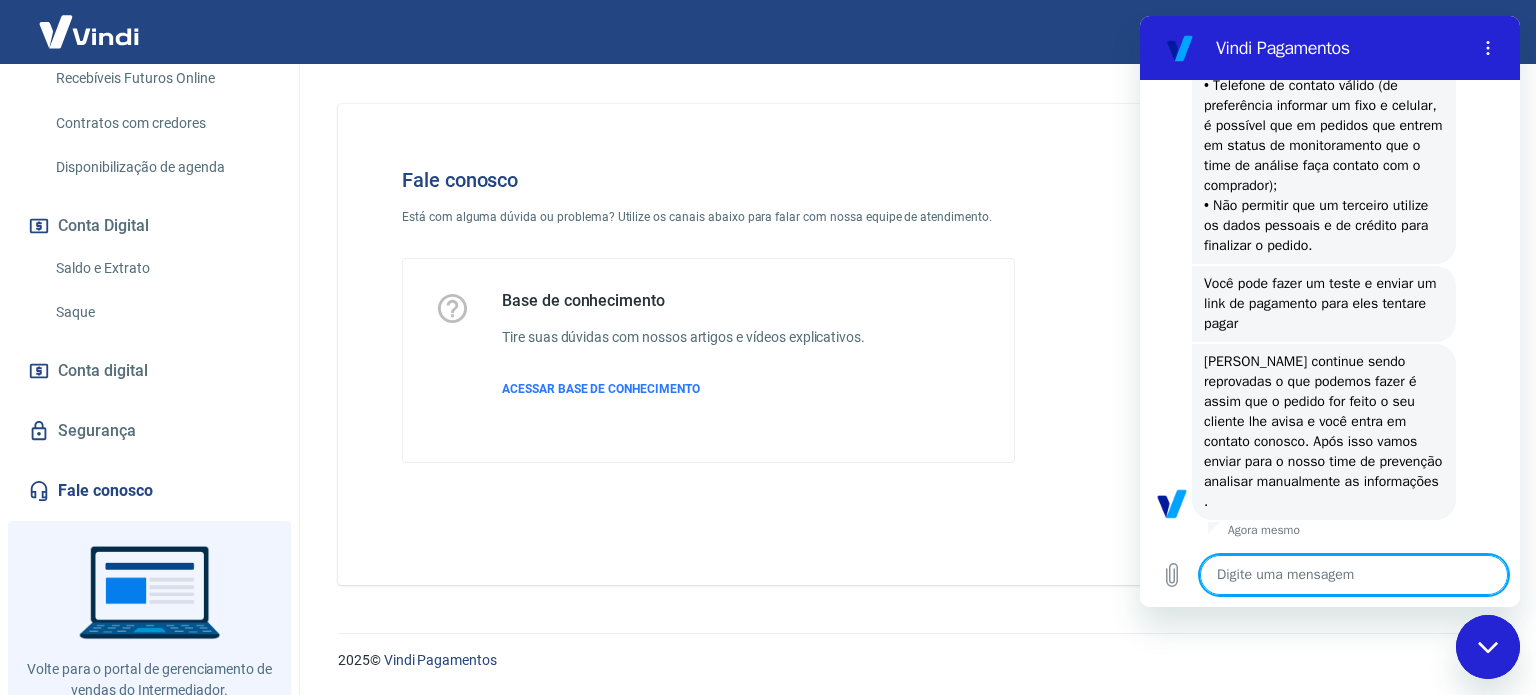 click at bounding box center [1354, 575] 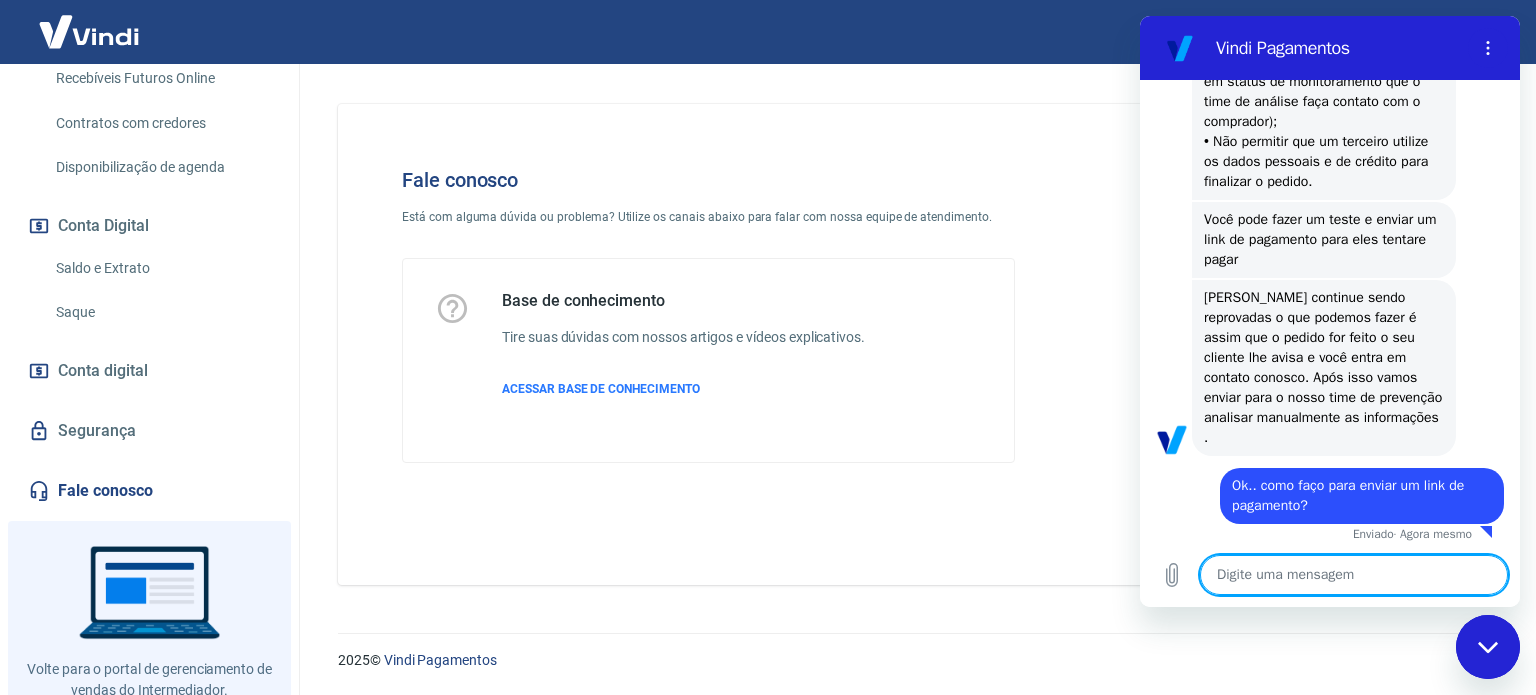 scroll, scrollTop: 5355, scrollLeft: 0, axis: vertical 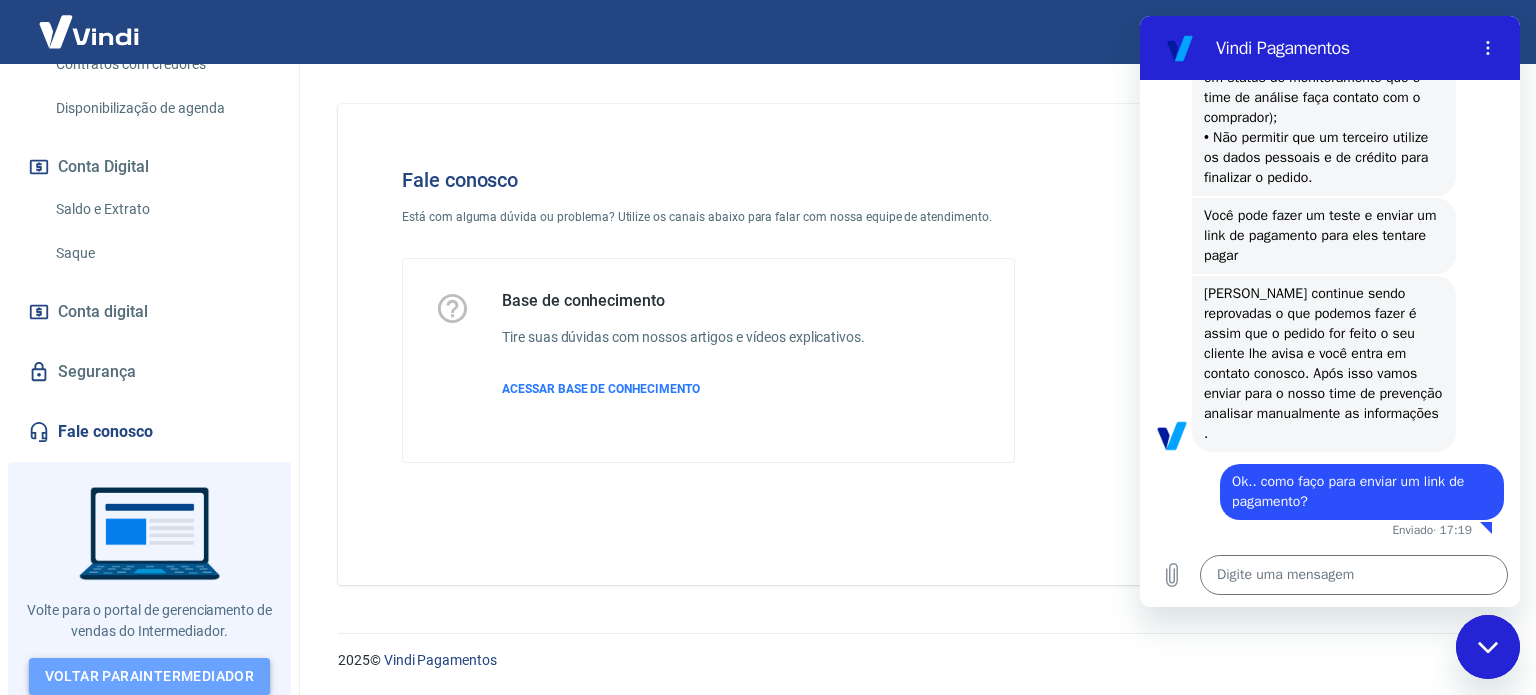 click on "Voltar para  Intermediador" at bounding box center (150, 676) 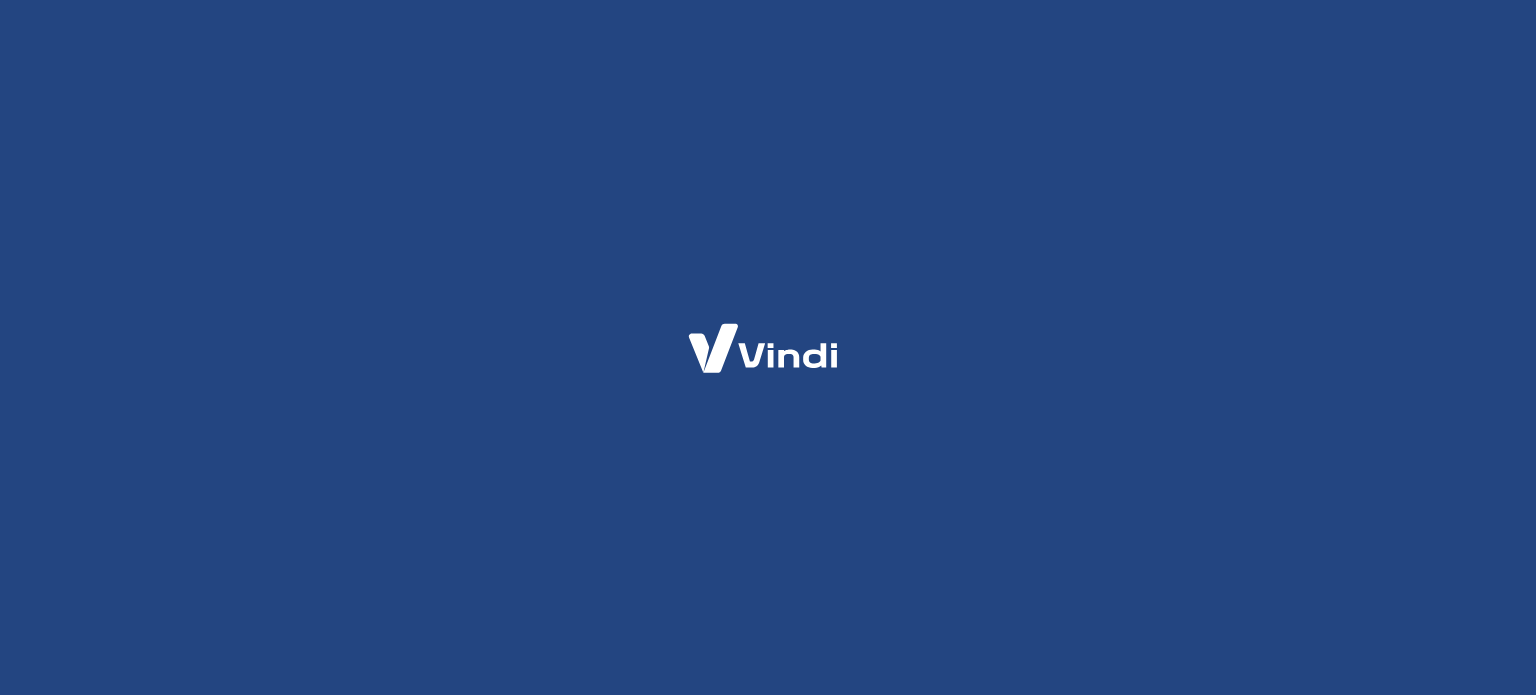 scroll, scrollTop: 0, scrollLeft: 0, axis: both 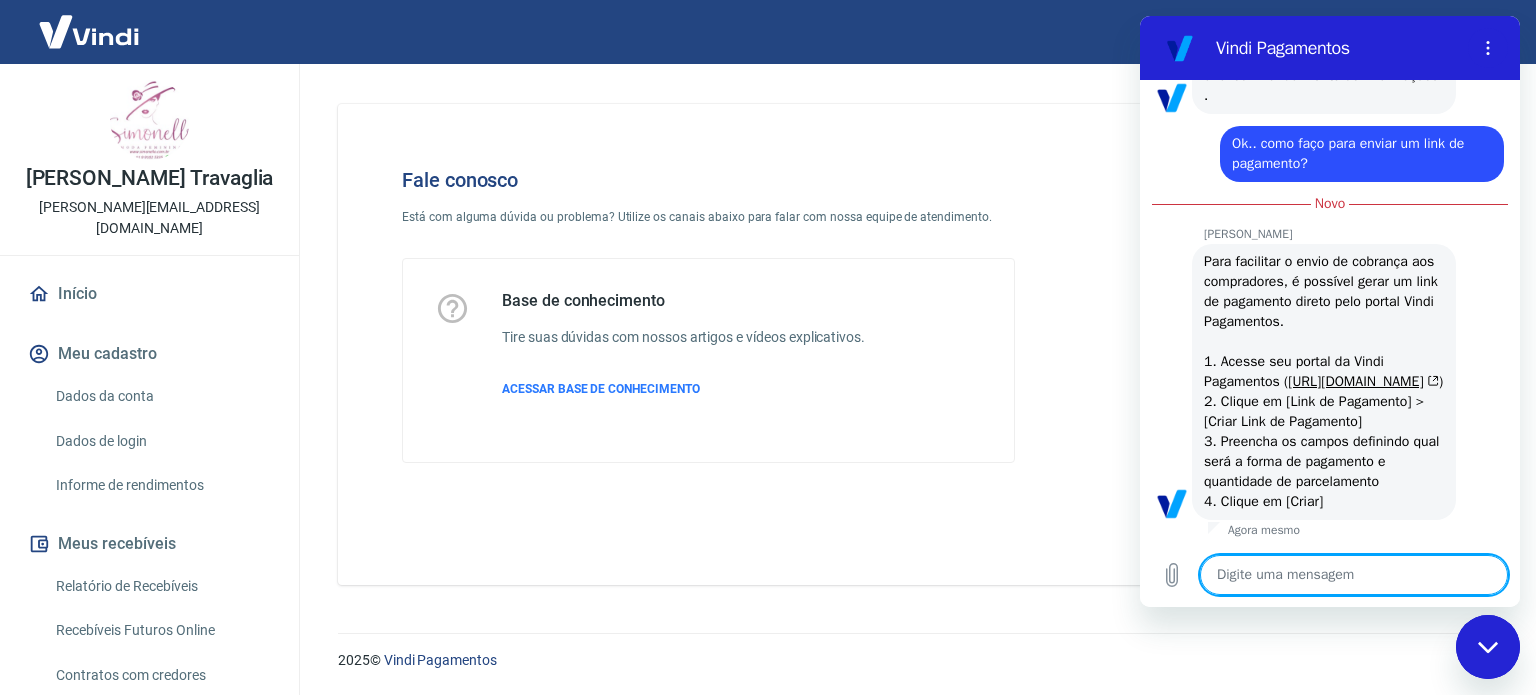 click at bounding box center [1354, 575] 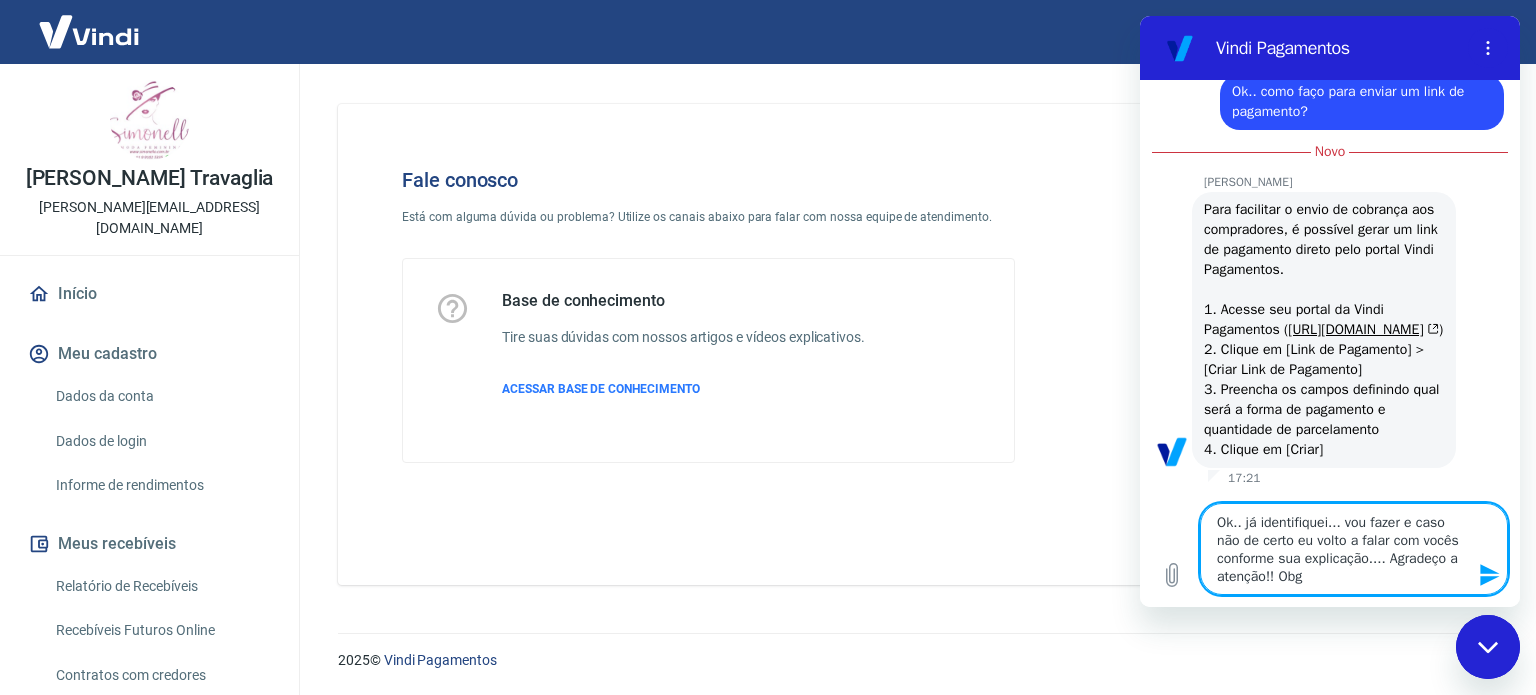 type on "Ok.. já identifiquei... vou fazer e caso não de certo eu volto a falar com vocês conforme sua explicação.... Agradeço a atenção!! Obg," 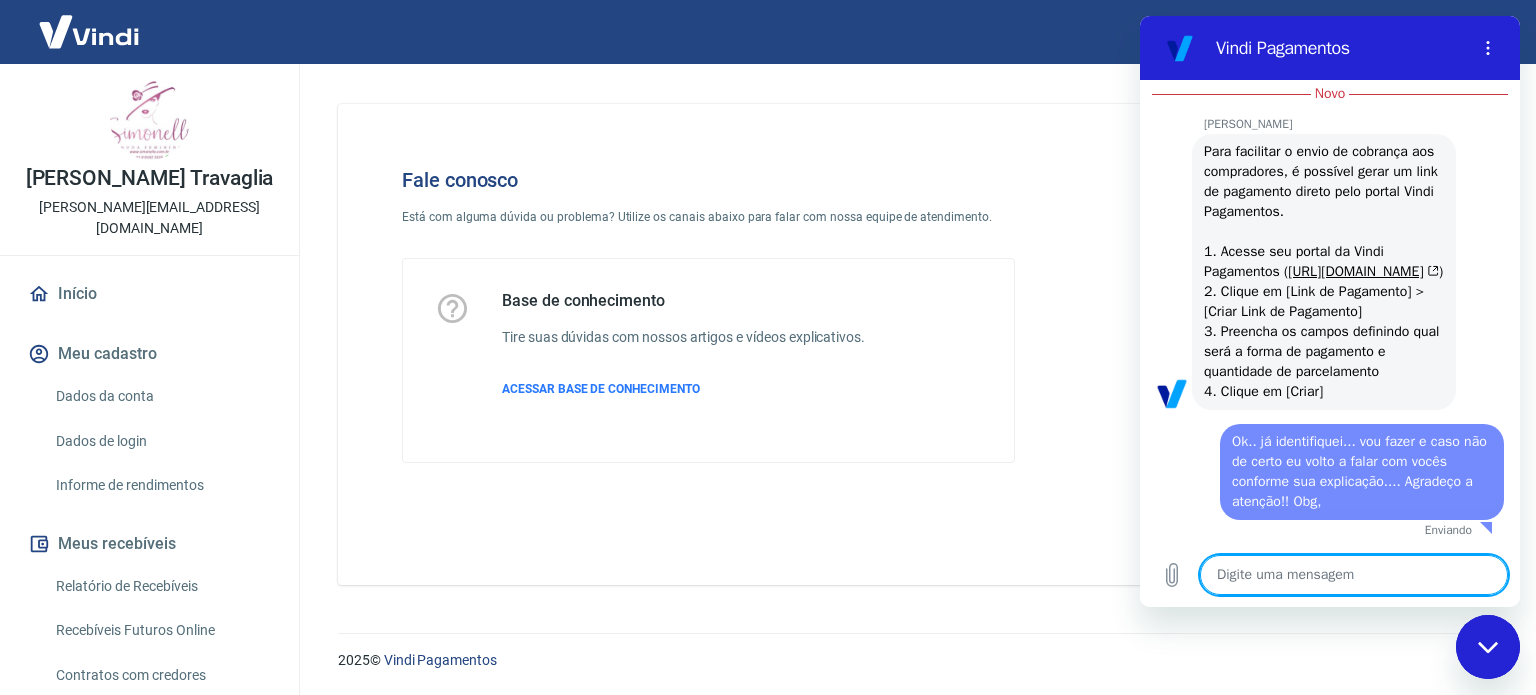 scroll, scrollTop: 5860, scrollLeft: 0, axis: vertical 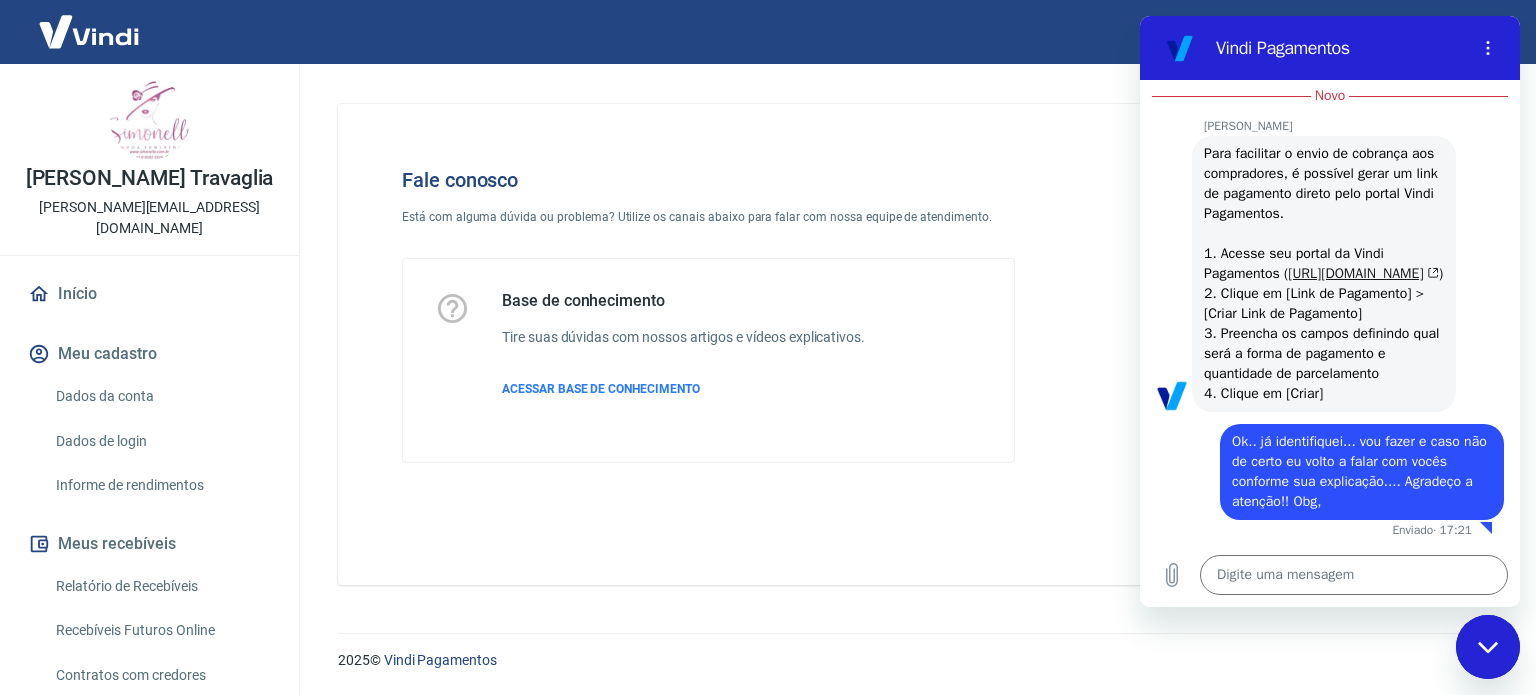 click on "[URL][DOMAIN_NAME]" at bounding box center [1363, 273] 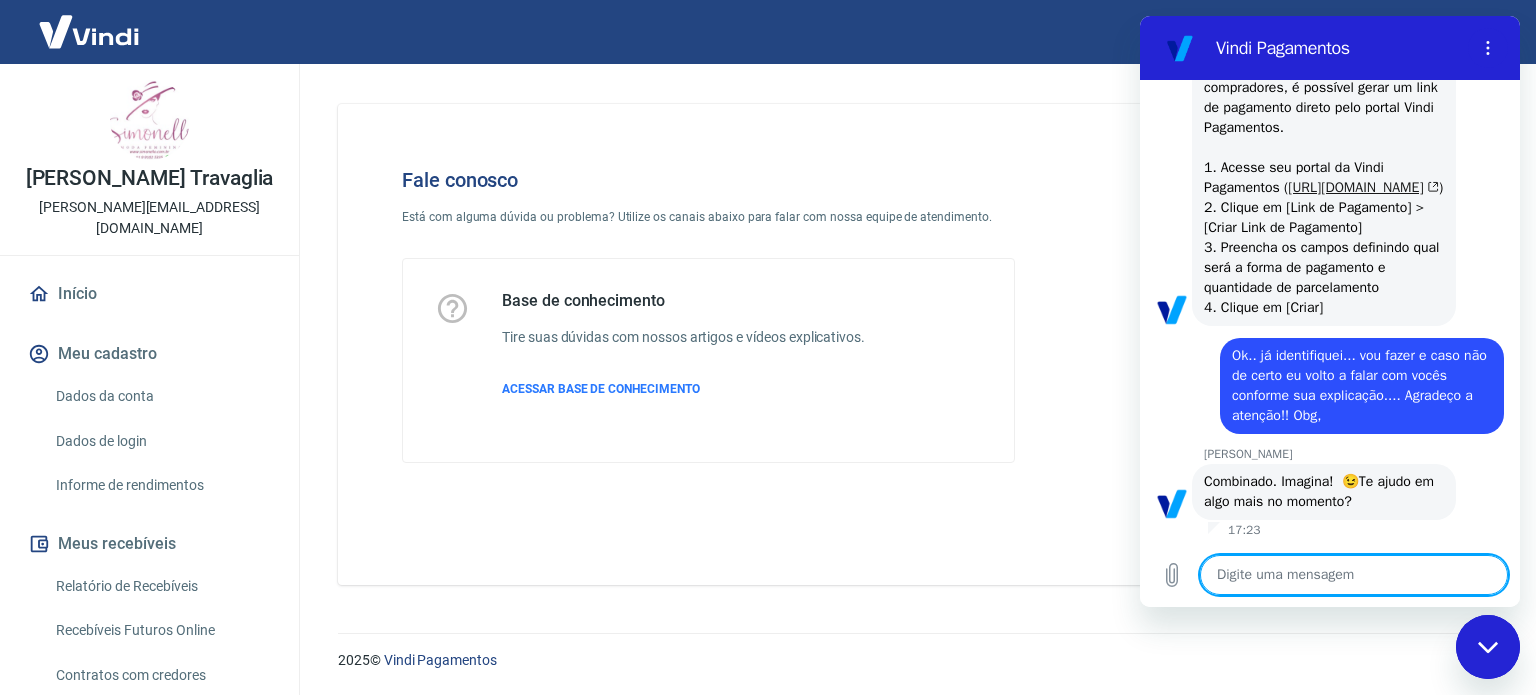scroll, scrollTop: 5947, scrollLeft: 0, axis: vertical 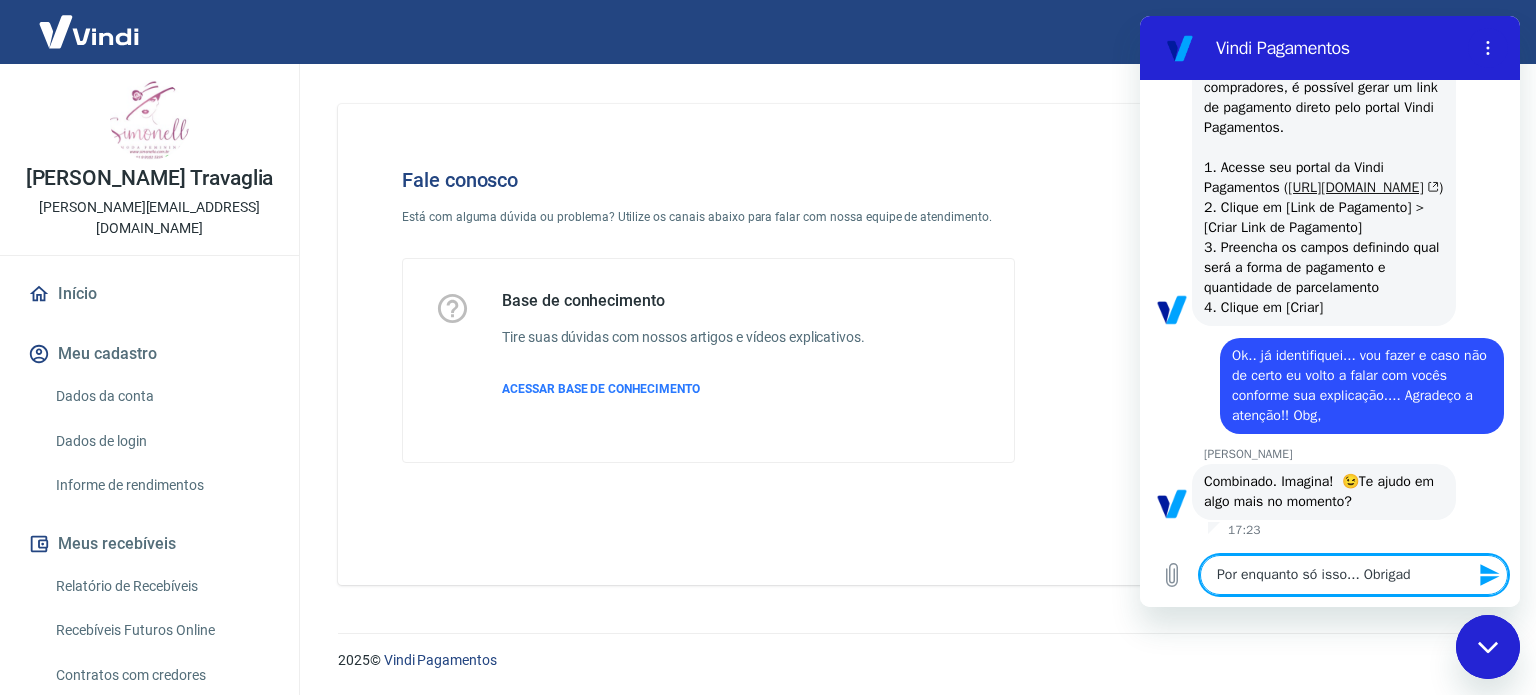 type on "Por enquanto só isso... Obrigado" 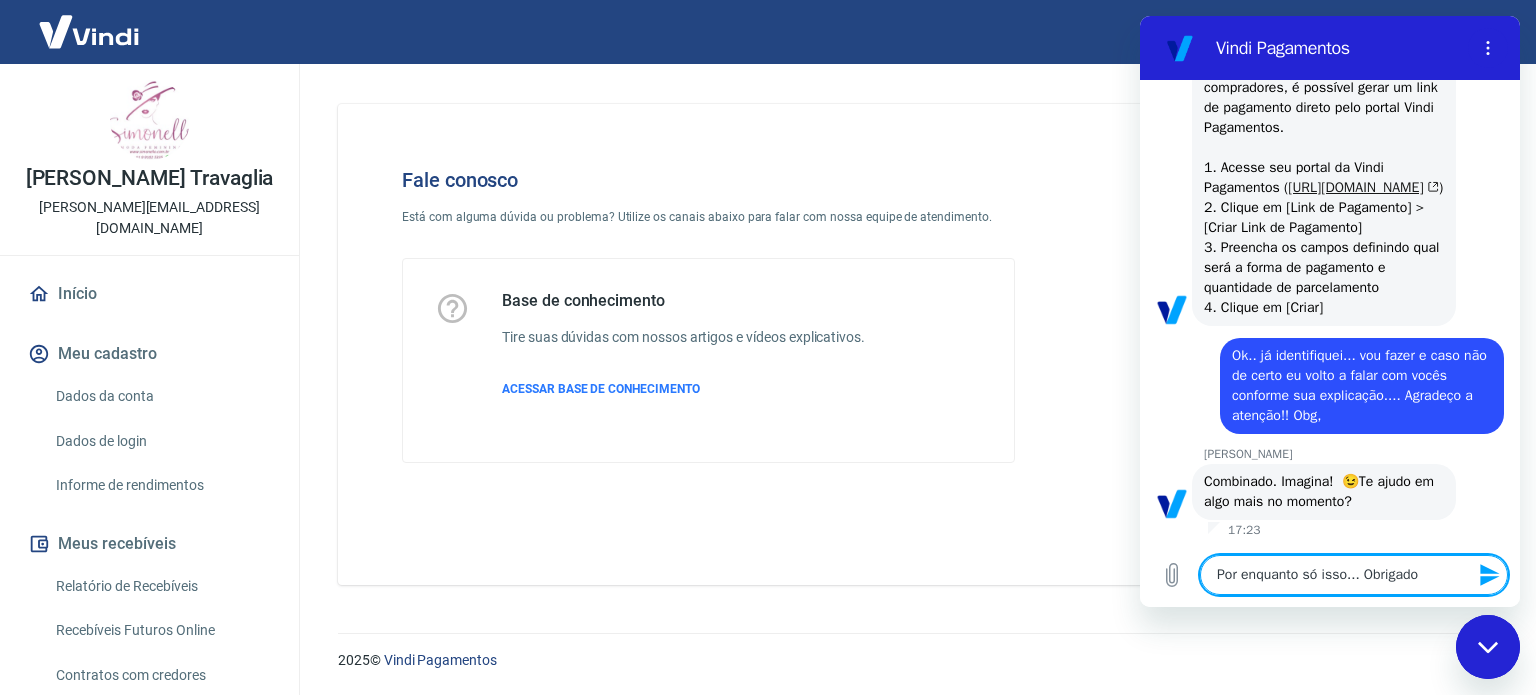 type 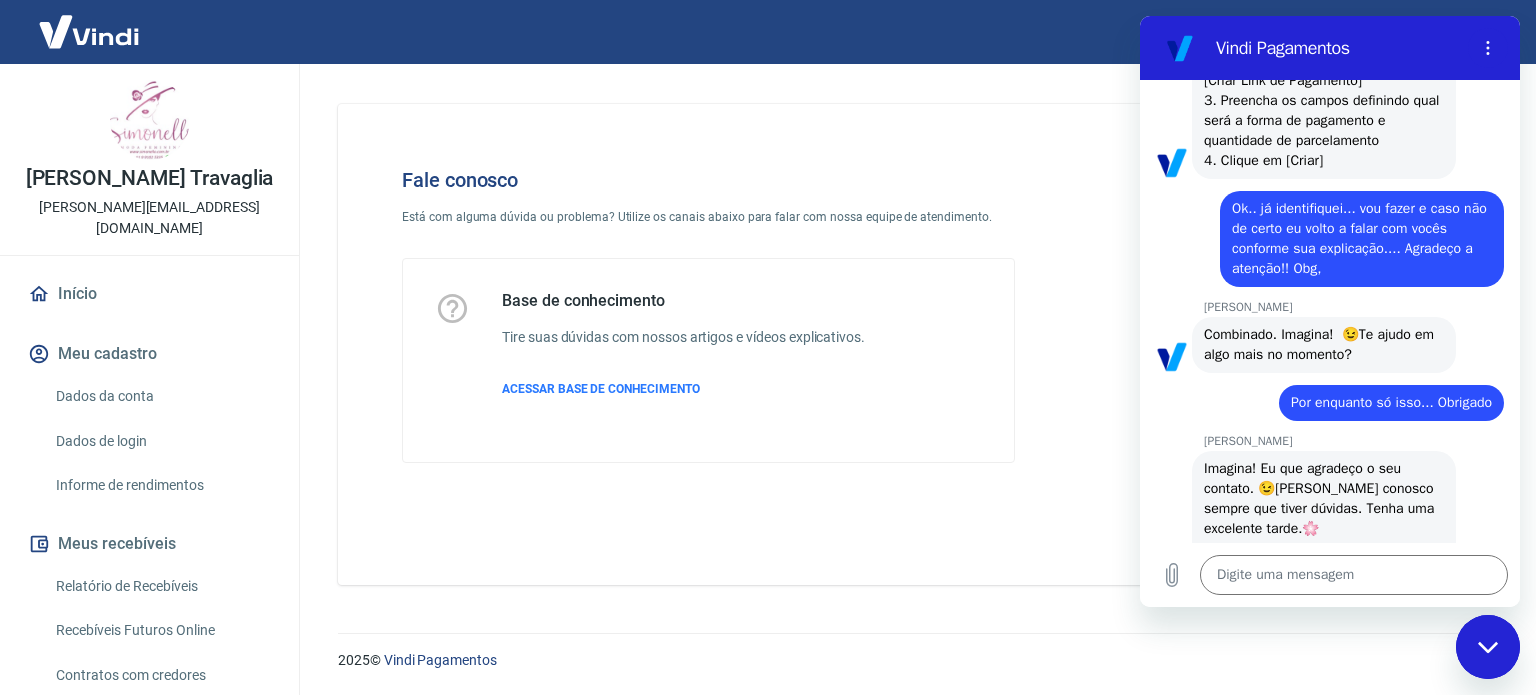 scroll, scrollTop: 6138, scrollLeft: 0, axis: vertical 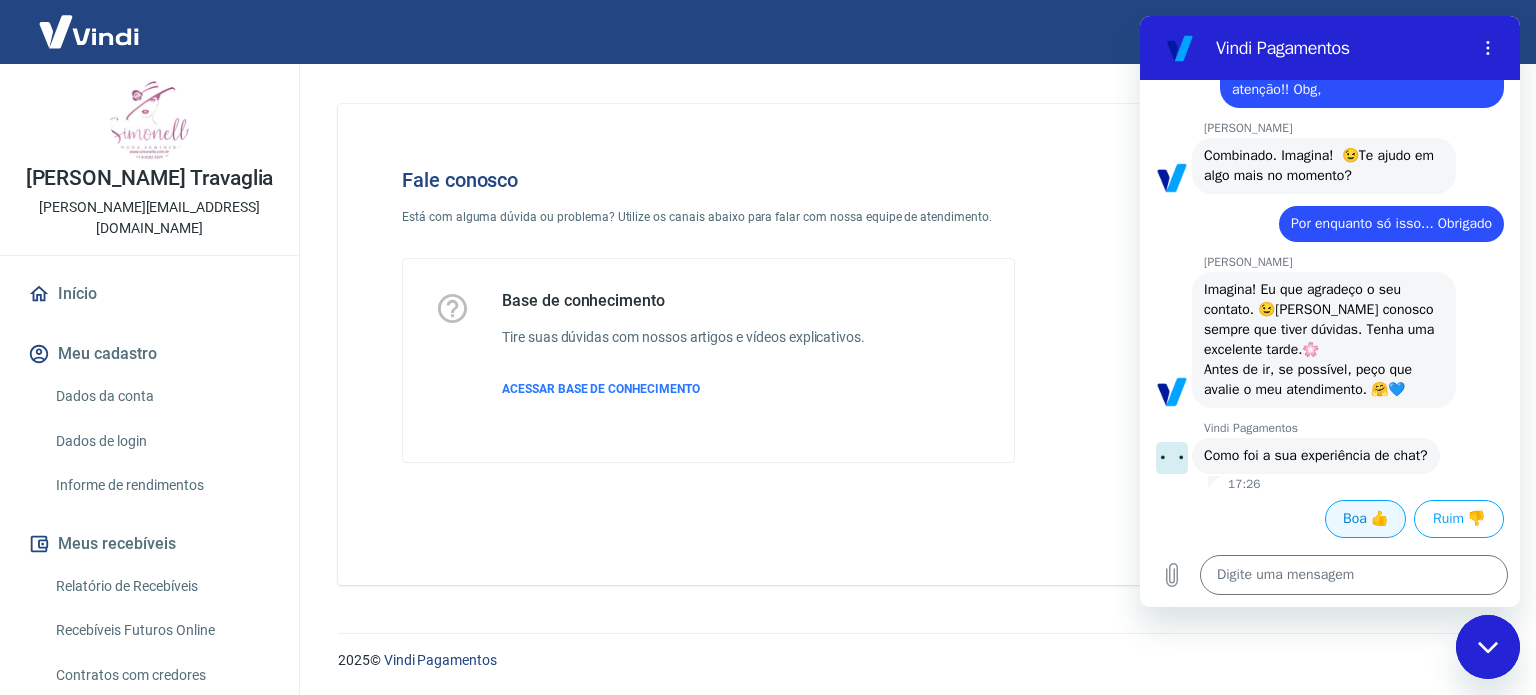 click on "Boa 👍" at bounding box center [1365, 519] 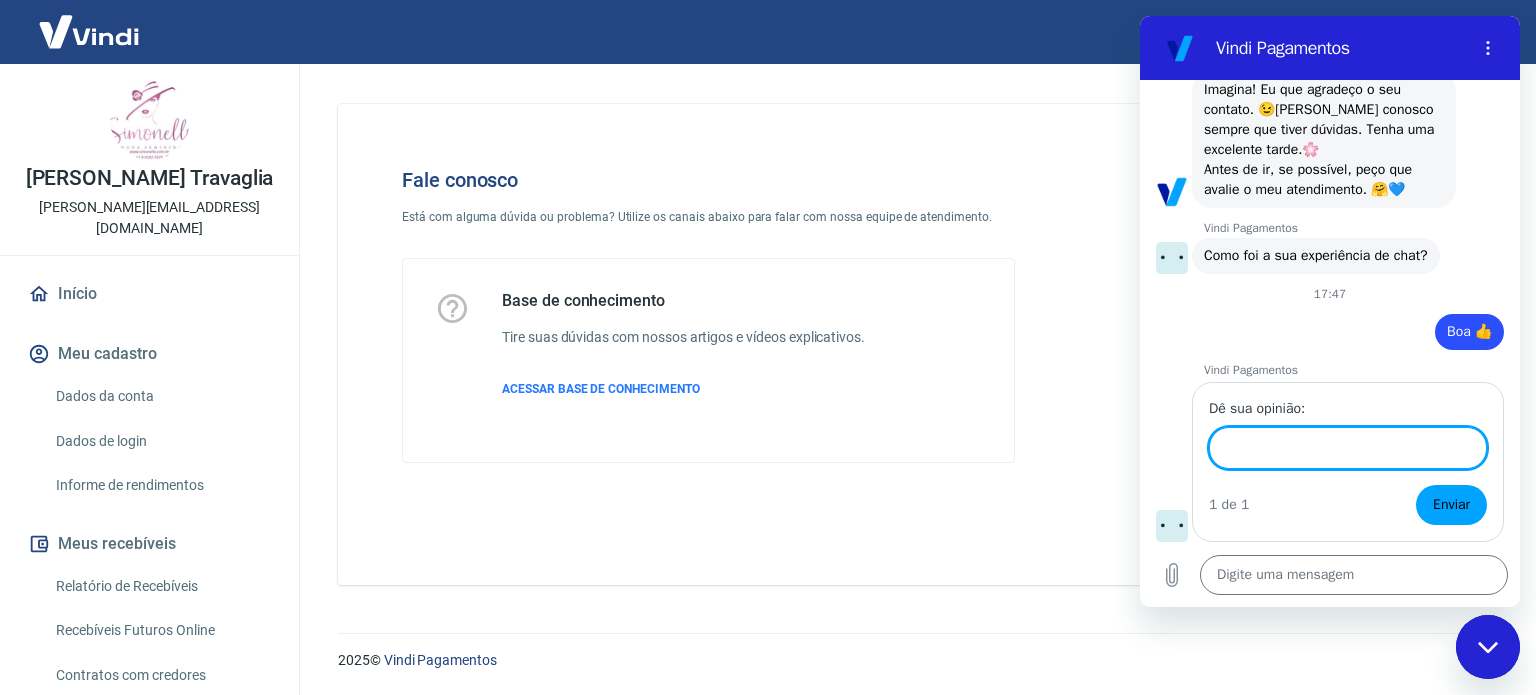 scroll, scrollTop: 6472, scrollLeft: 0, axis: vertical 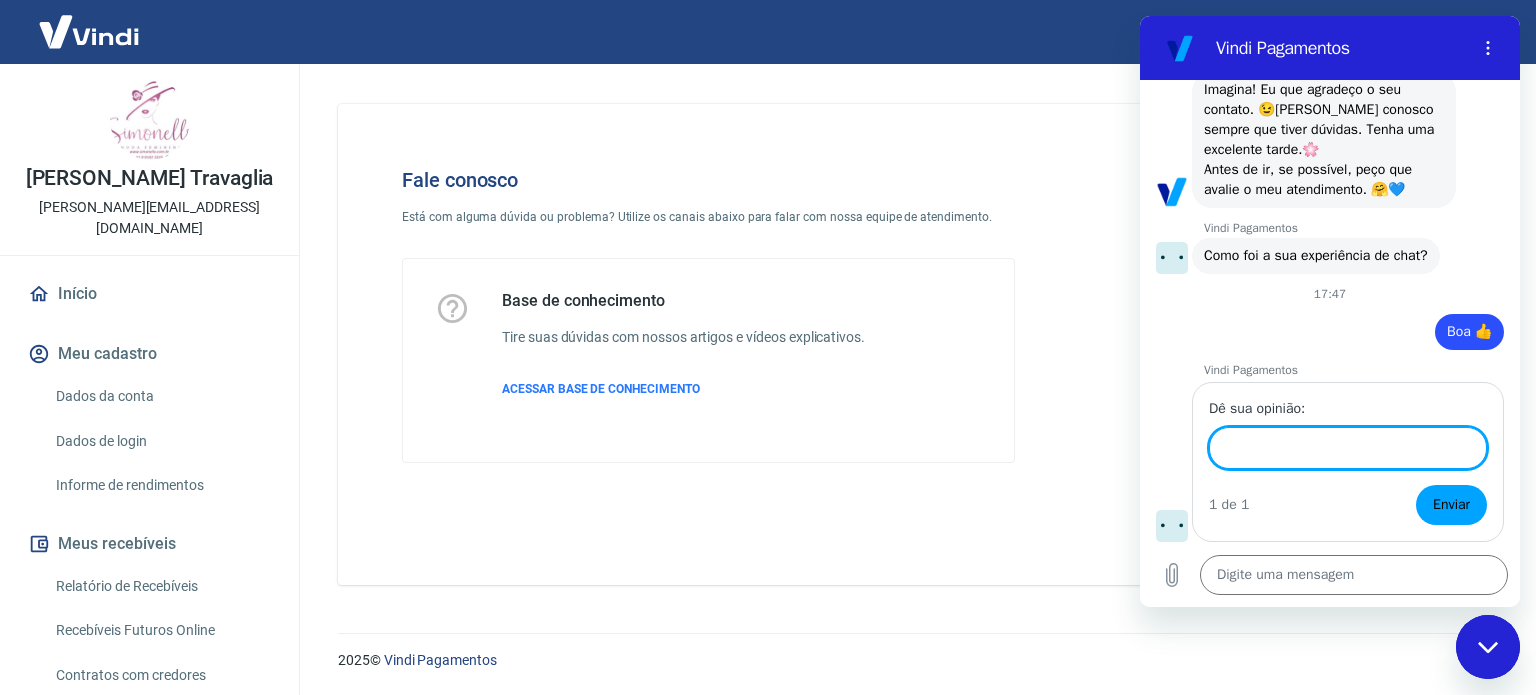 click on "Dê sua opinião:" at bounding box center [1348, 448] 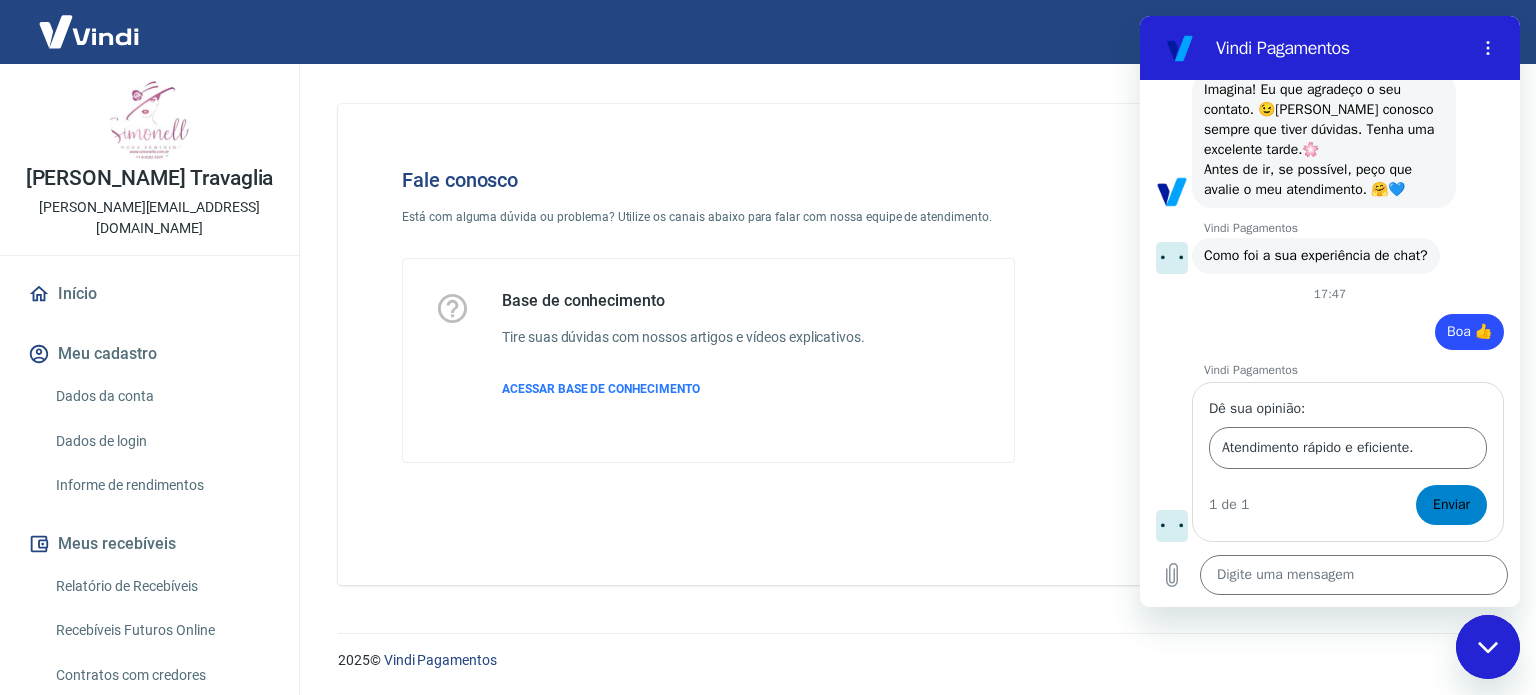 click on "Enviar" at bounding box center (1451, 505) 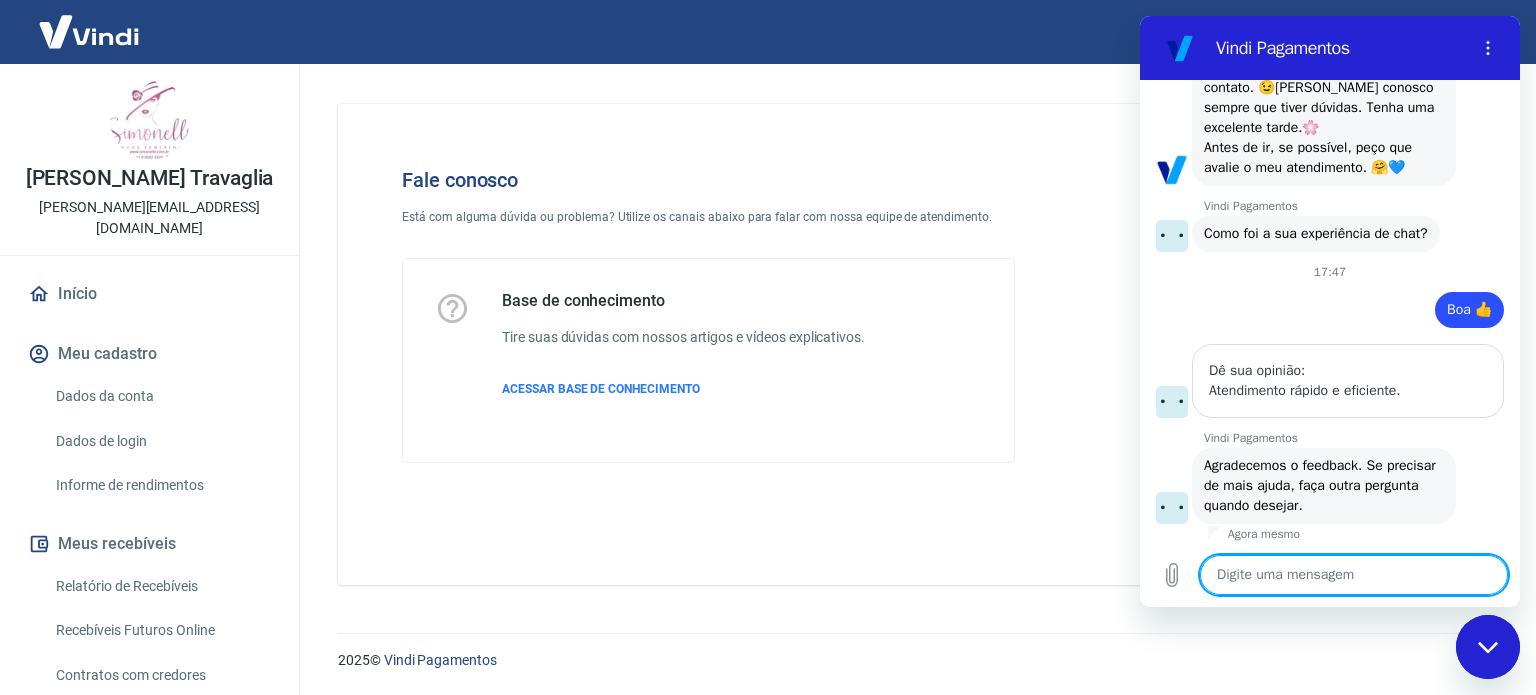 scroll, scrollTop: 6498, scrollLeft: 0, axis: vertical 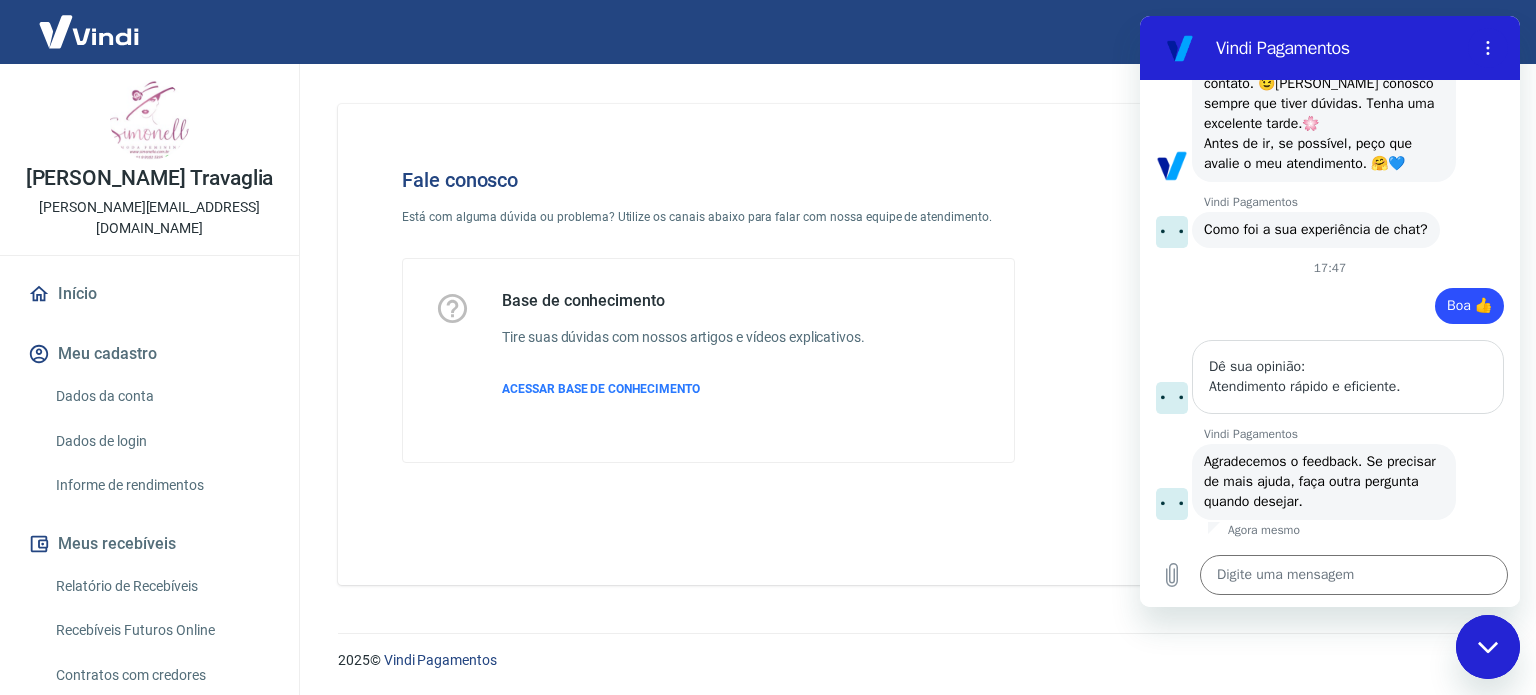 click at bounding box center (1488, 647) 